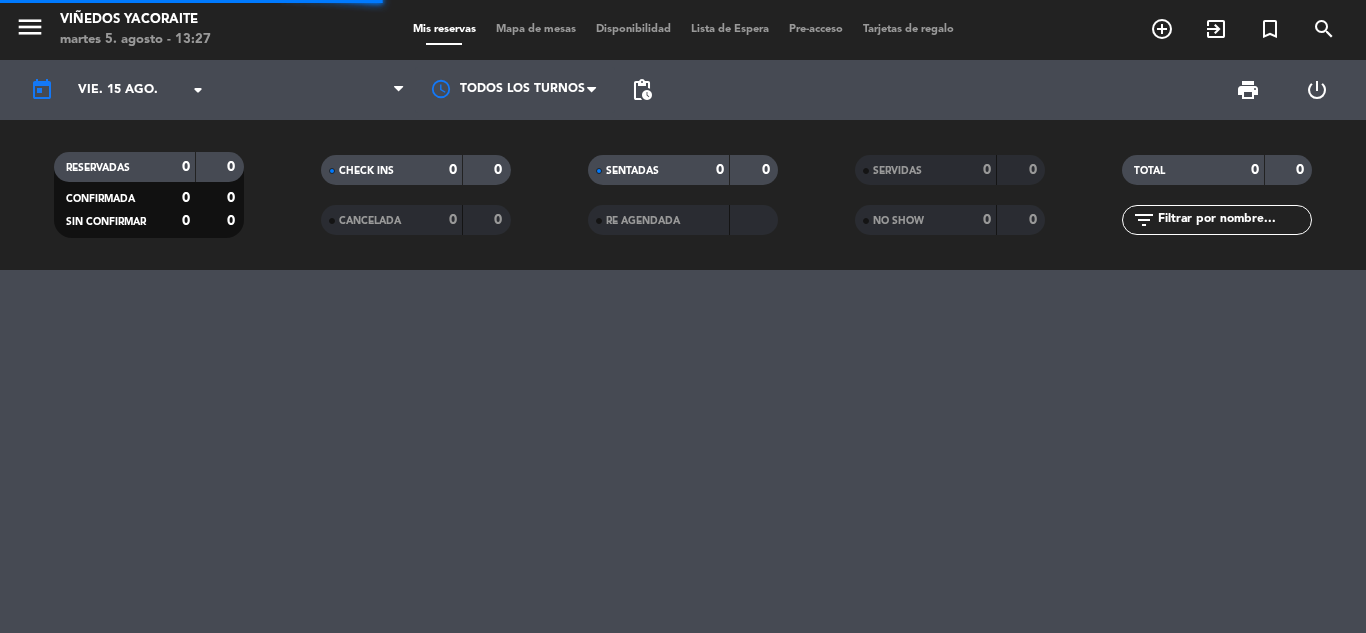 scroll, scrollTop: 0, scrollLeft: 0, axis: both 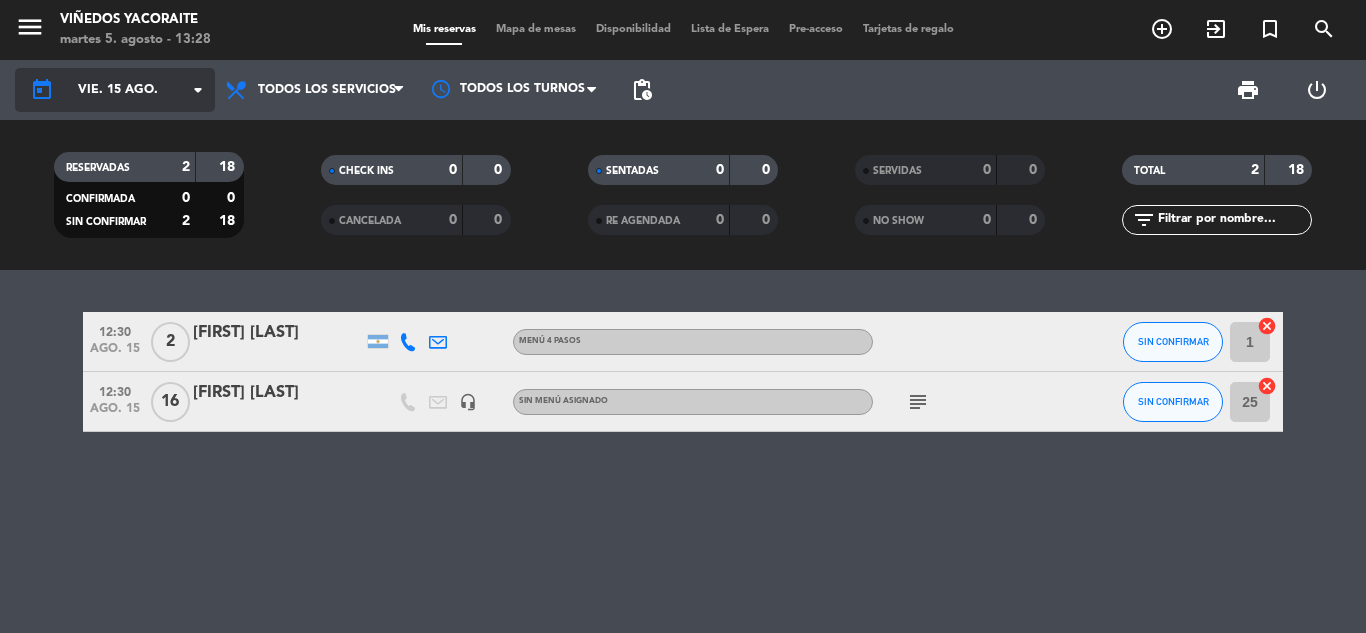 click on "vie. 15 ago." 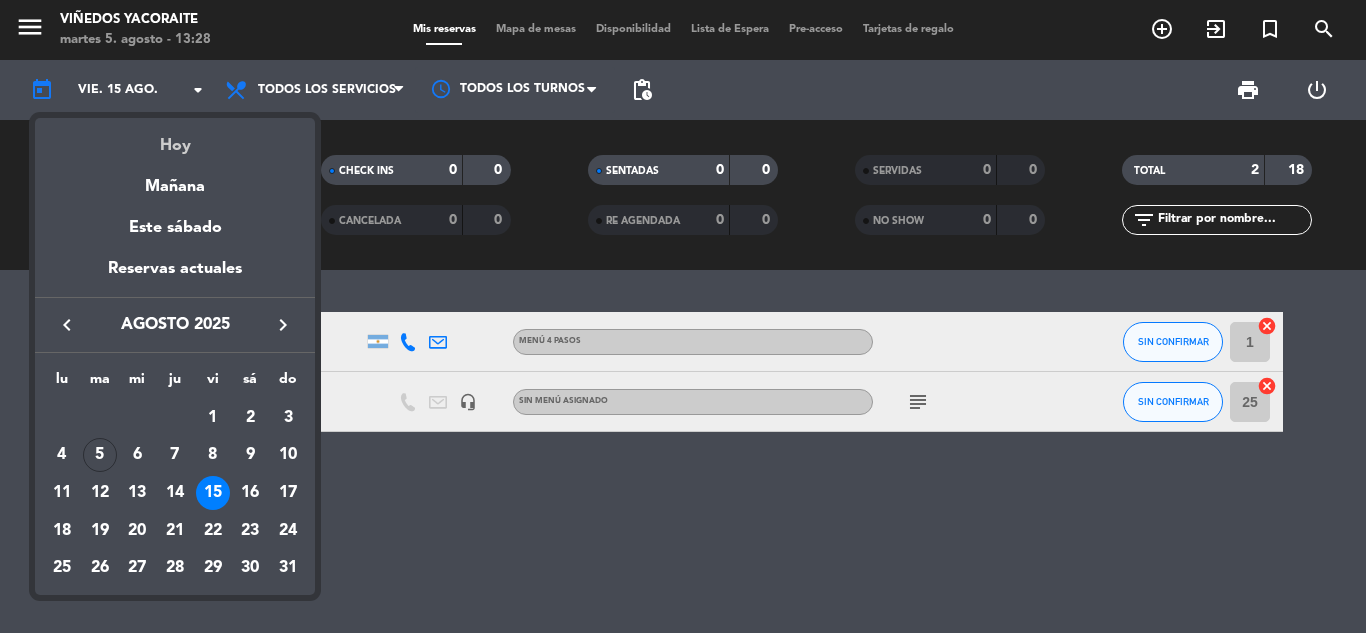 click on "Hoy" at bounding box center [175, 138] 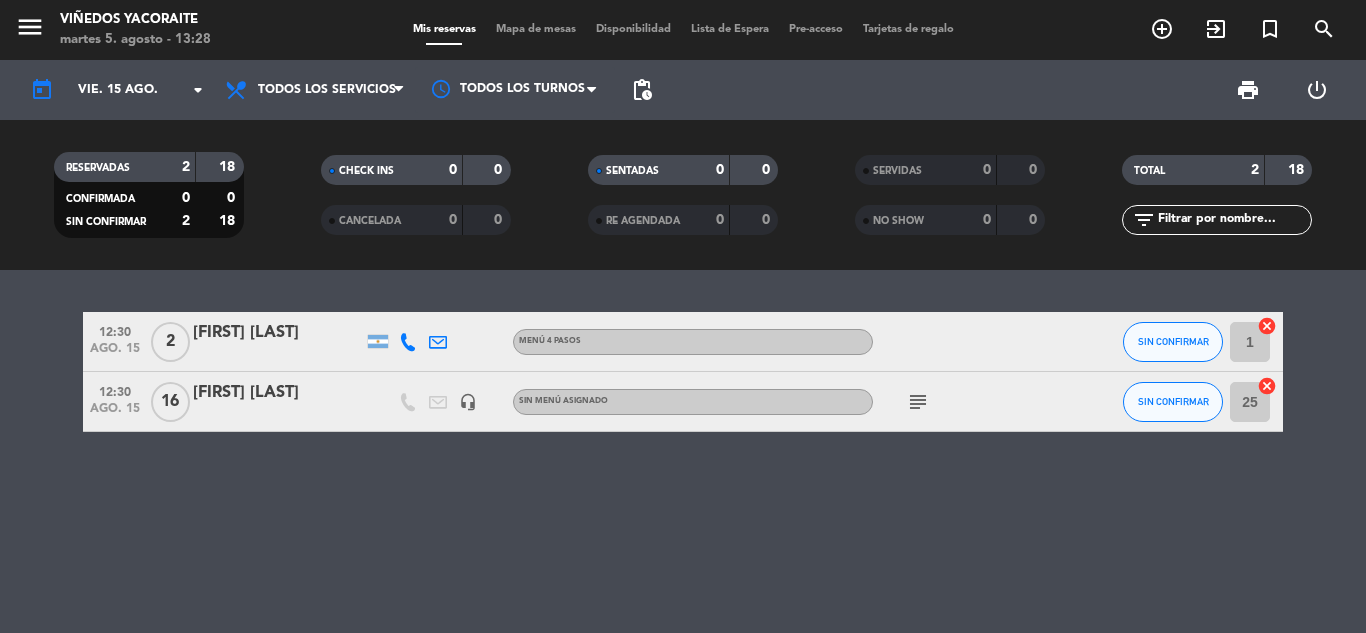 type on "mar. 5 ago." 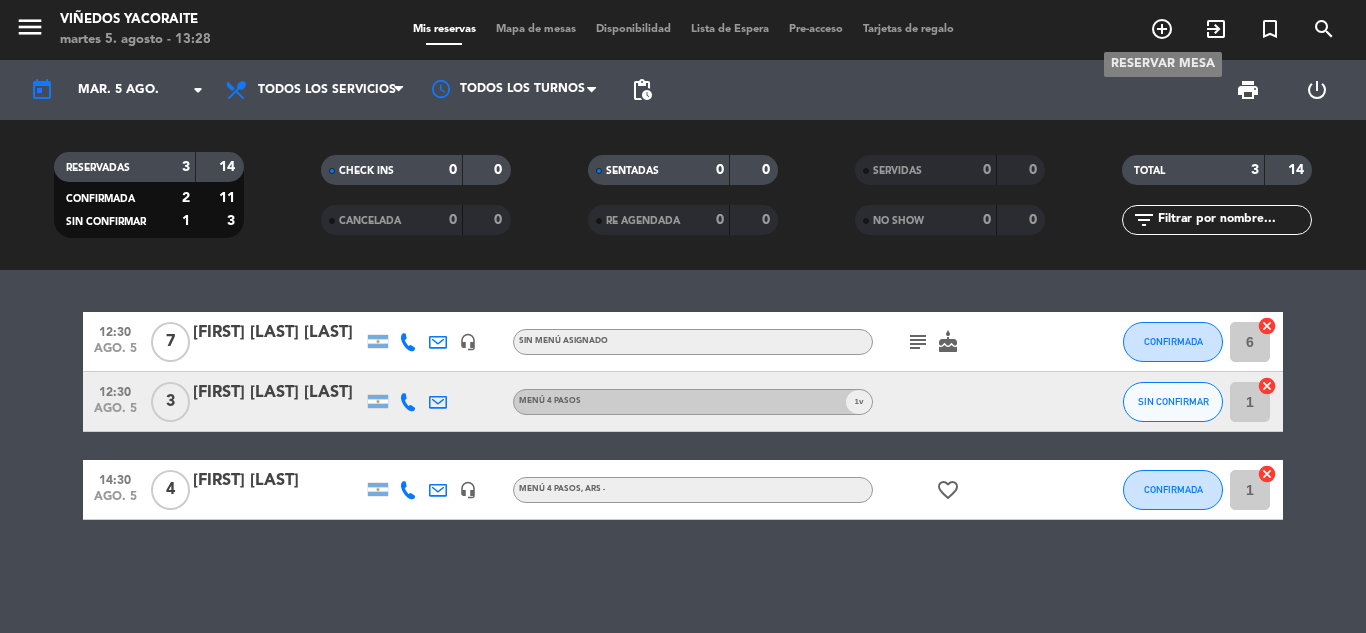click on "add_circle_outline" at bounding box center [1162, 29] 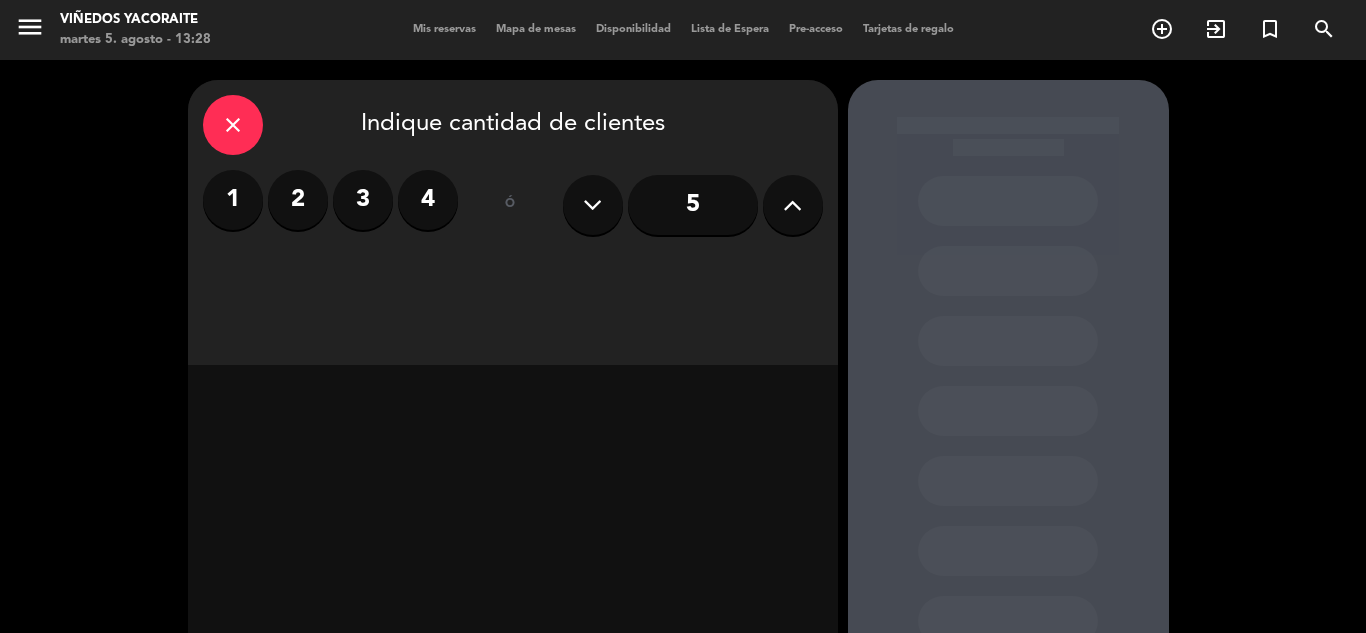 click on "2" at bounding box center [298, 200] 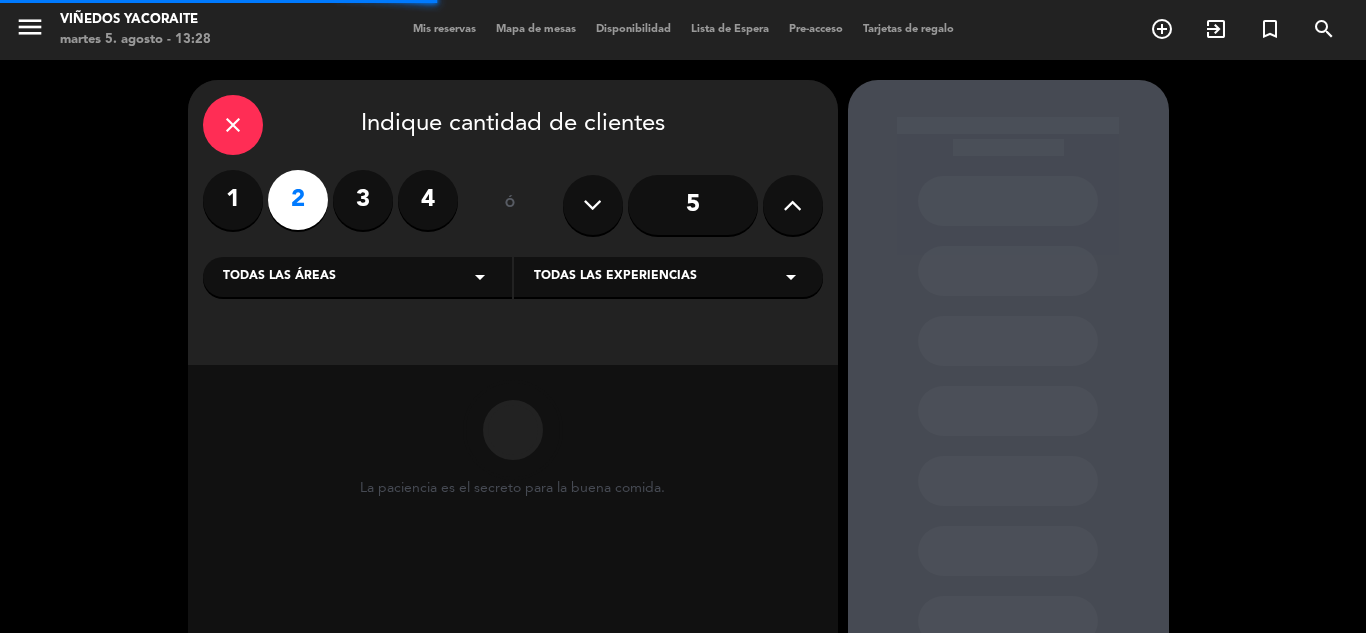 click on "Todas las áreas   arrow_drop_down" at bounding box center (357, 277) 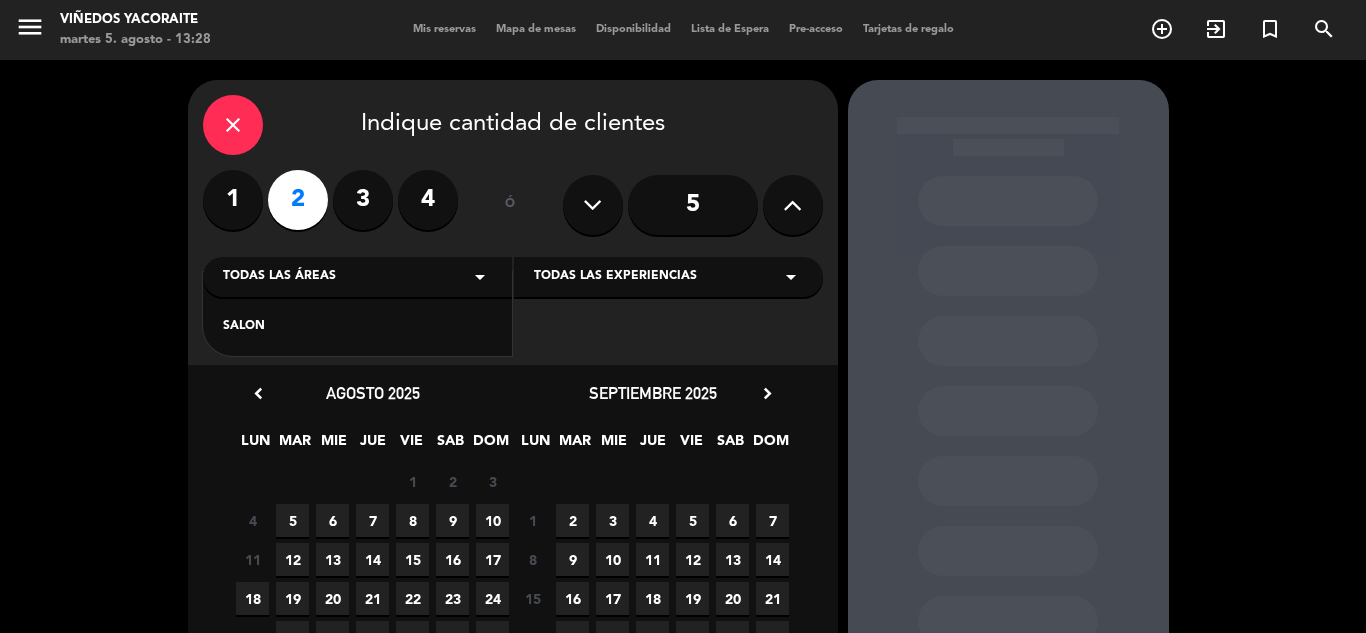 click on "SALON" at bounding box center (357, 327) 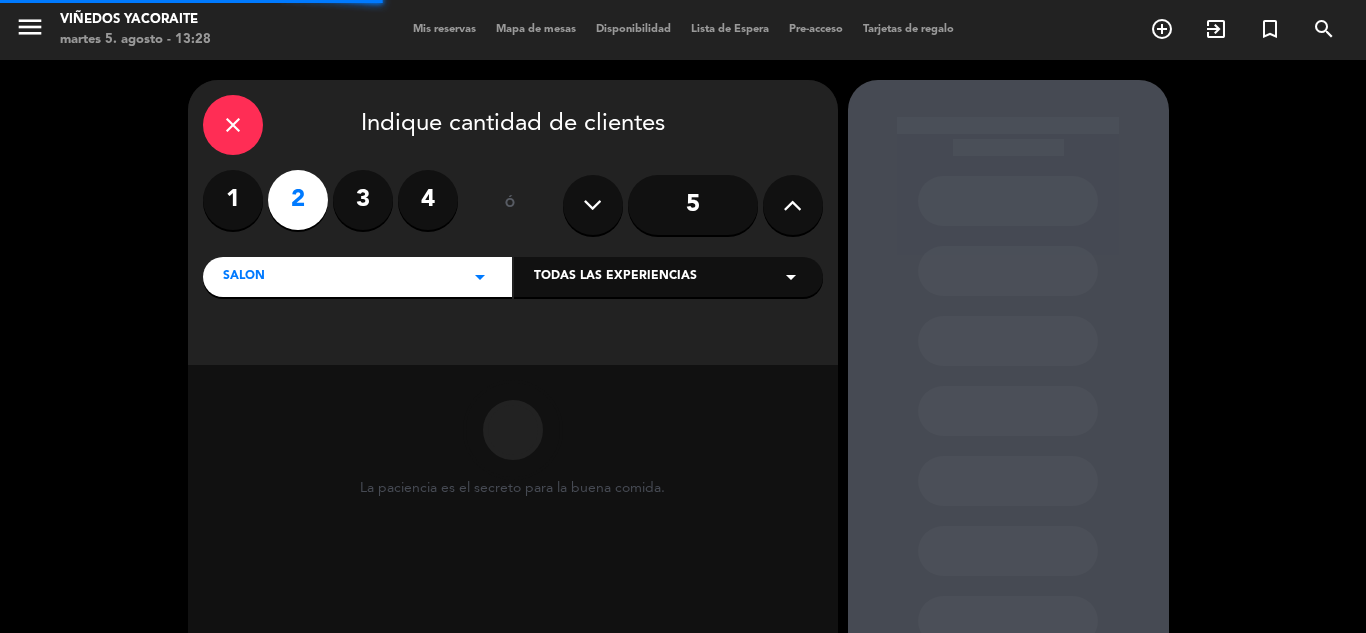 drag, startPoint x: 593, startPoint y: 275, endPoint x: 570, endPoint y: 297, distance: 31.827662 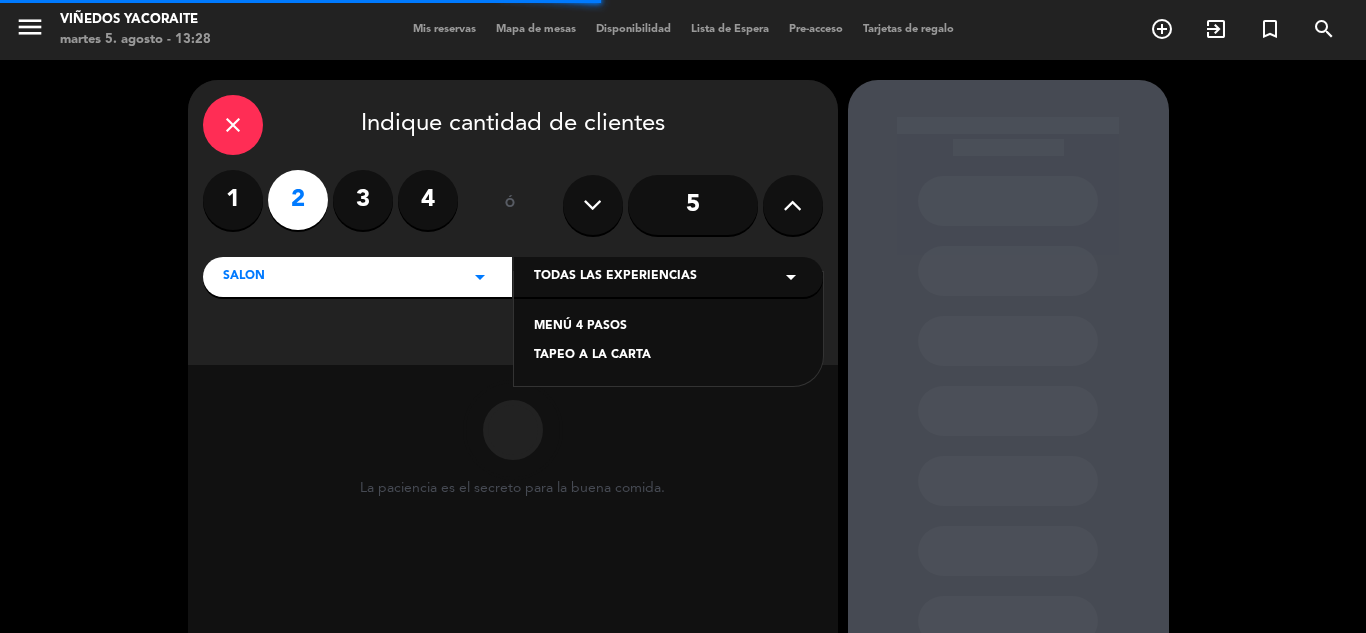 click on "TAPEO A LA CARTA" at bounding box center (668, 356) 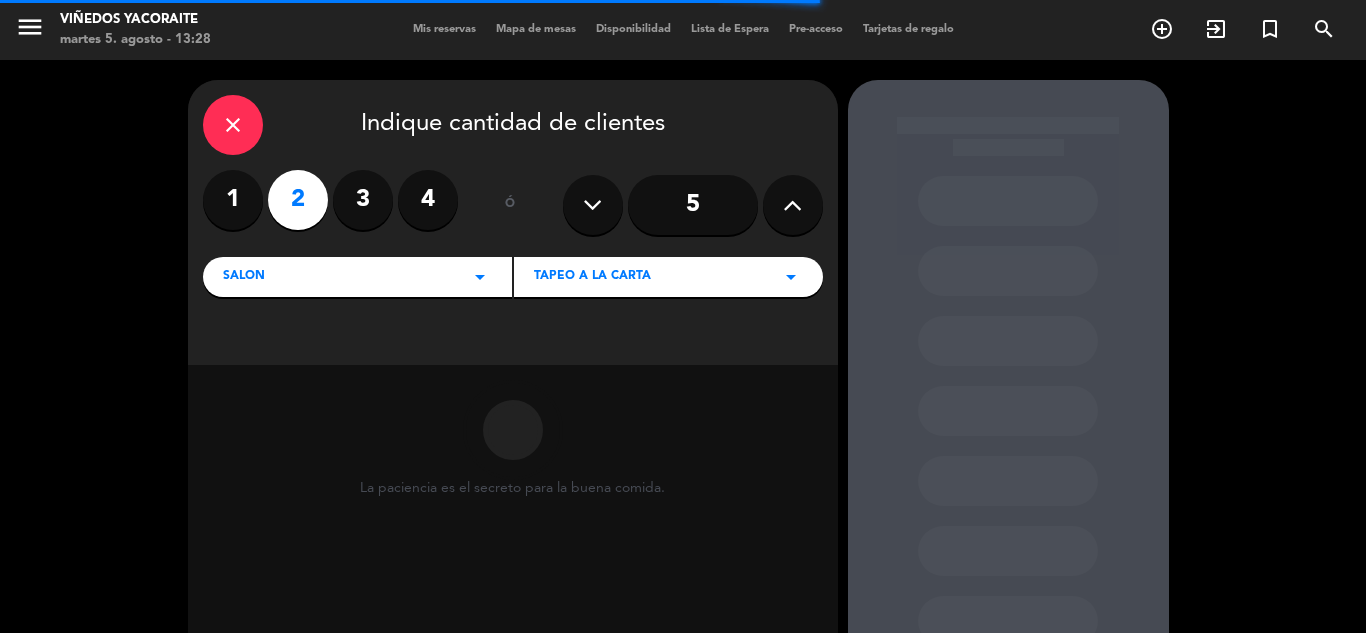 scroll, scrollTop: 100, scrollLeft: 0, axis: vertical 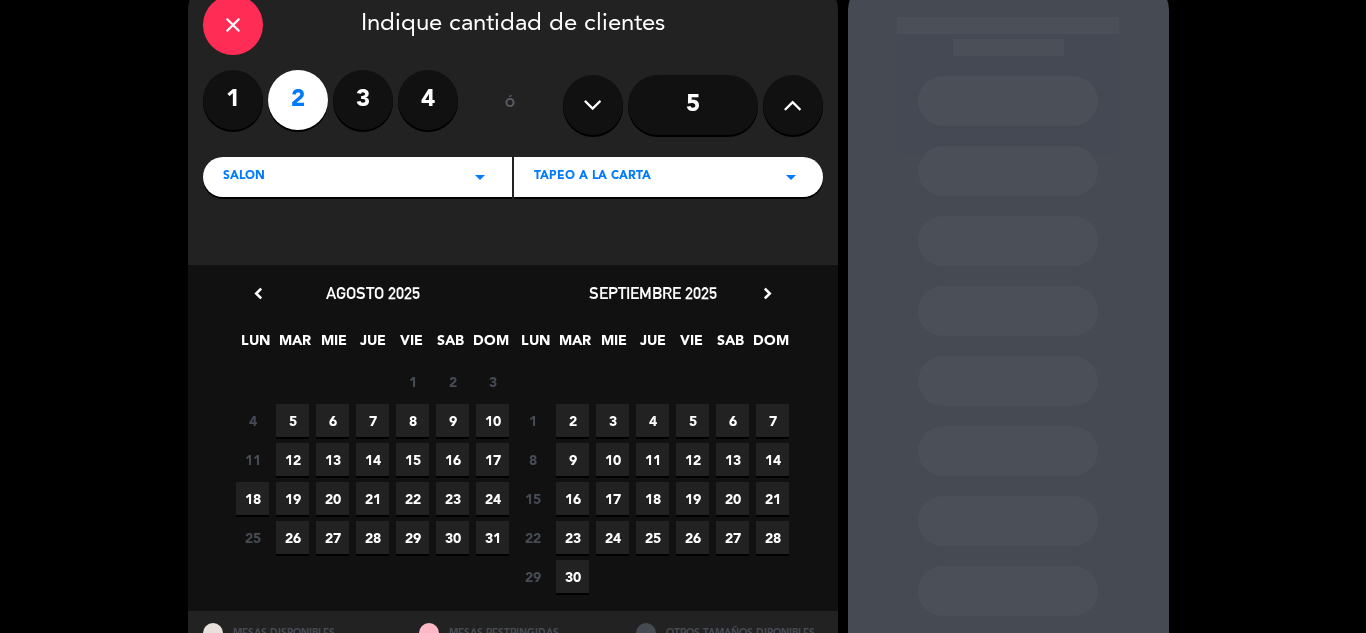 click on "5" at bounding box center (292, 420) 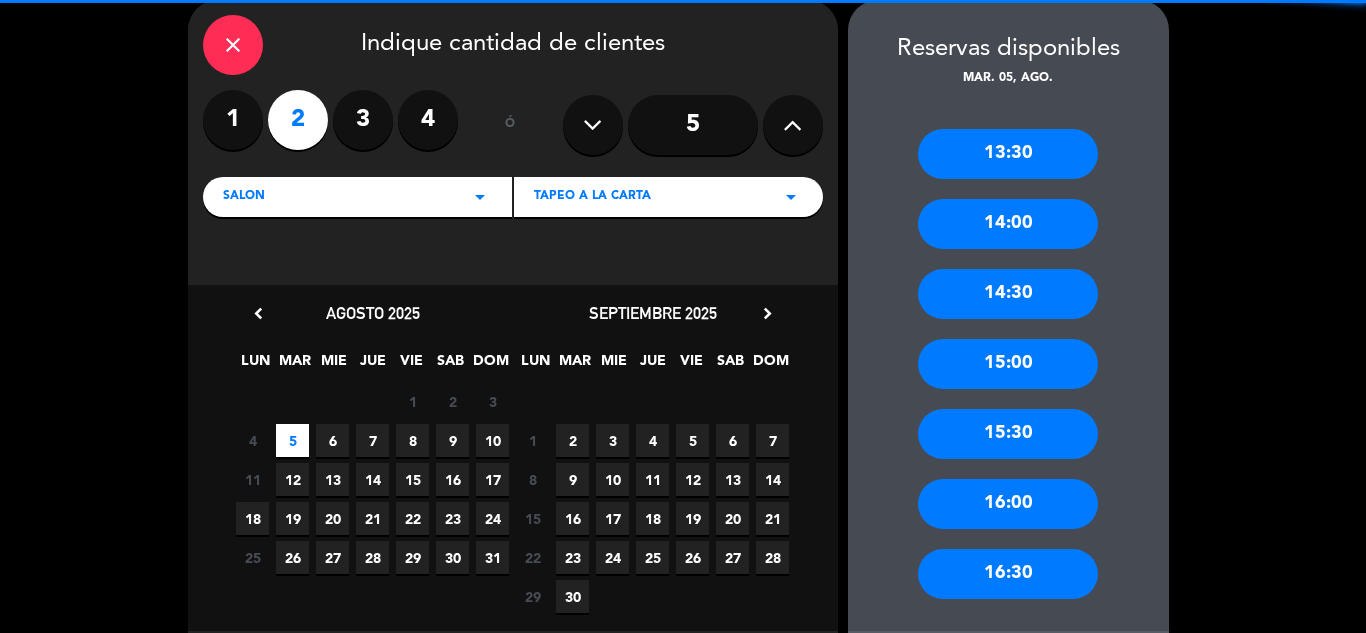 click on "13:30" at bounding box center (1008, 154) 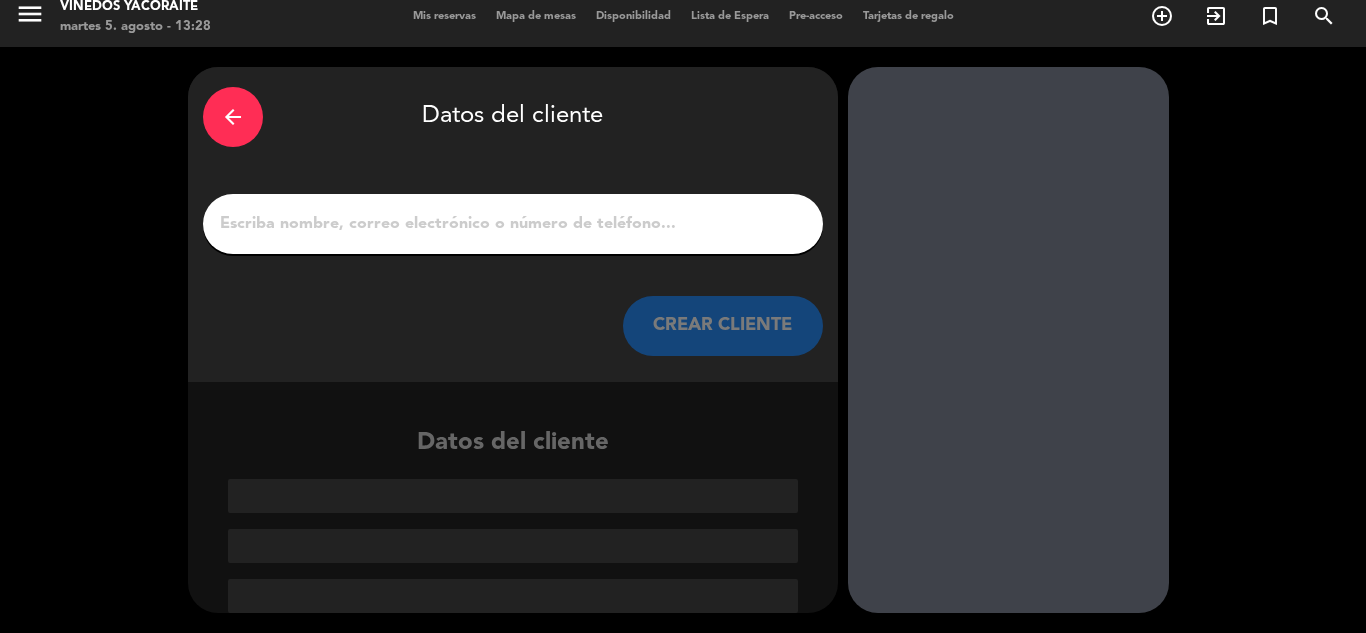 scroll, scrollTop: 13, scrollLeft: 0, axis: vertical 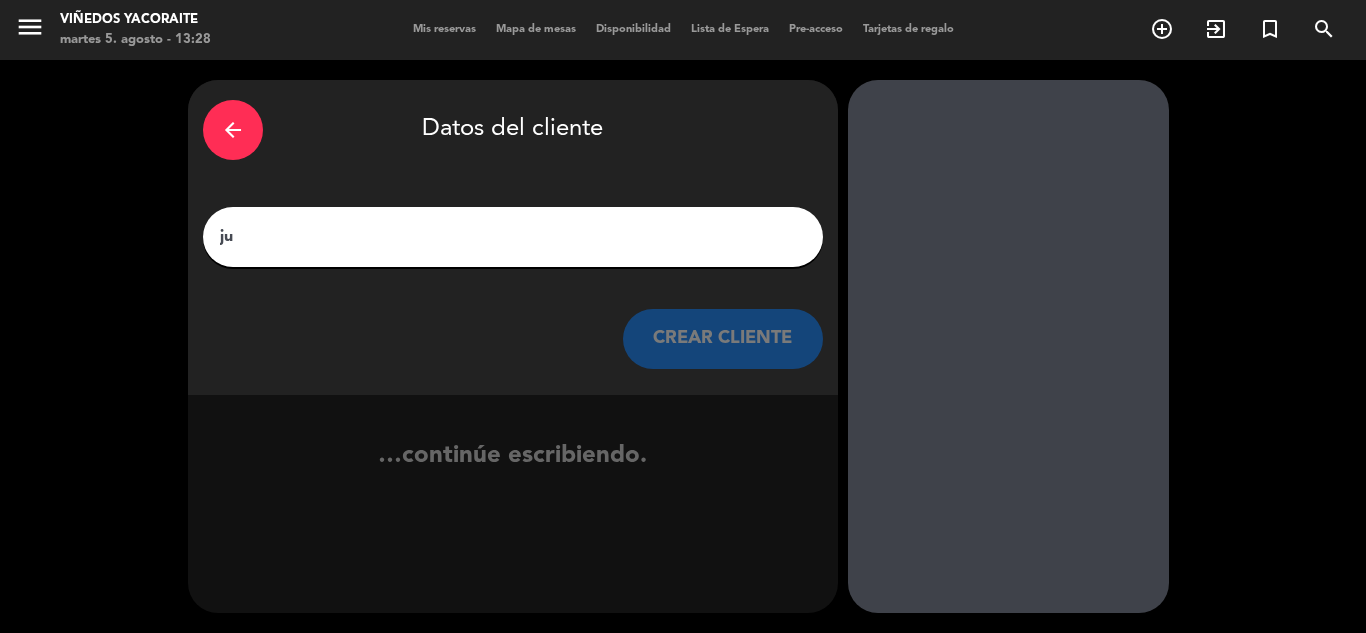 type on "j" 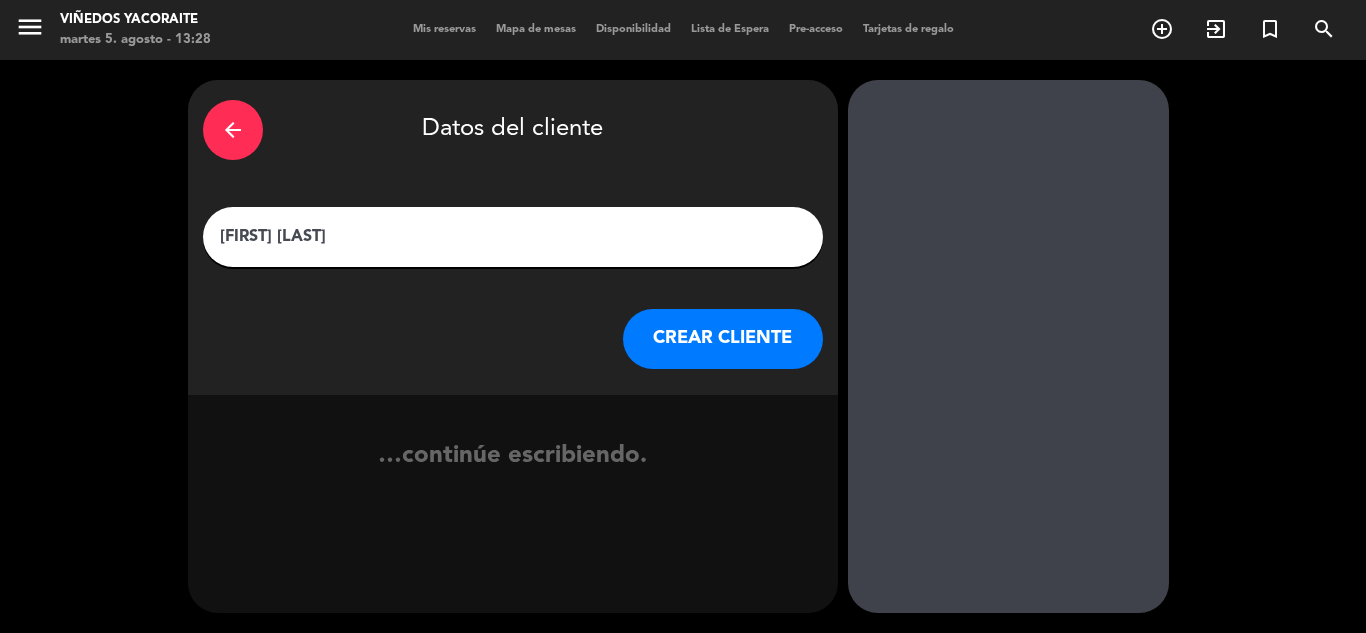 type on "[FIRST] [LAST]" 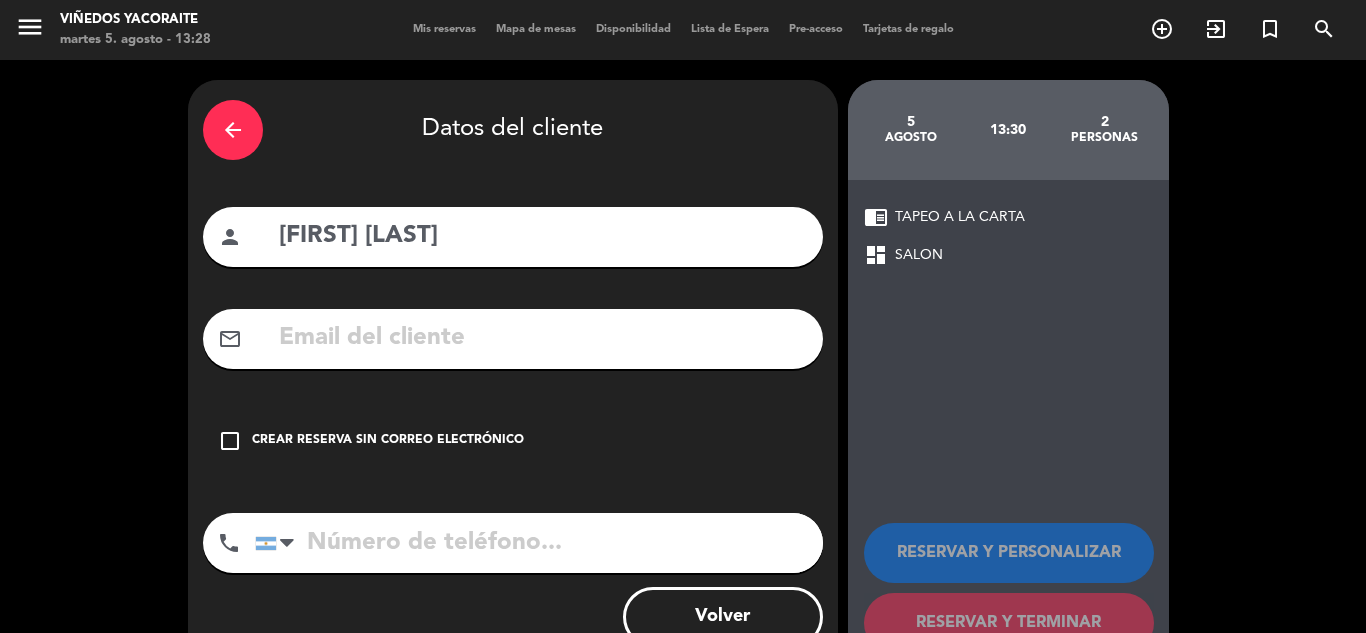 click at bounding box center [539, 543] 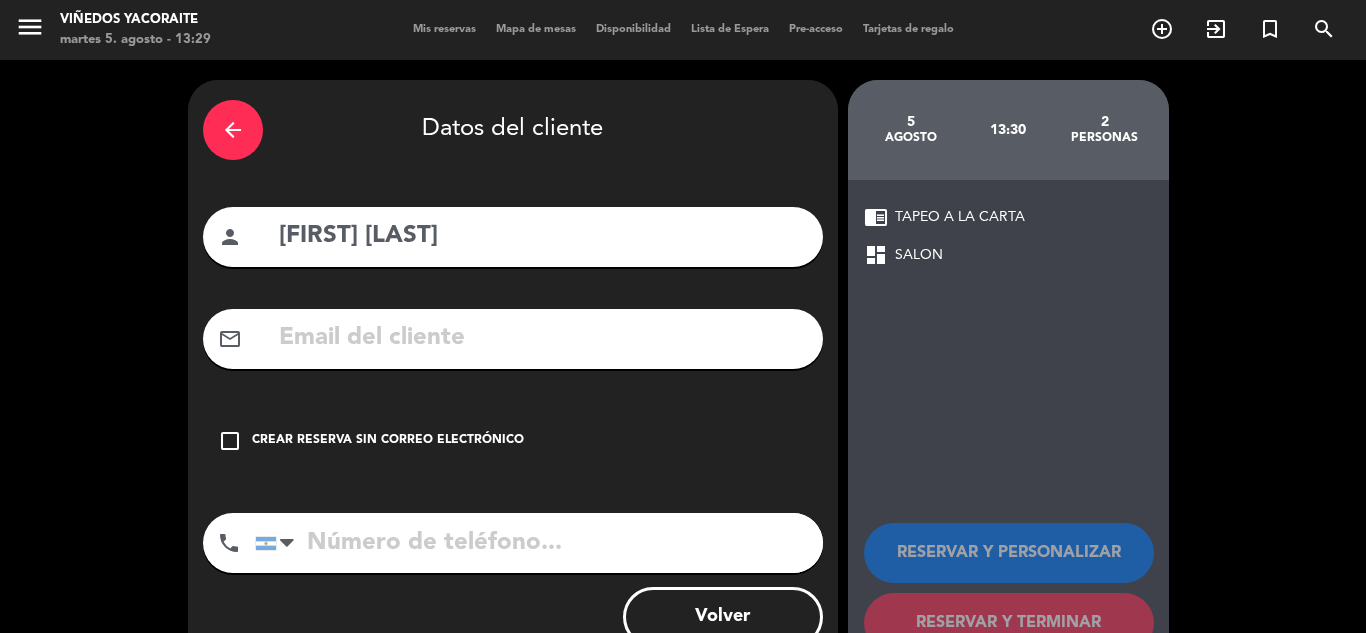 click at bounding box center [542, 338] 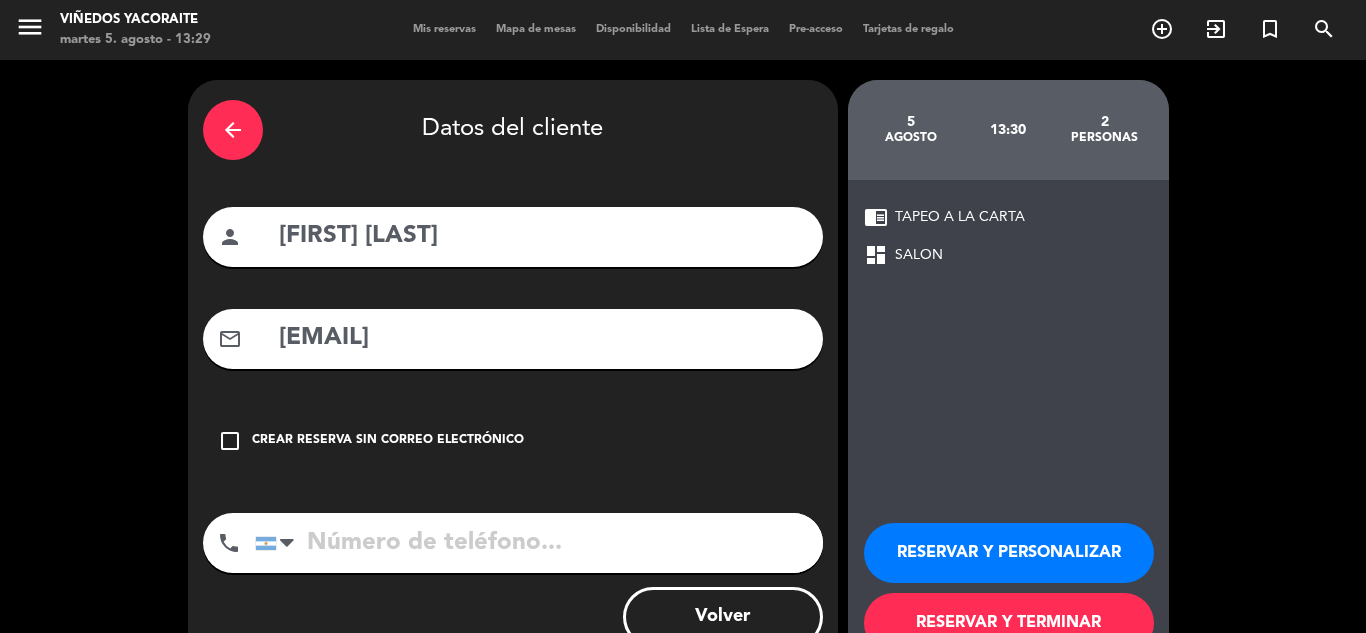 type on "[EMAIL]" 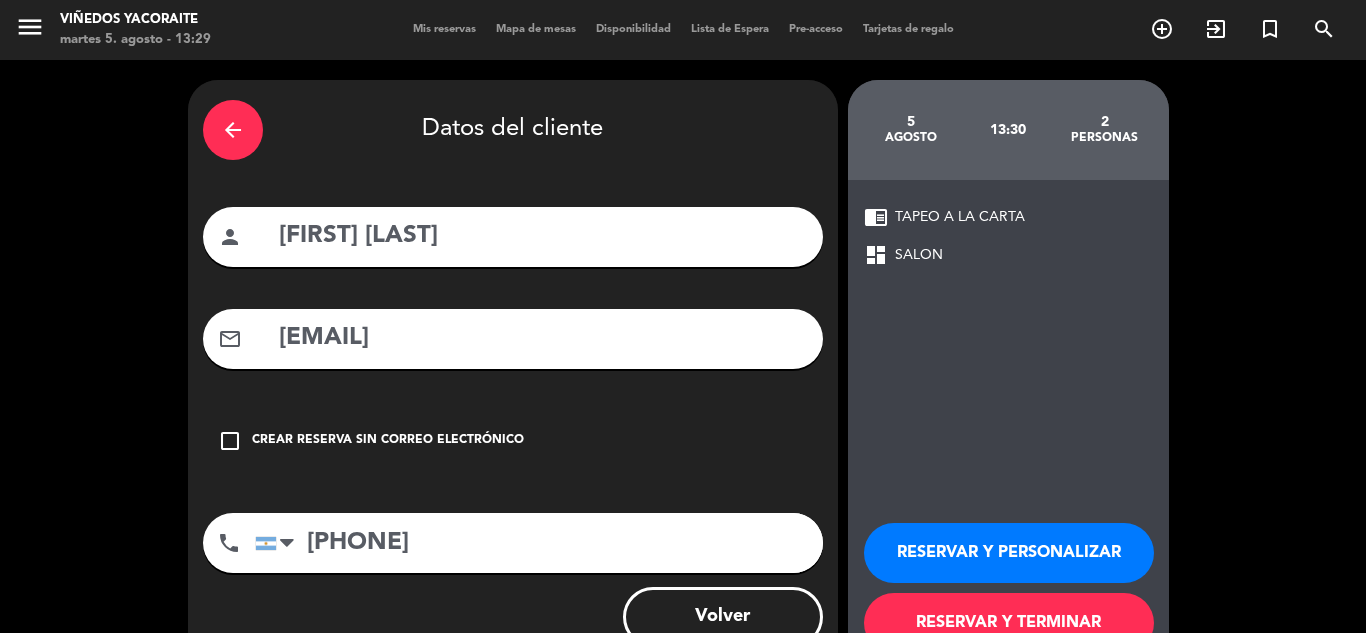 type on "[PHONE]" 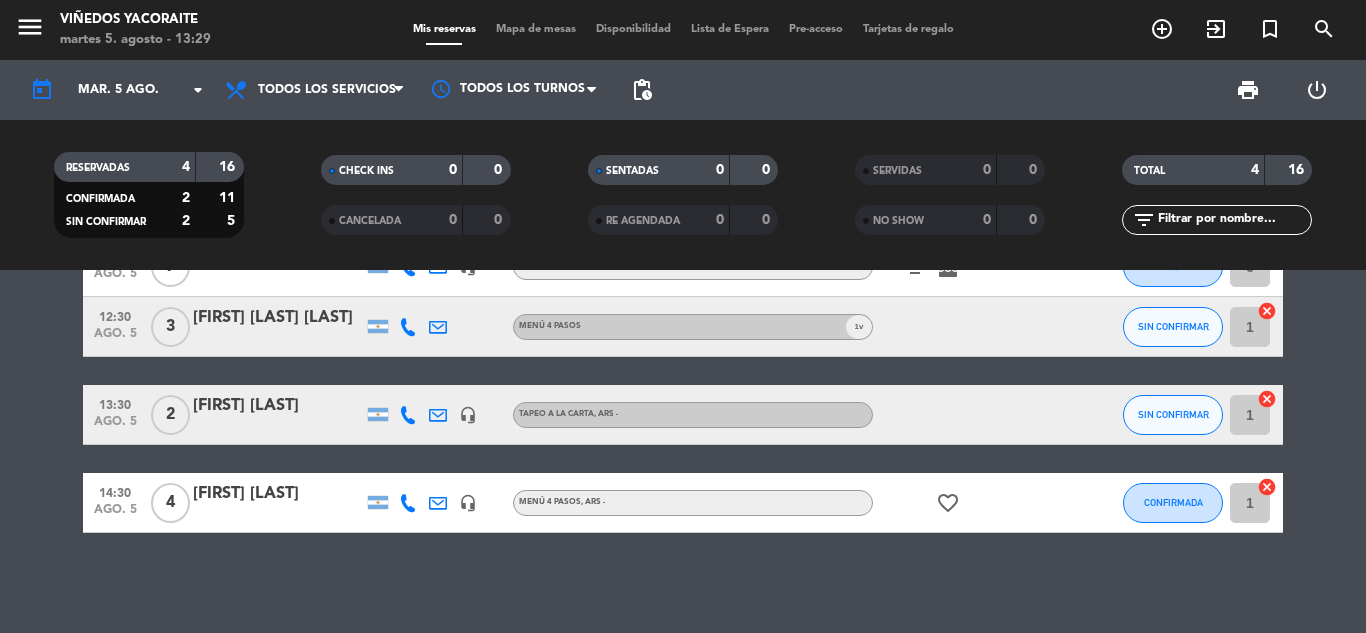 scroll, scrollTop: 0, scrollLeft: 0, axis: both 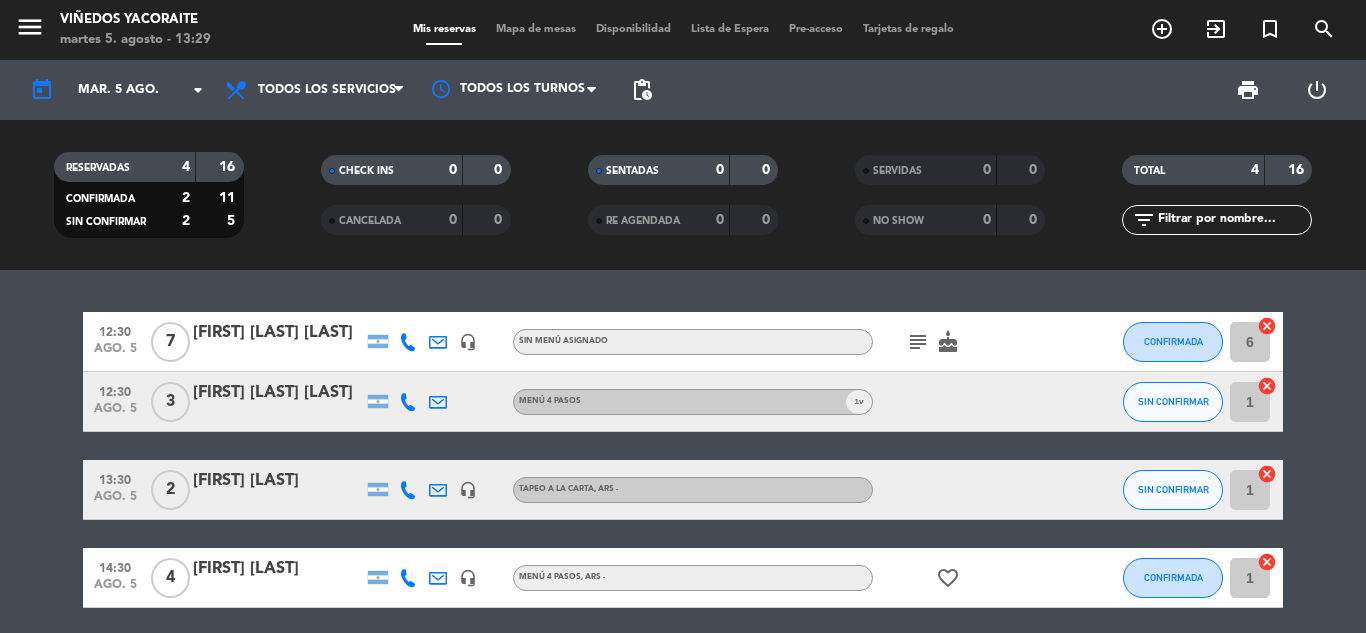 click 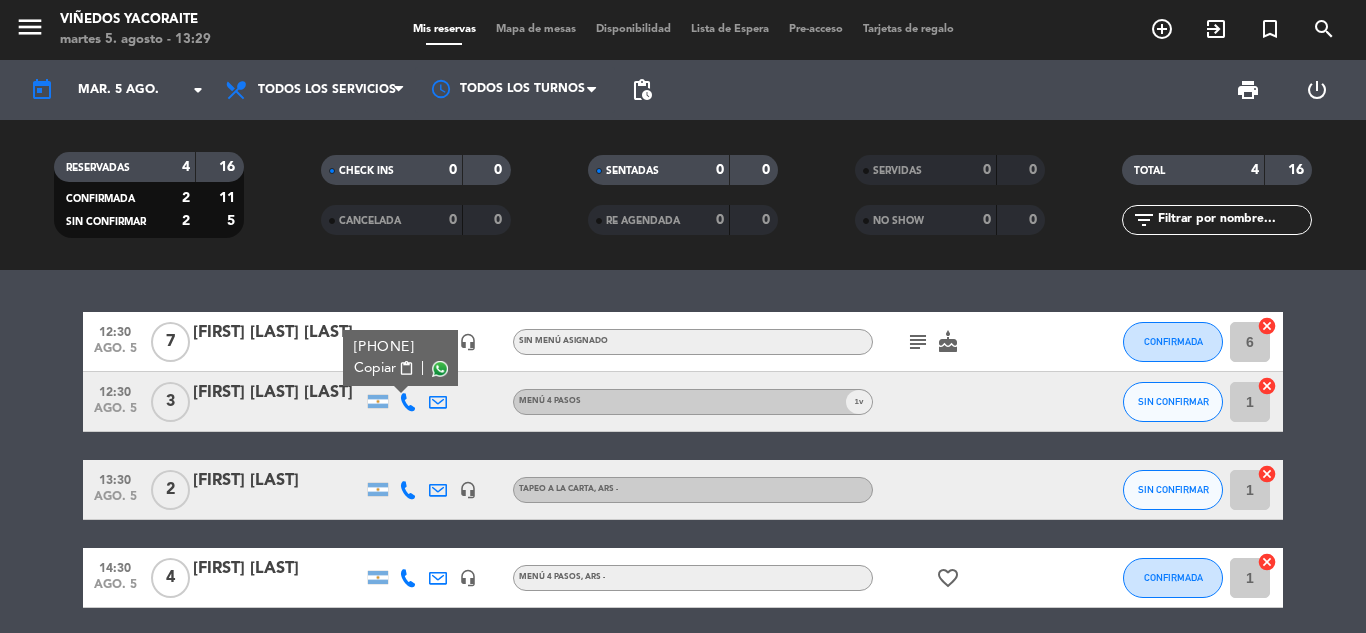 click at bounding box center (440, 369) 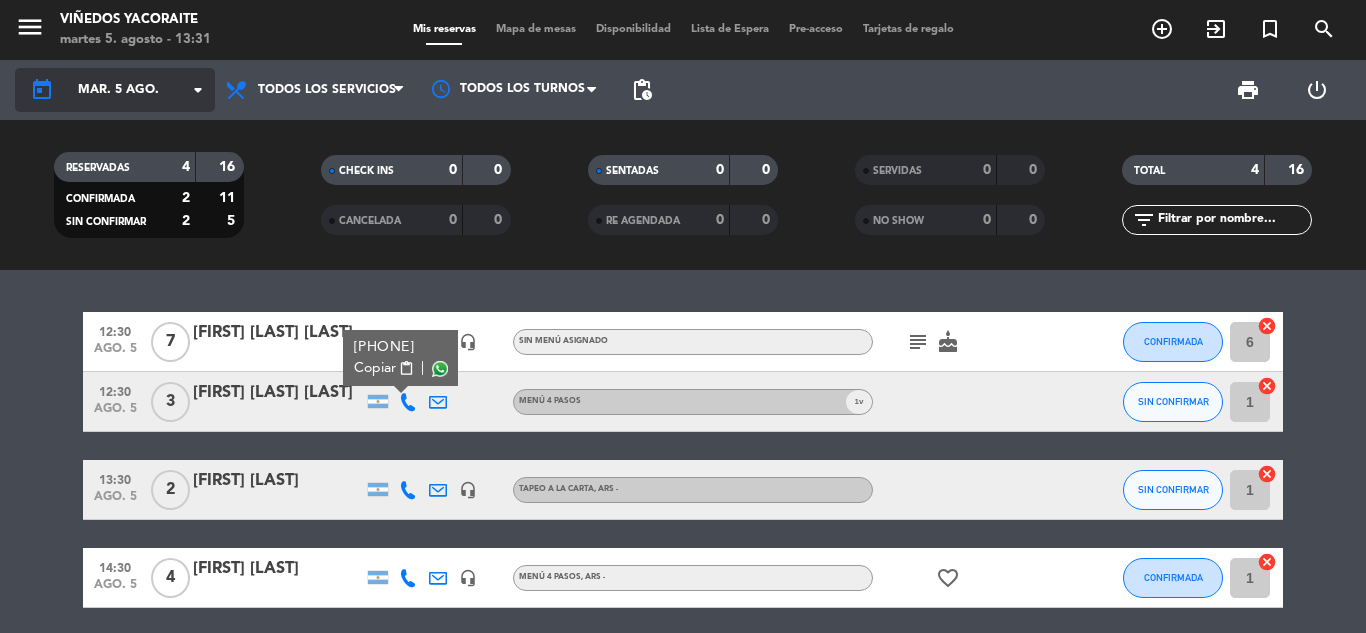 click on "arrow_drop_down" 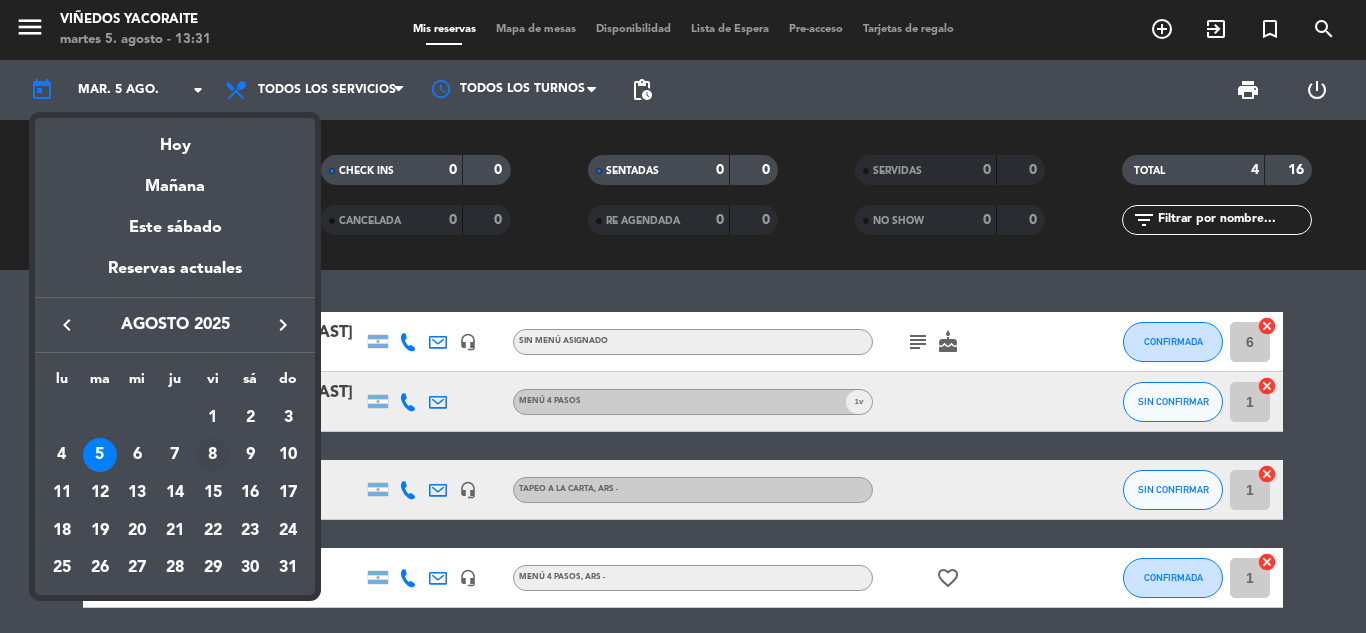click on "8" at bounding box center (213, 455) 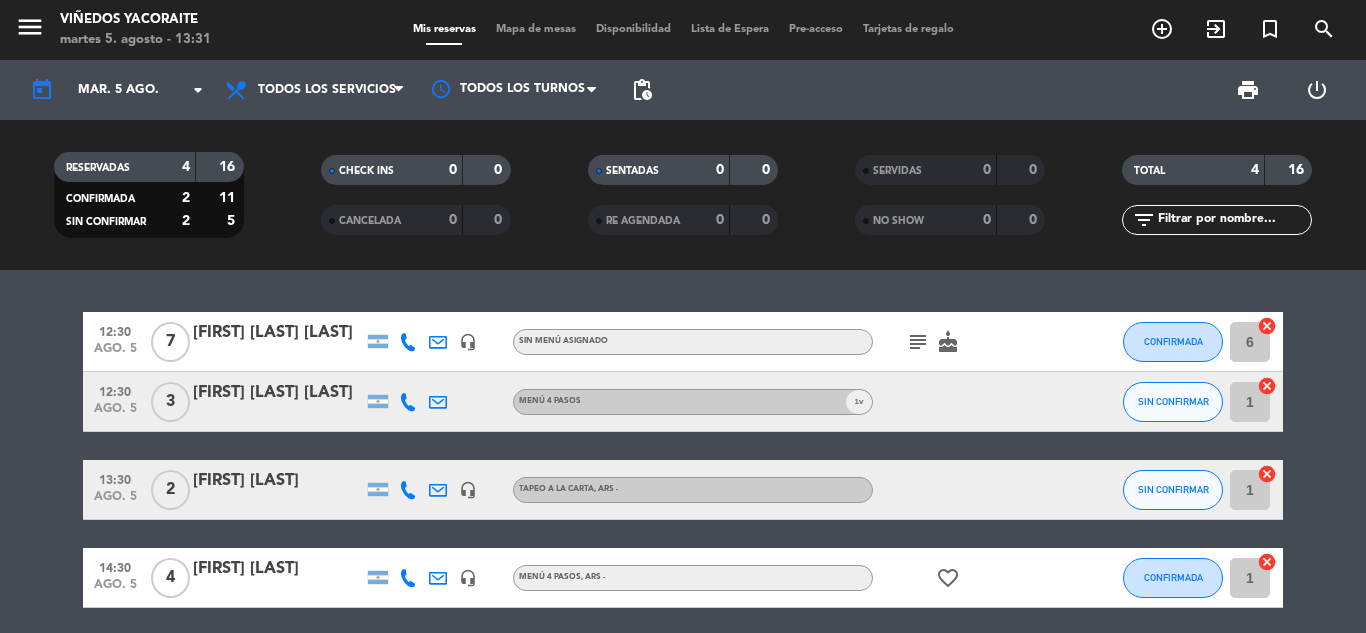 type on "vie. 8 ago." 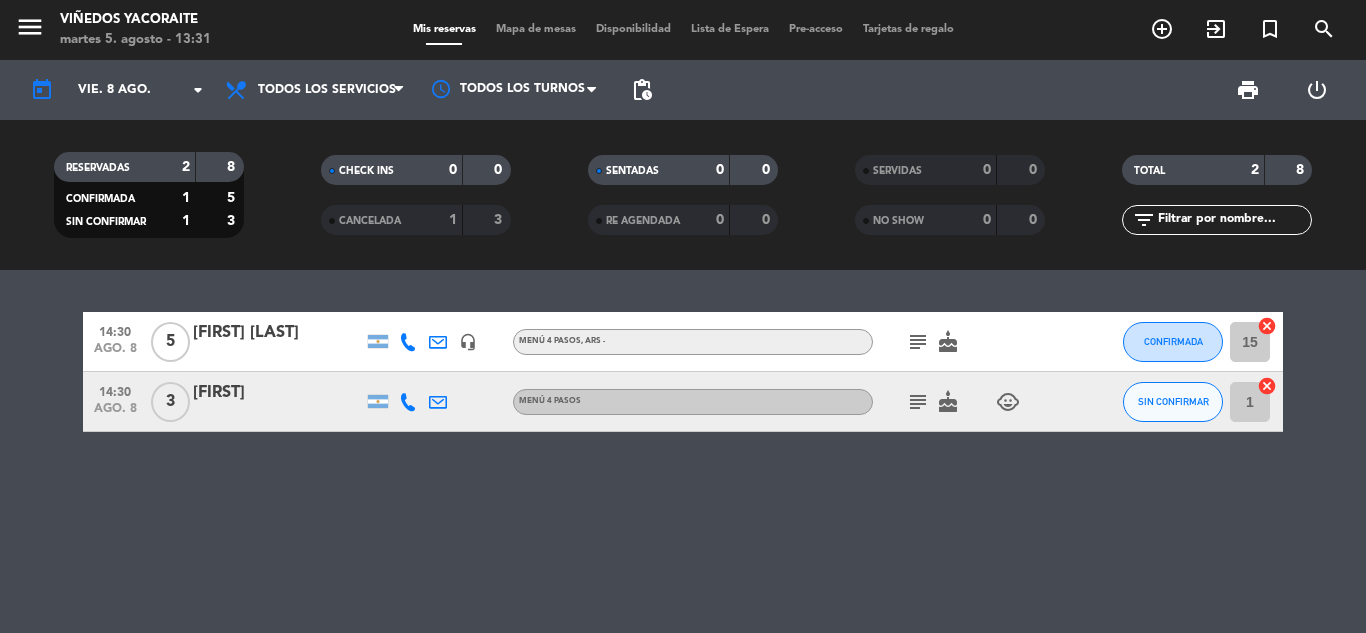 click on "child_care" 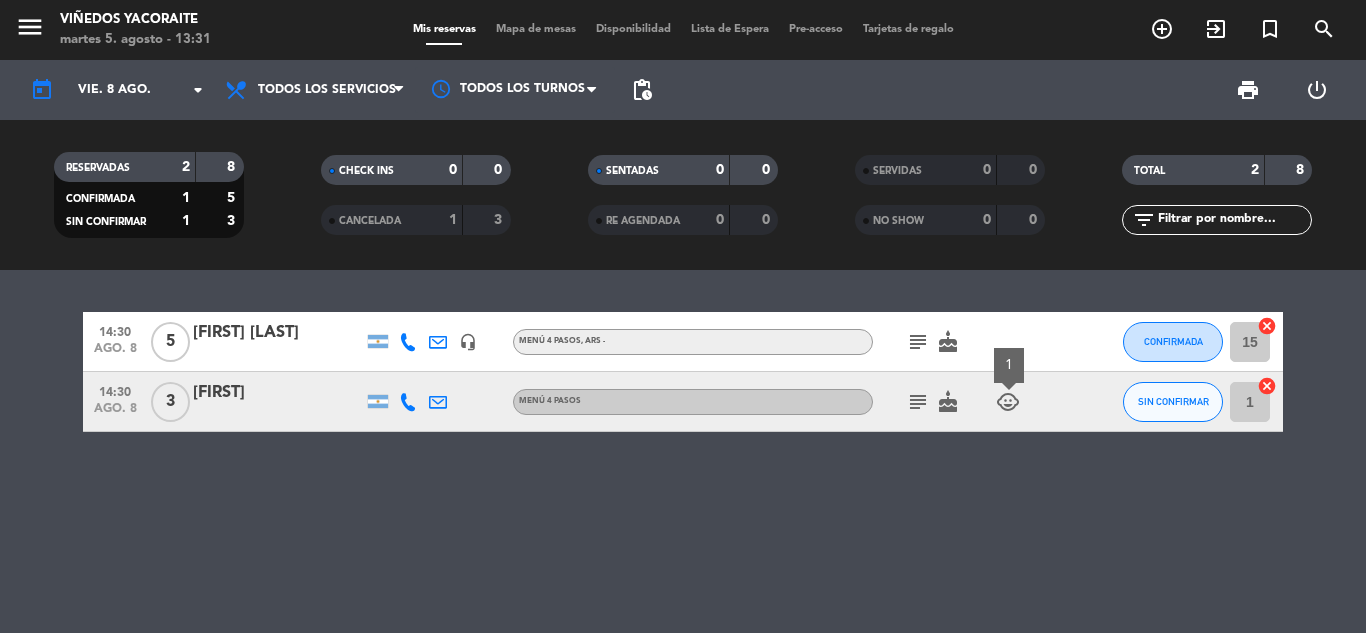 click on "subject" 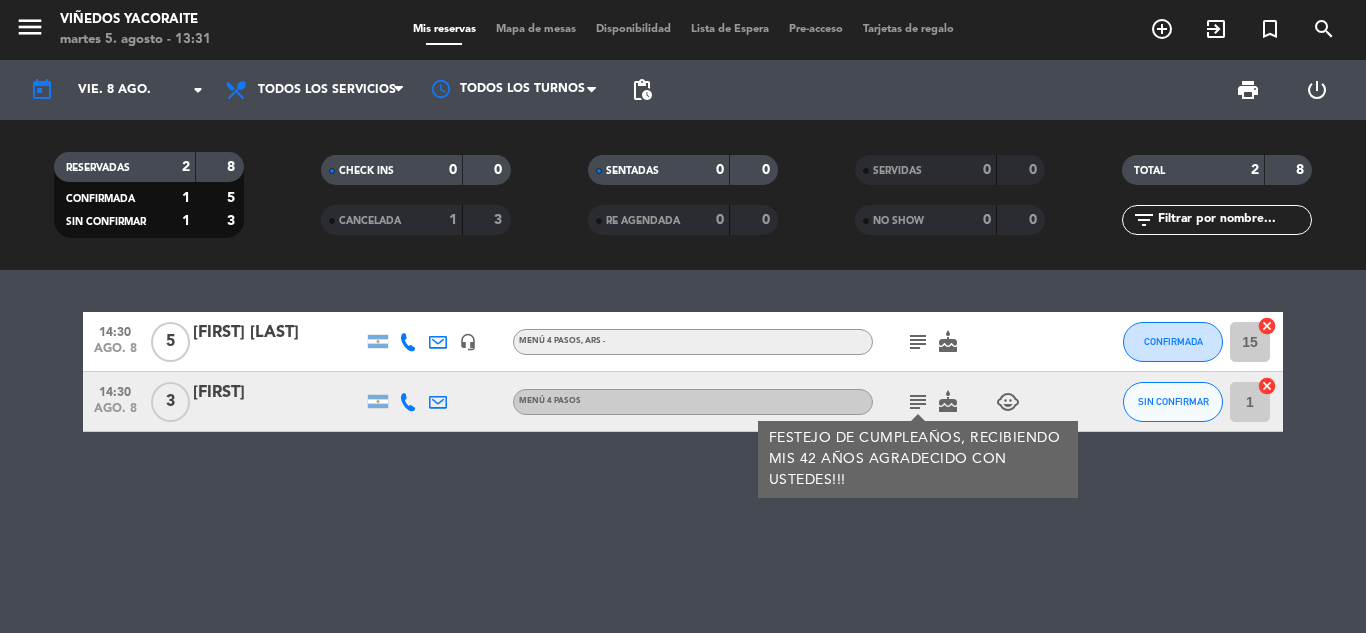 click on "cake" 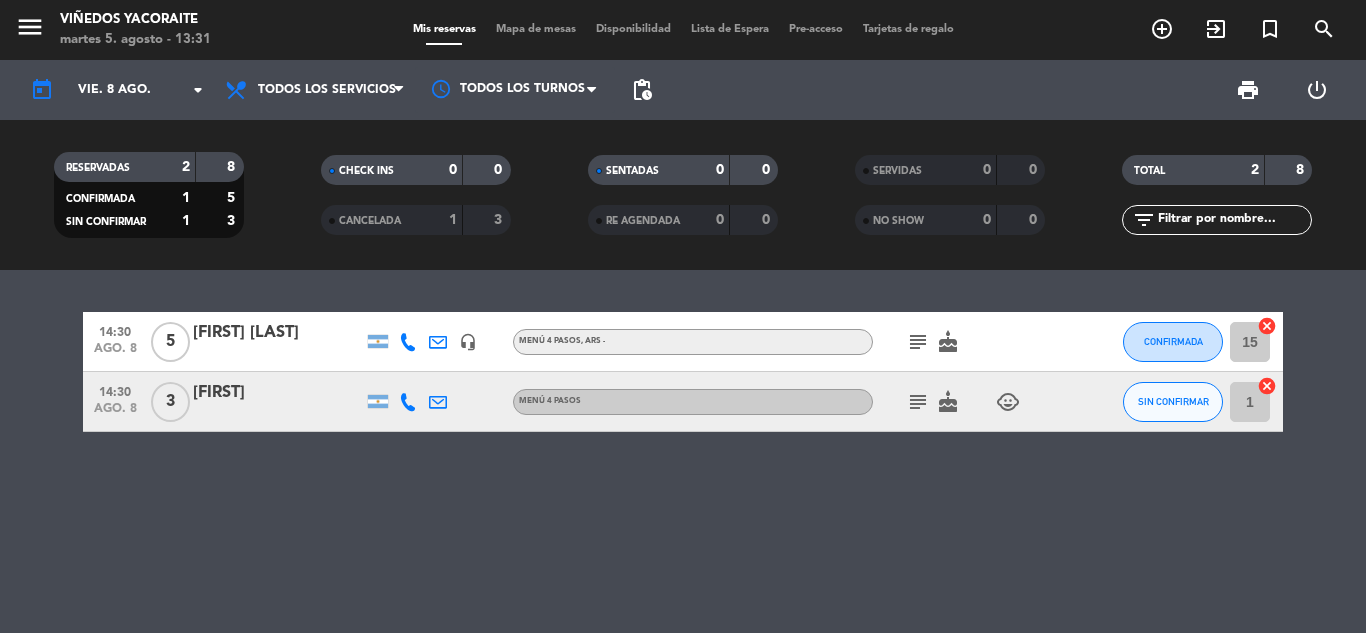 click on "cake" 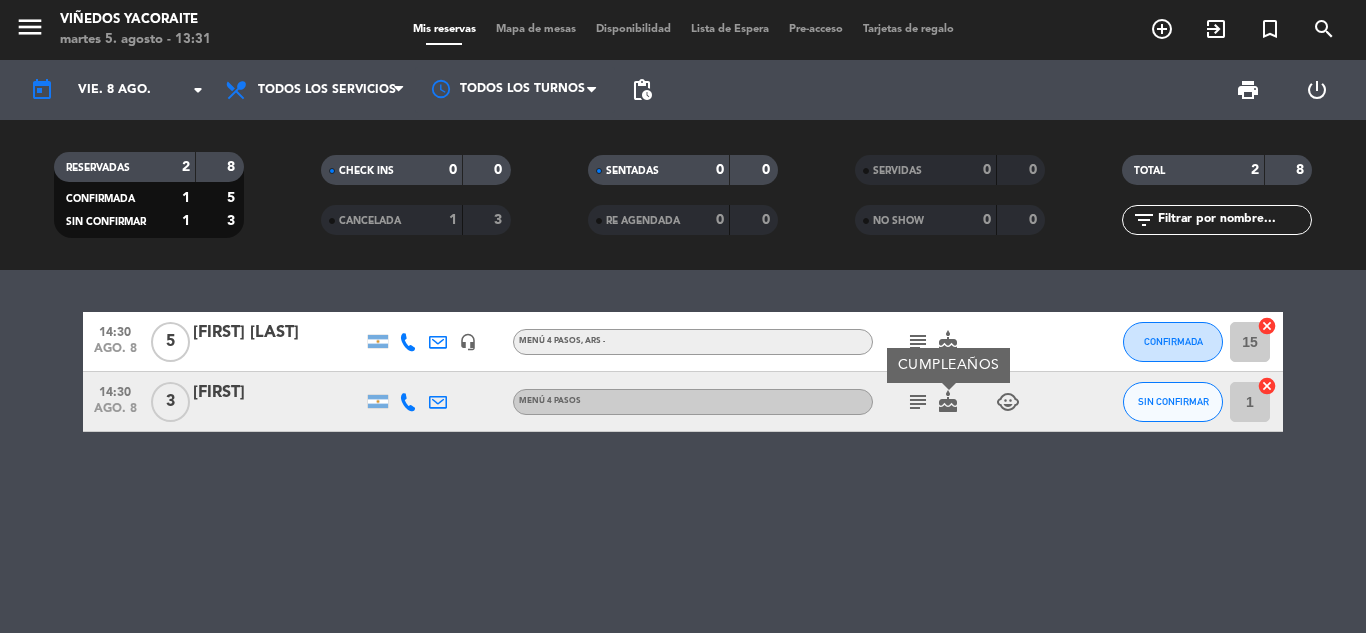 click on "subject" 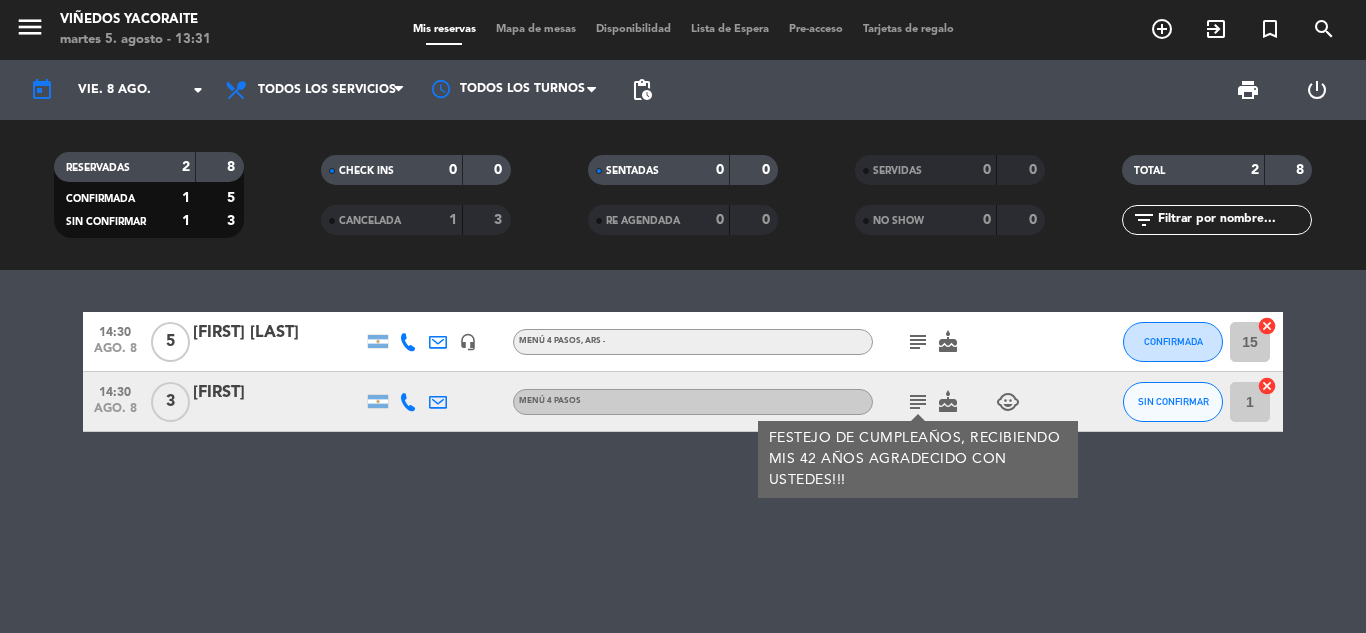 click on "[FIRST]" 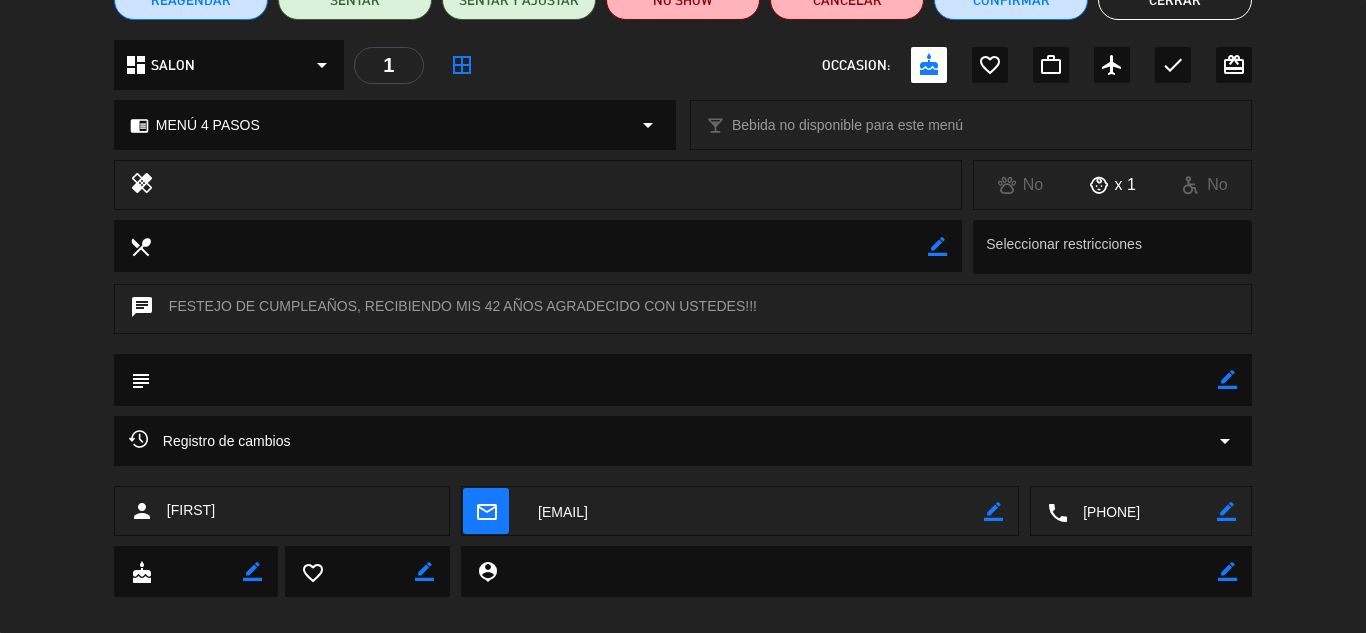 scroll, scrollTop: 224, scrollLeft: 0, axis: vertical 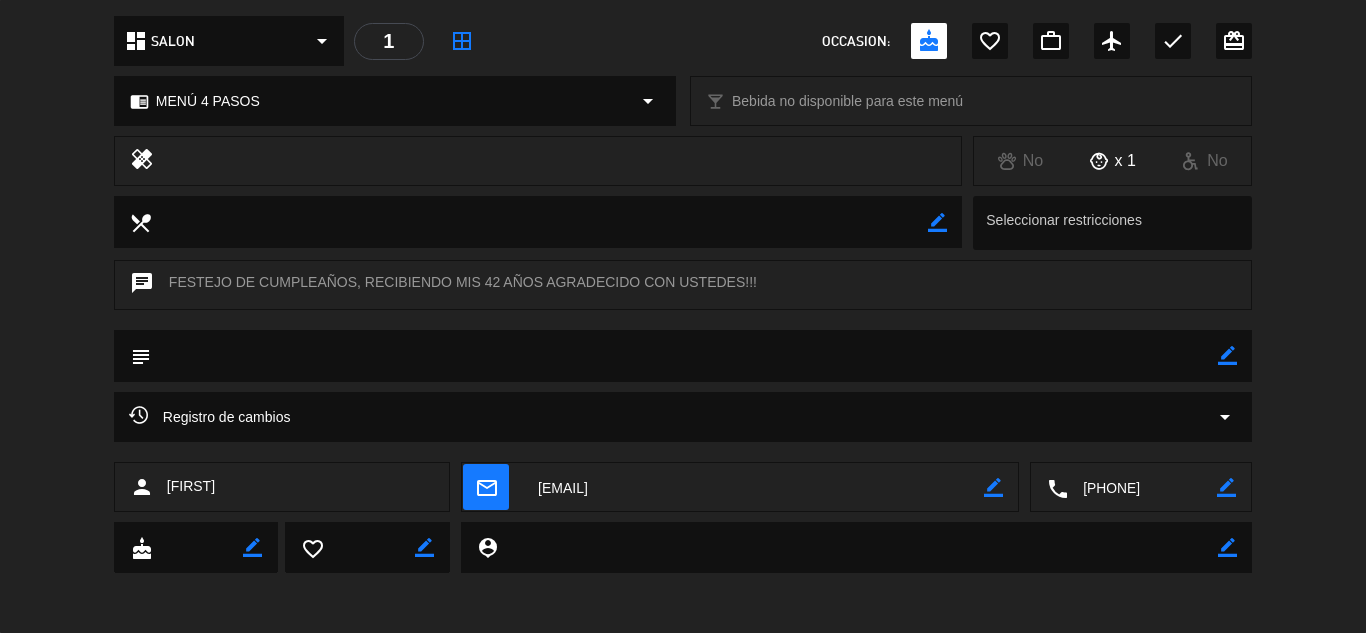 click on "border_color" 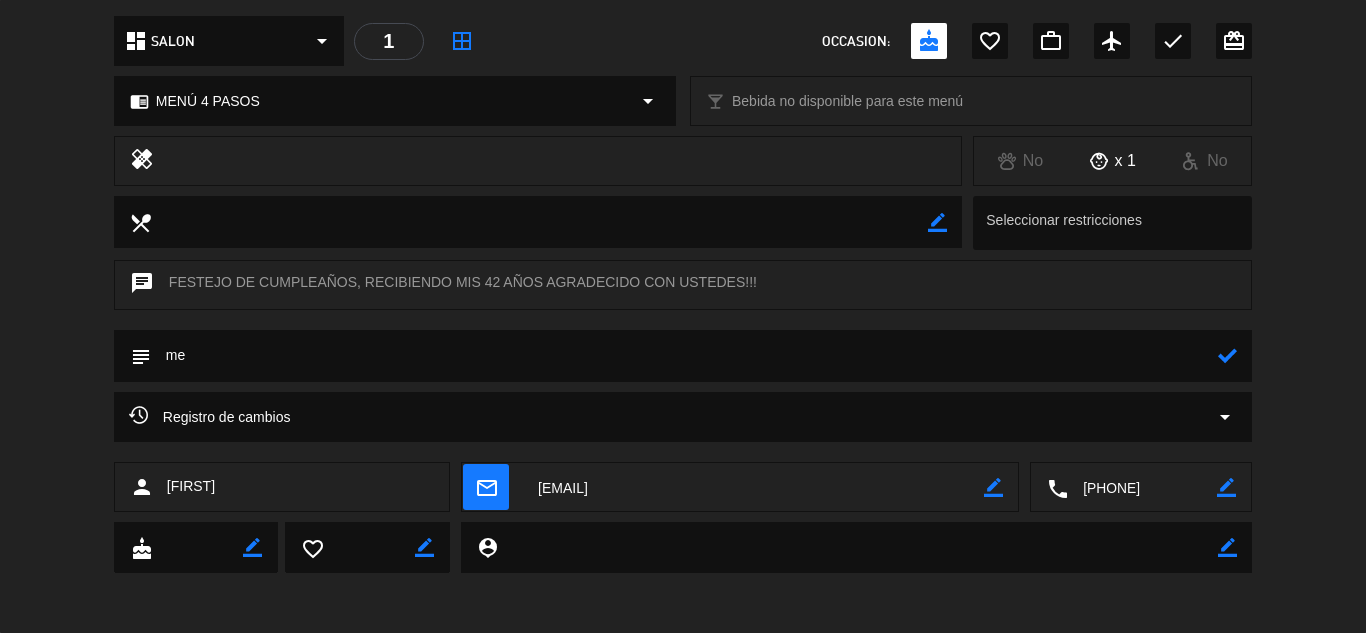 type on "m" 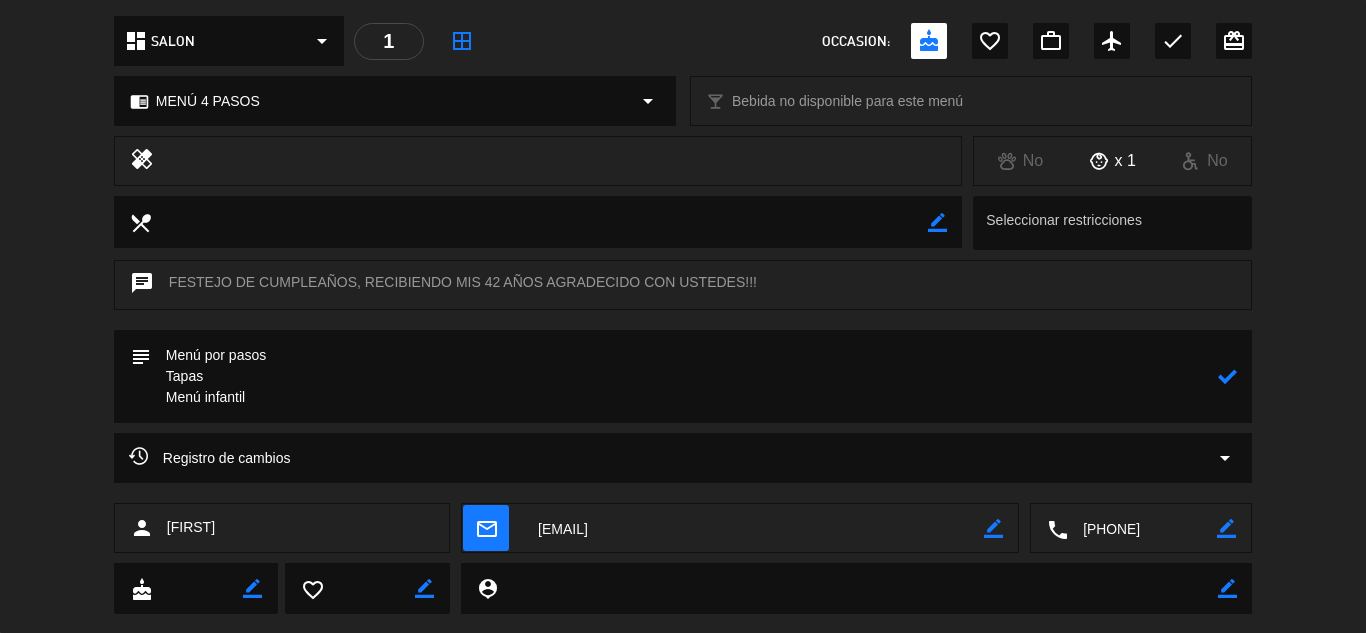 click 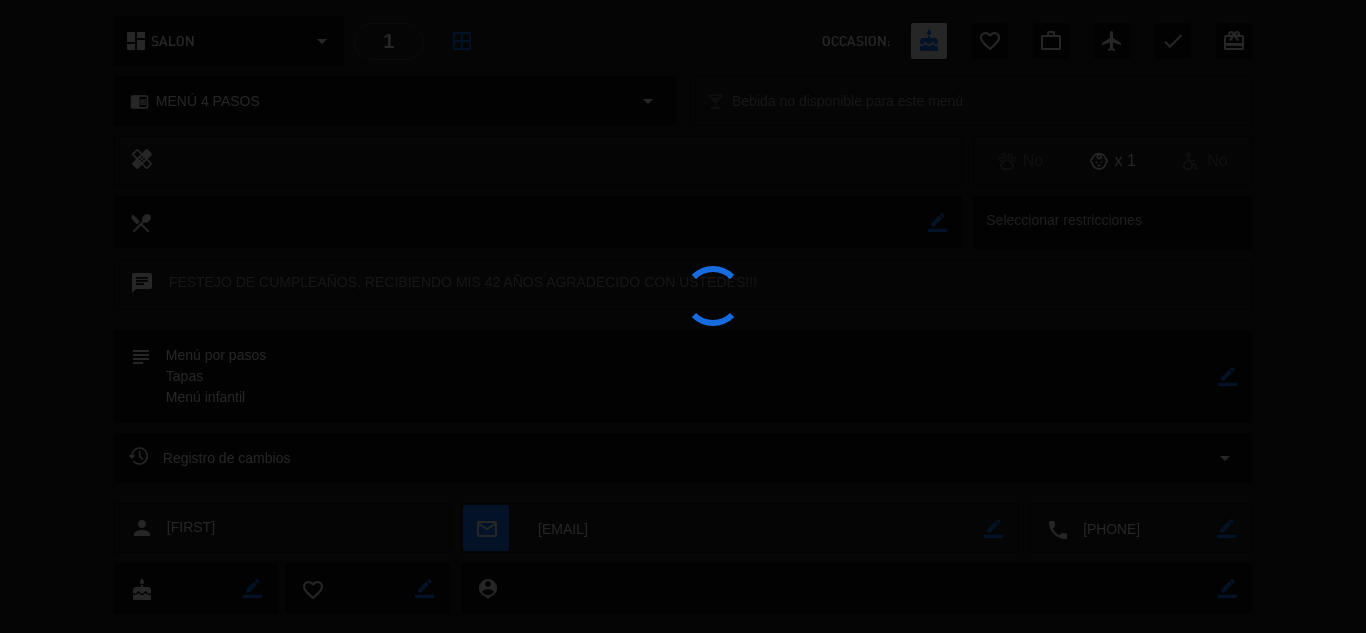 type on "Menú por pasos
Tapas
Menú infantil" 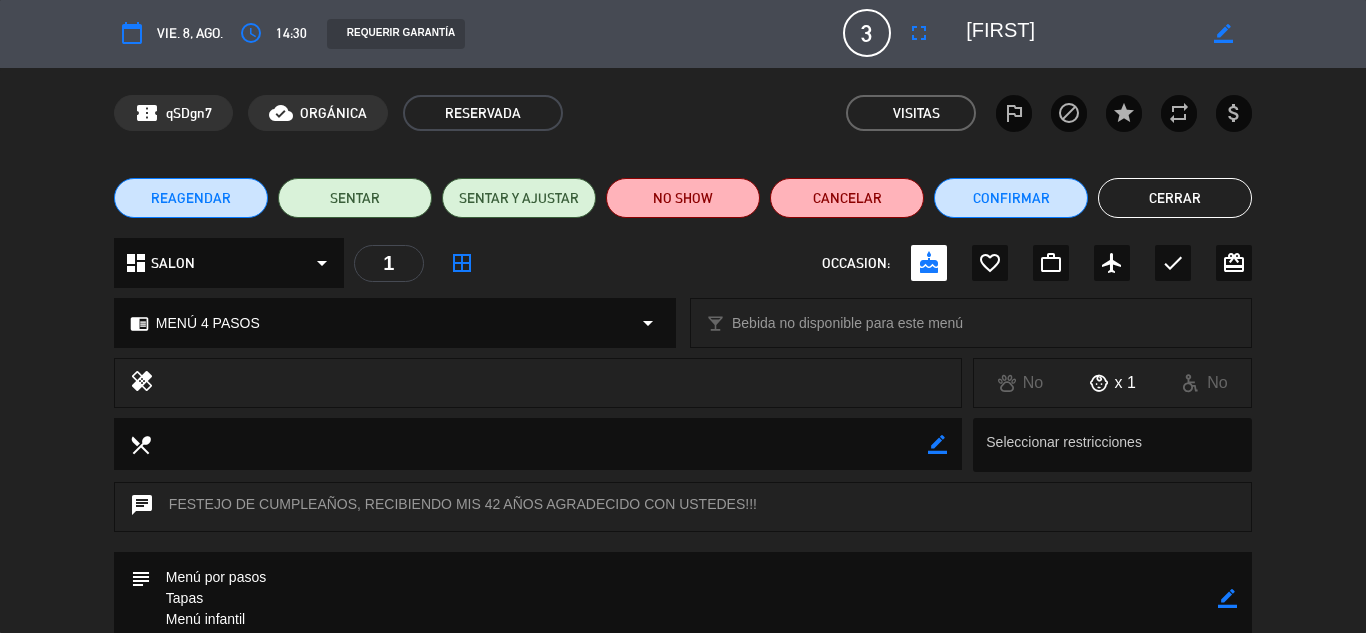 scroll, scrollTop: 0, scrollLeft: 0, axis: both 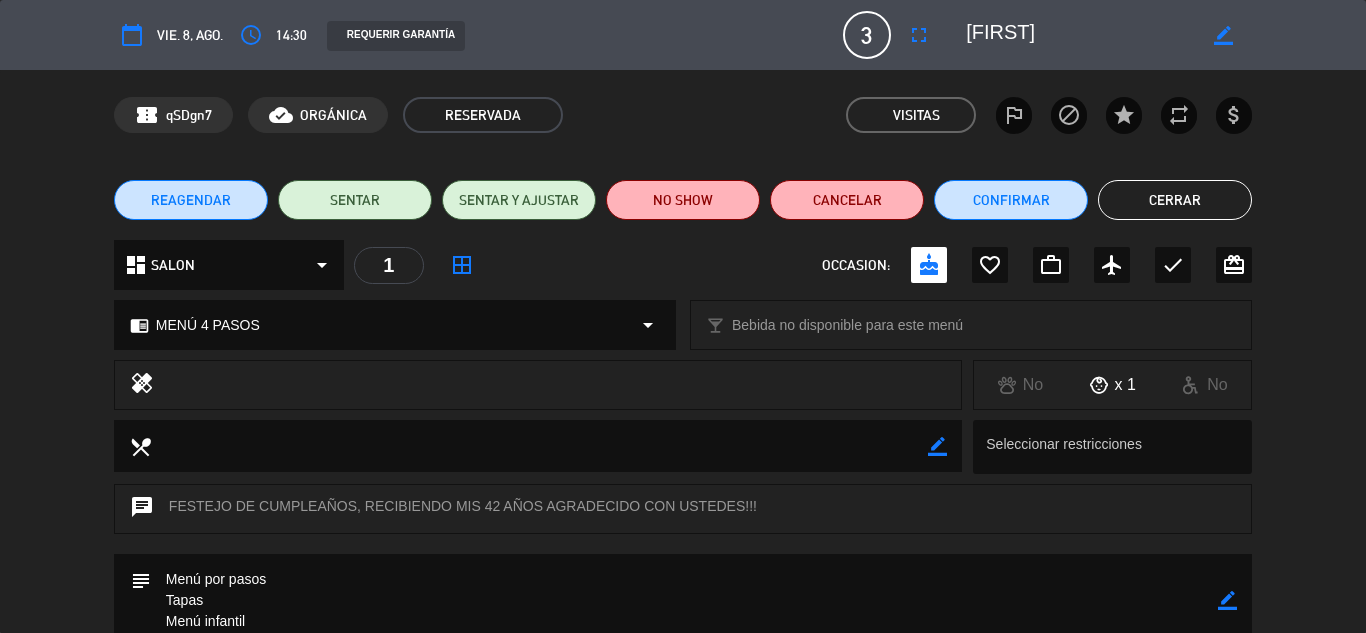 click on "border_color" 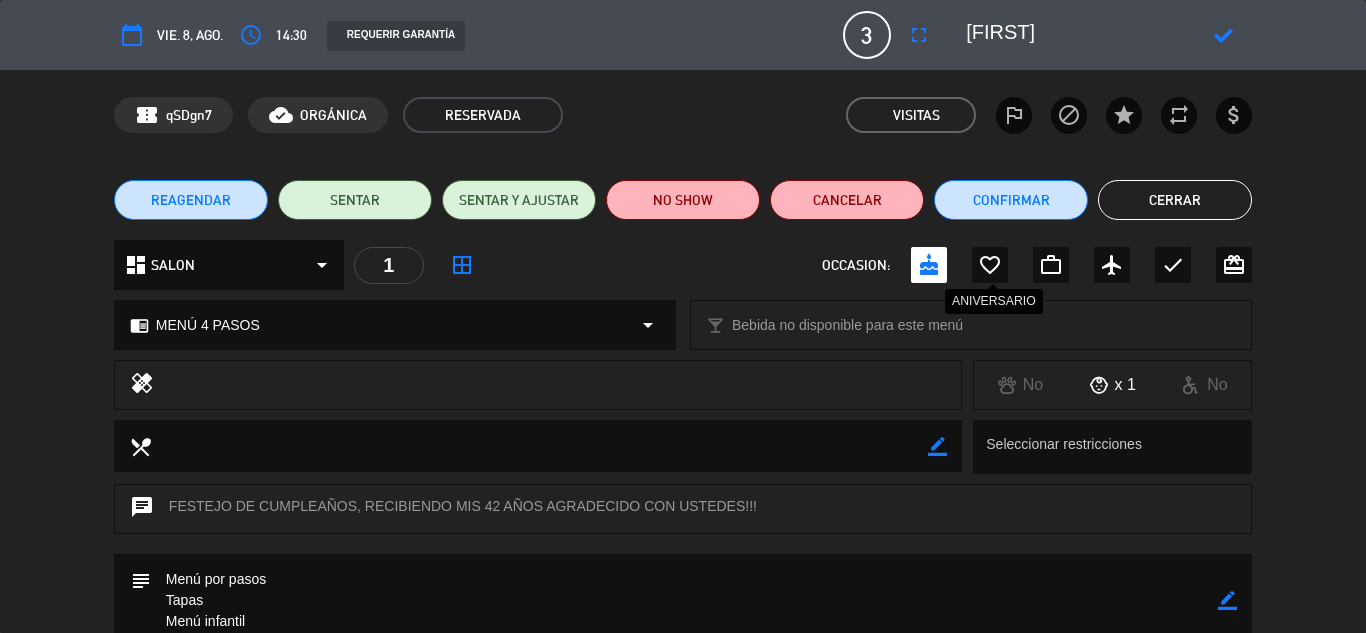 scroll, scrollTop: 265, scrollLeft: 0, axis: vertical 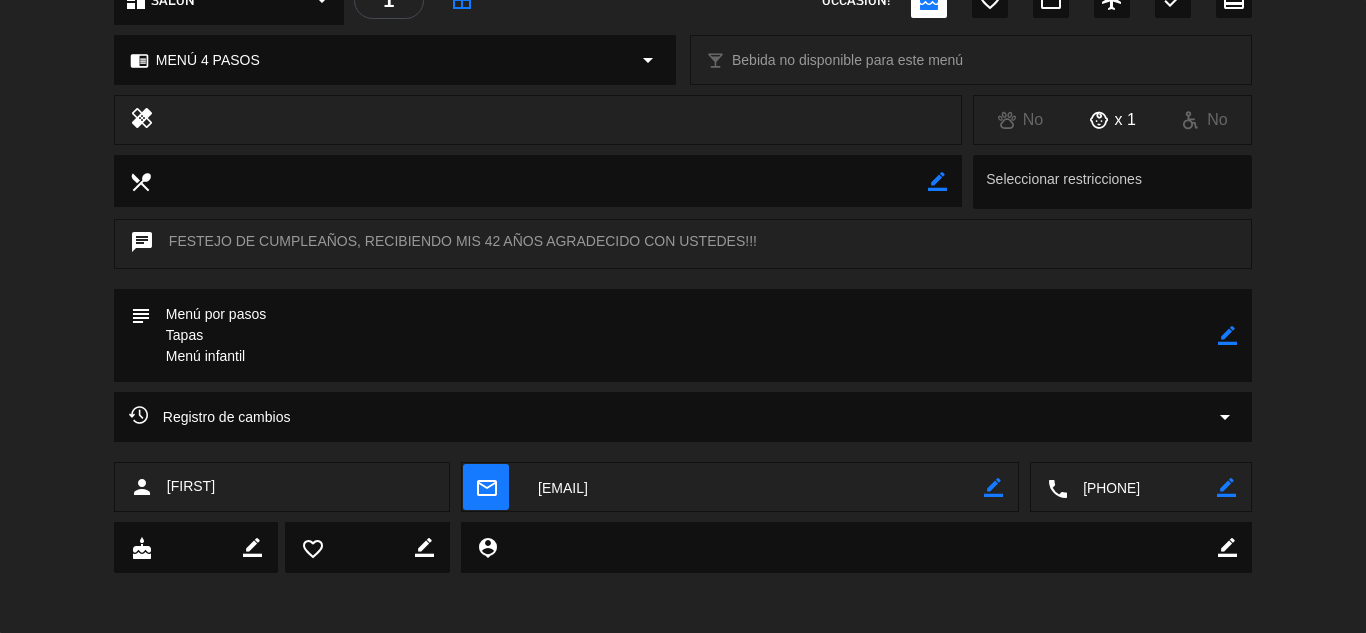 click 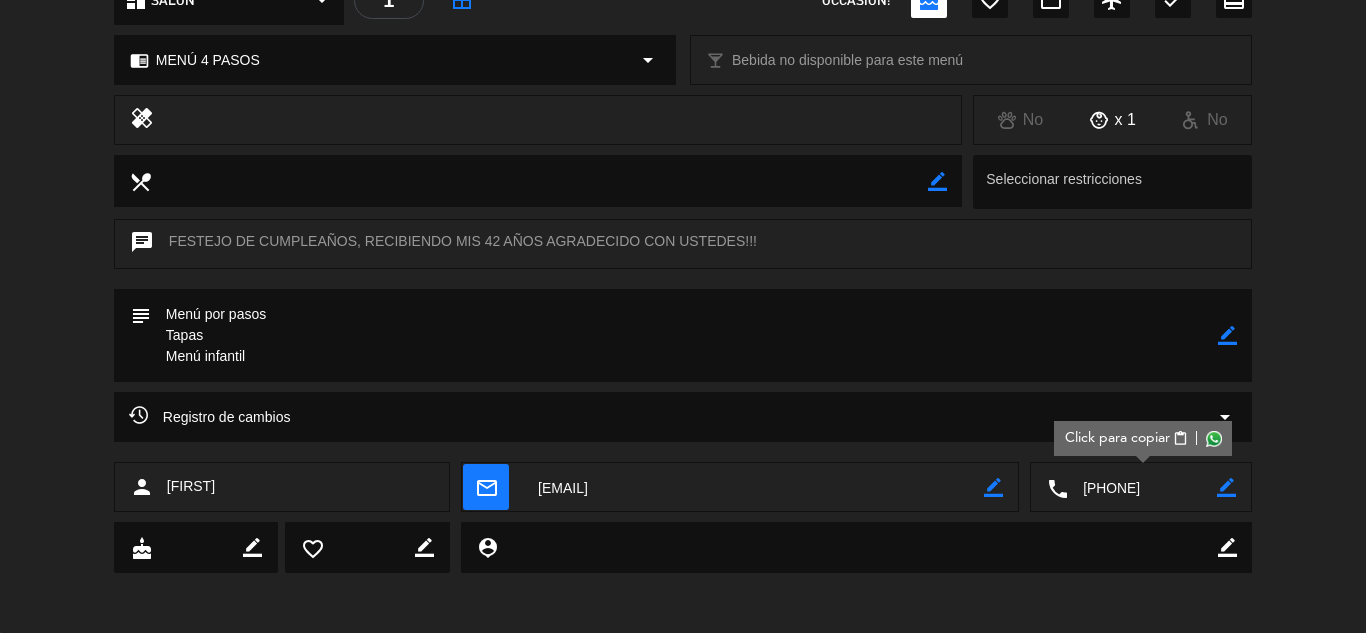 click at bounding box center [1213, 438] 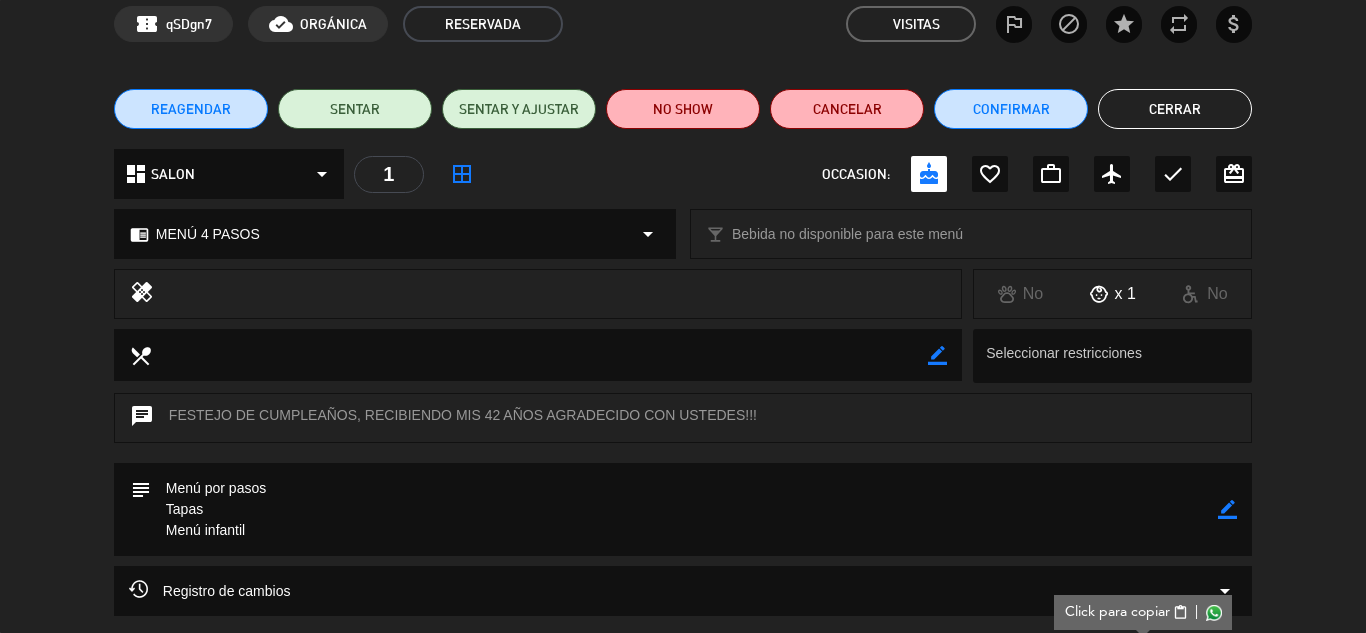 scroll, scrollTop: 0, scrollLeft: 0, axis: both 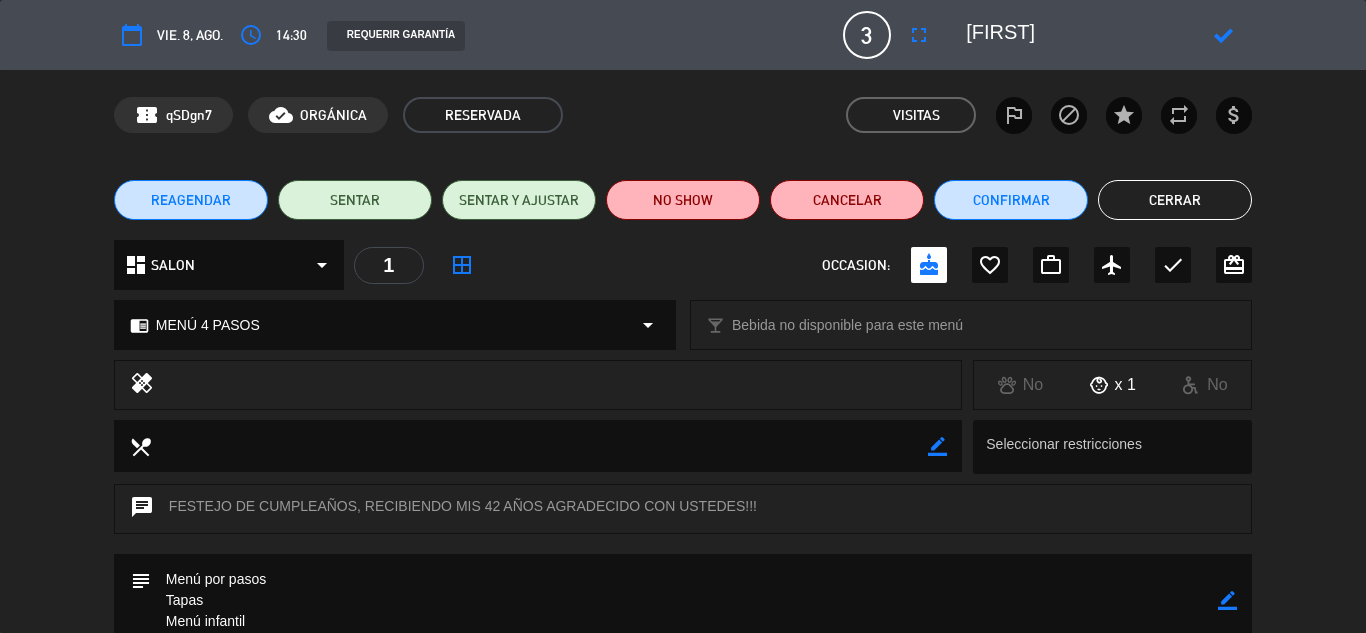 click 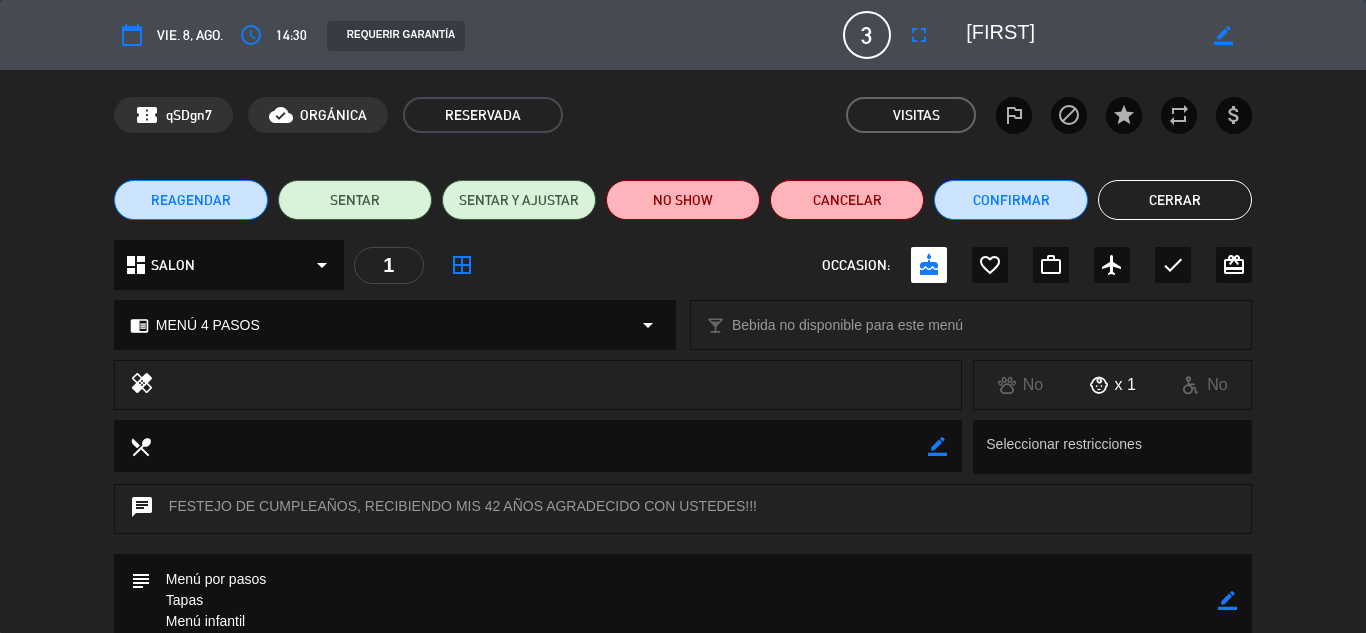 click 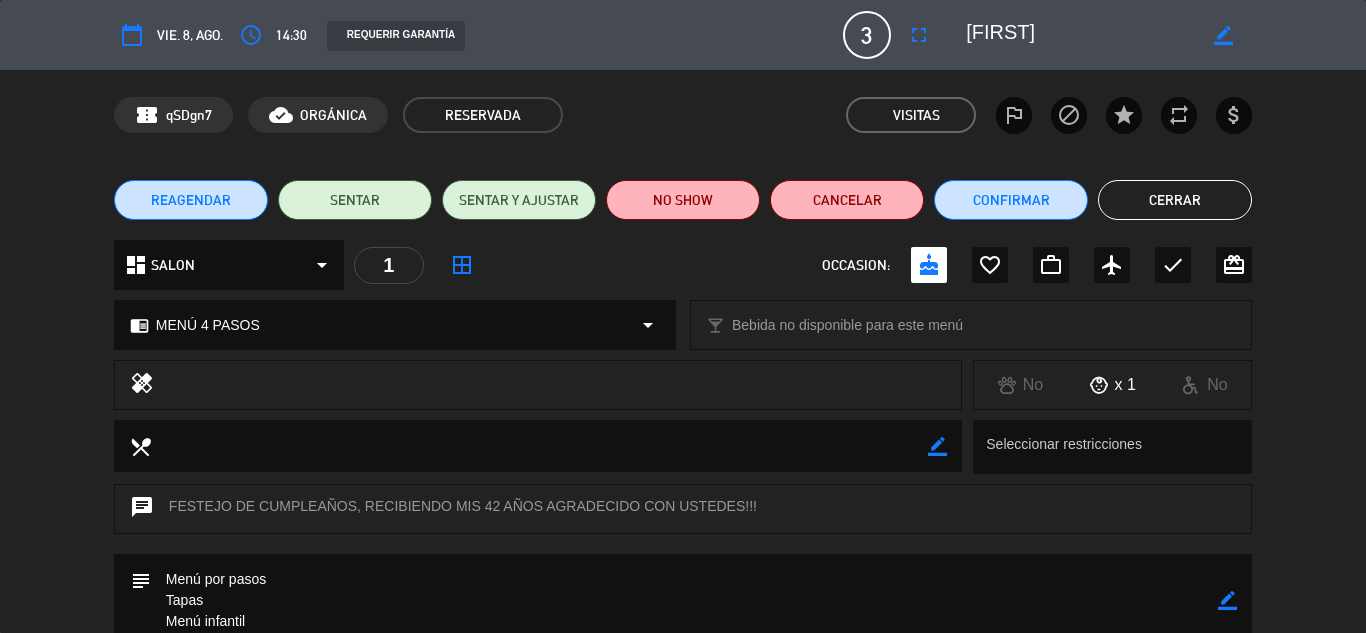 click on "border_color" 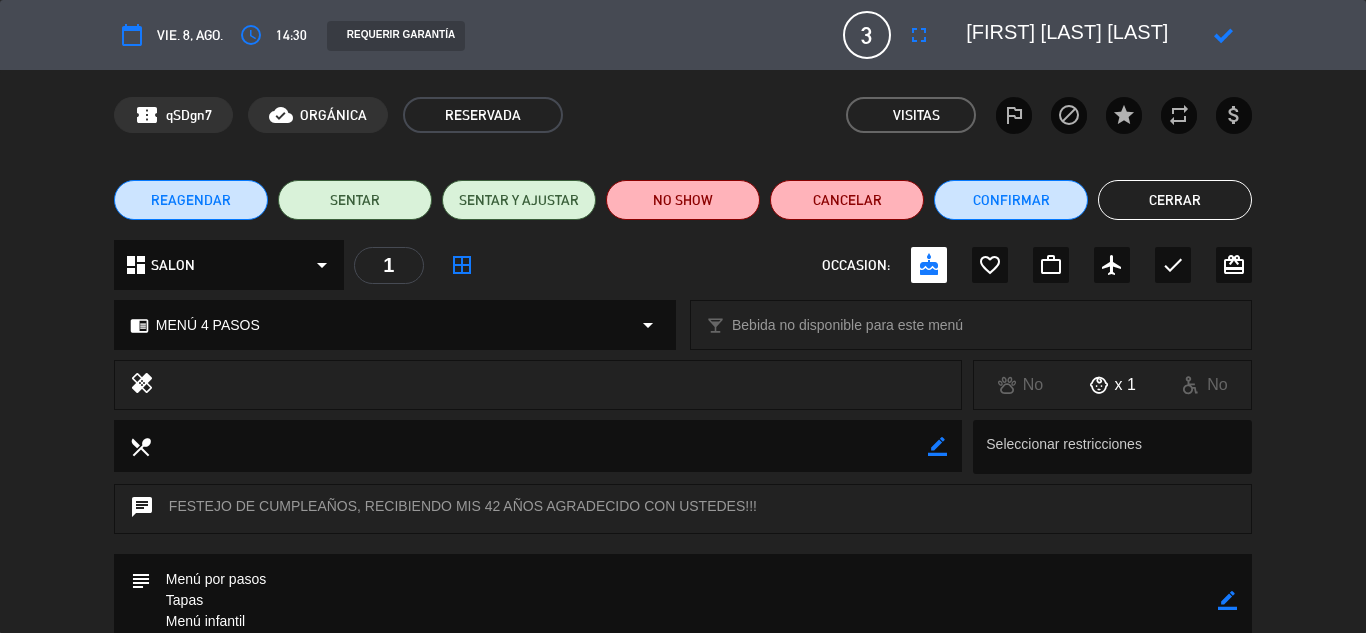 click on "calendar_today  vie. 8, ago.  access_time  14:30   REQUERIR GARANTÍA  3 [FIRST] fullscreen                 phone  mail_outline" 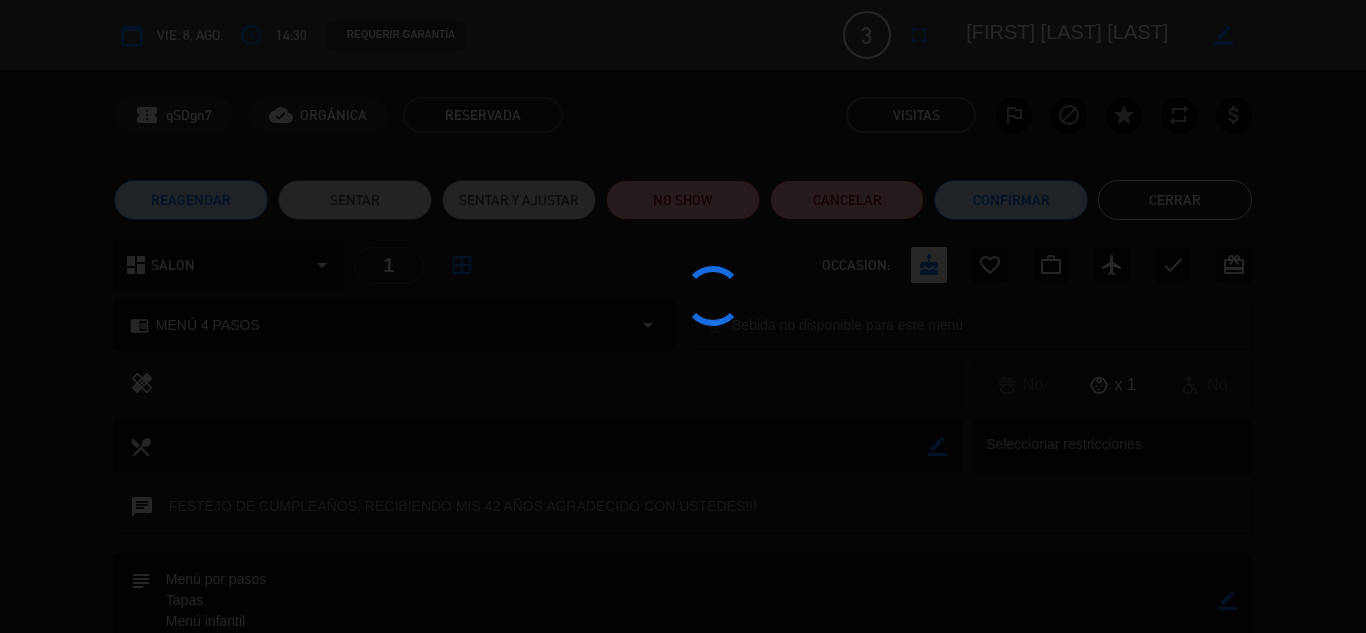 type on "[FIRST] [LAST] [LAST]" 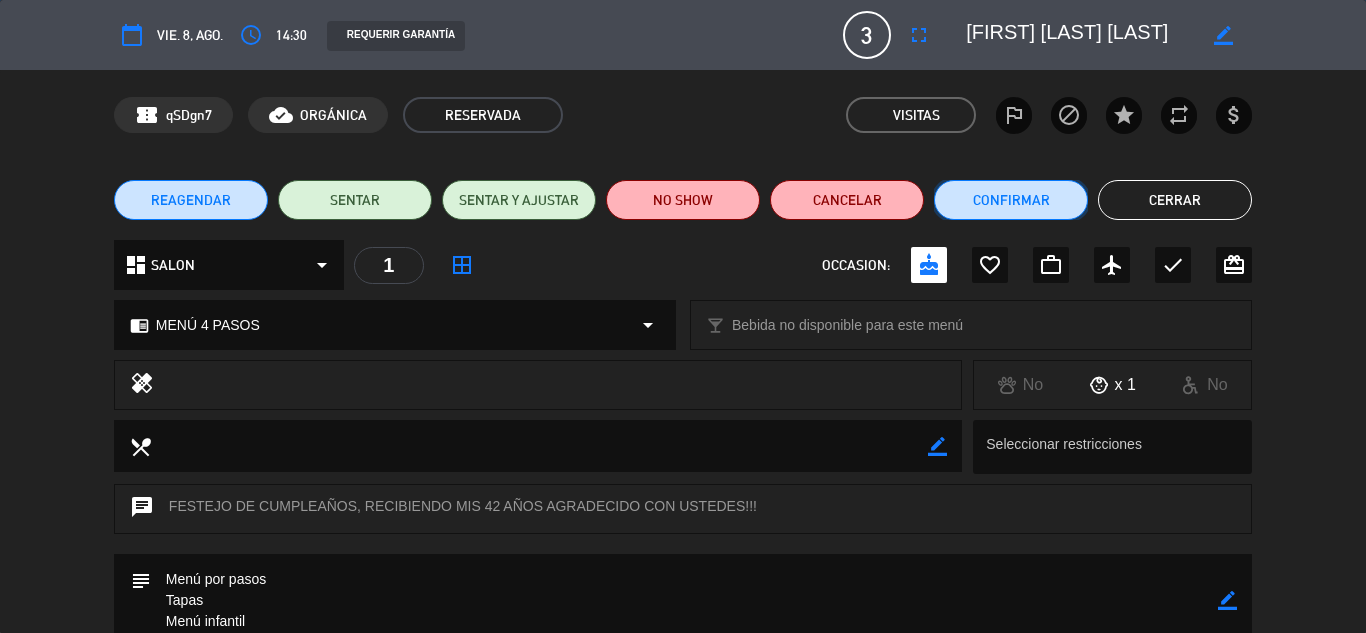 click on "Confirmar" 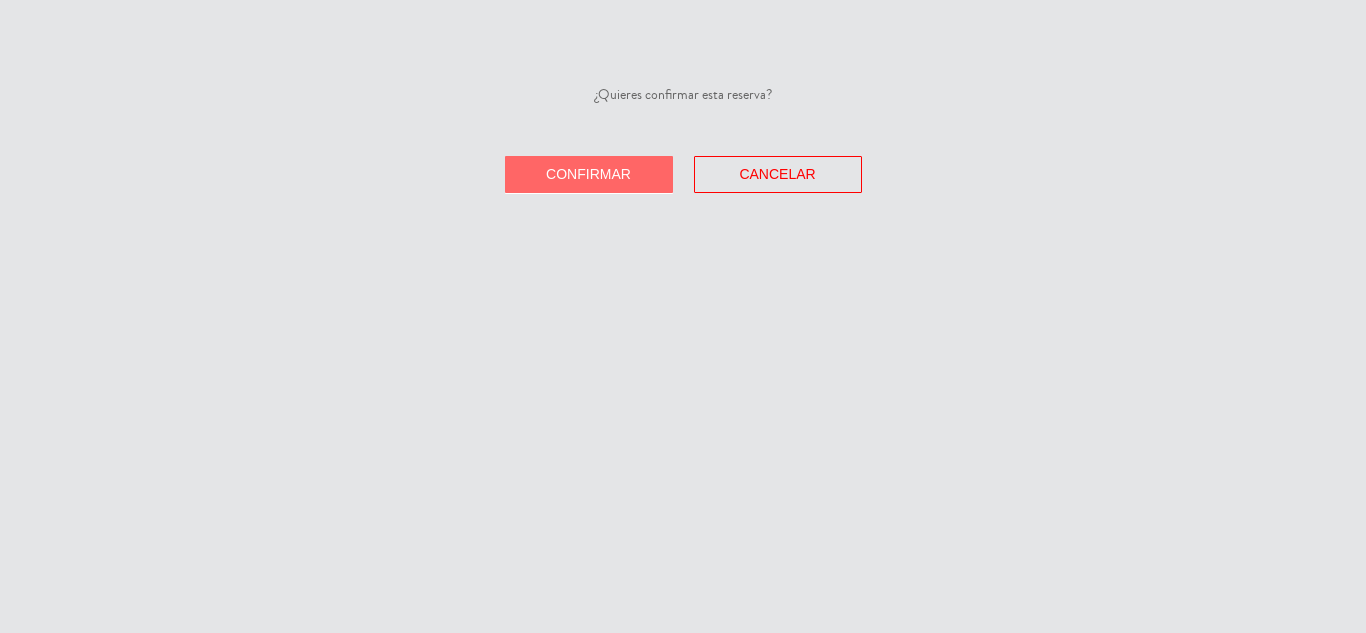 click on "Confirmar" 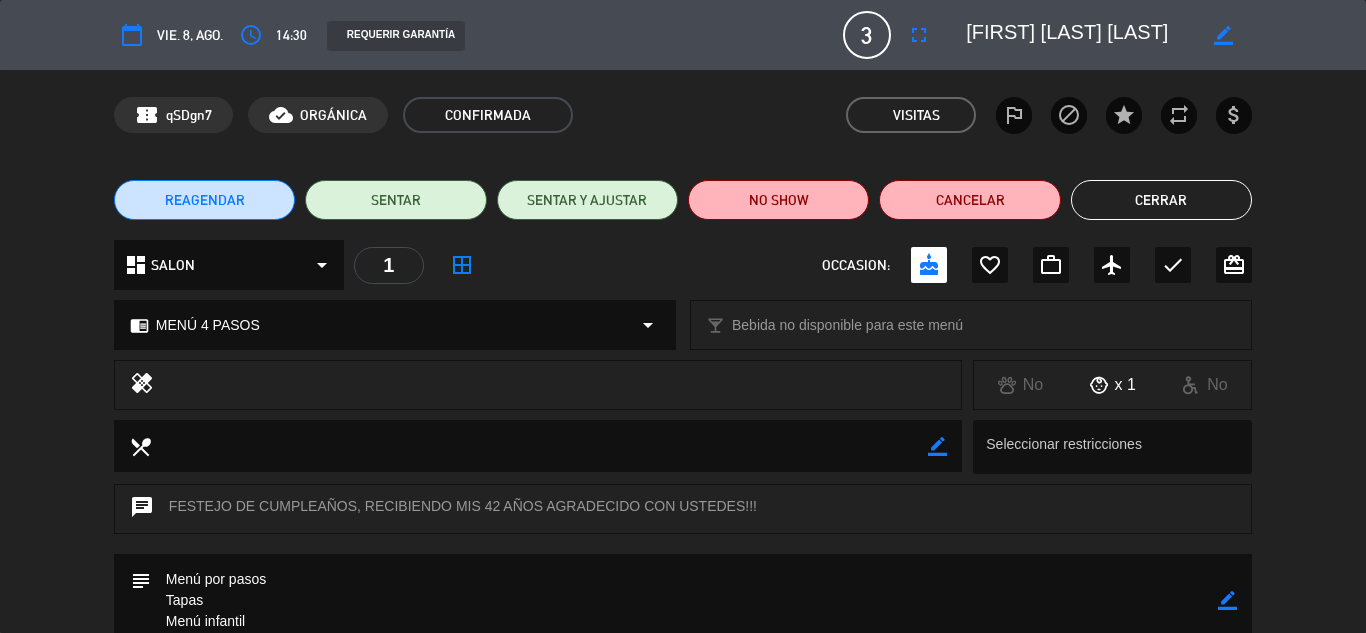 click on "Cerrar" 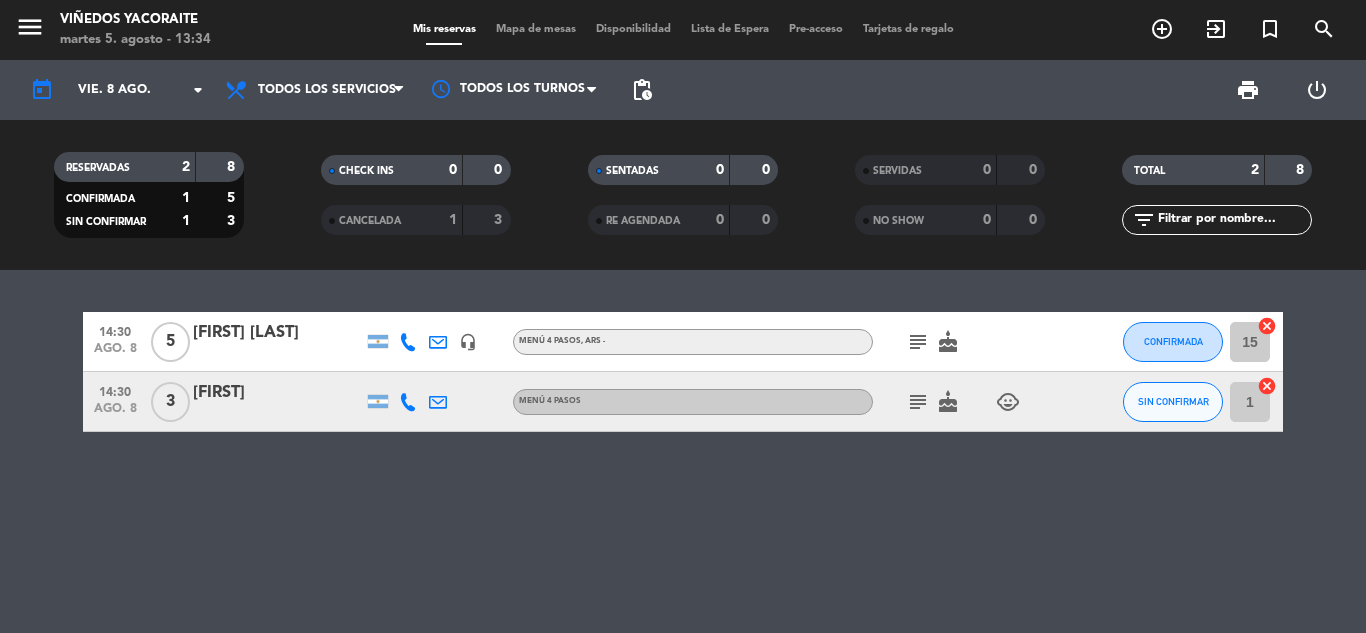 click on "[FIRST]" 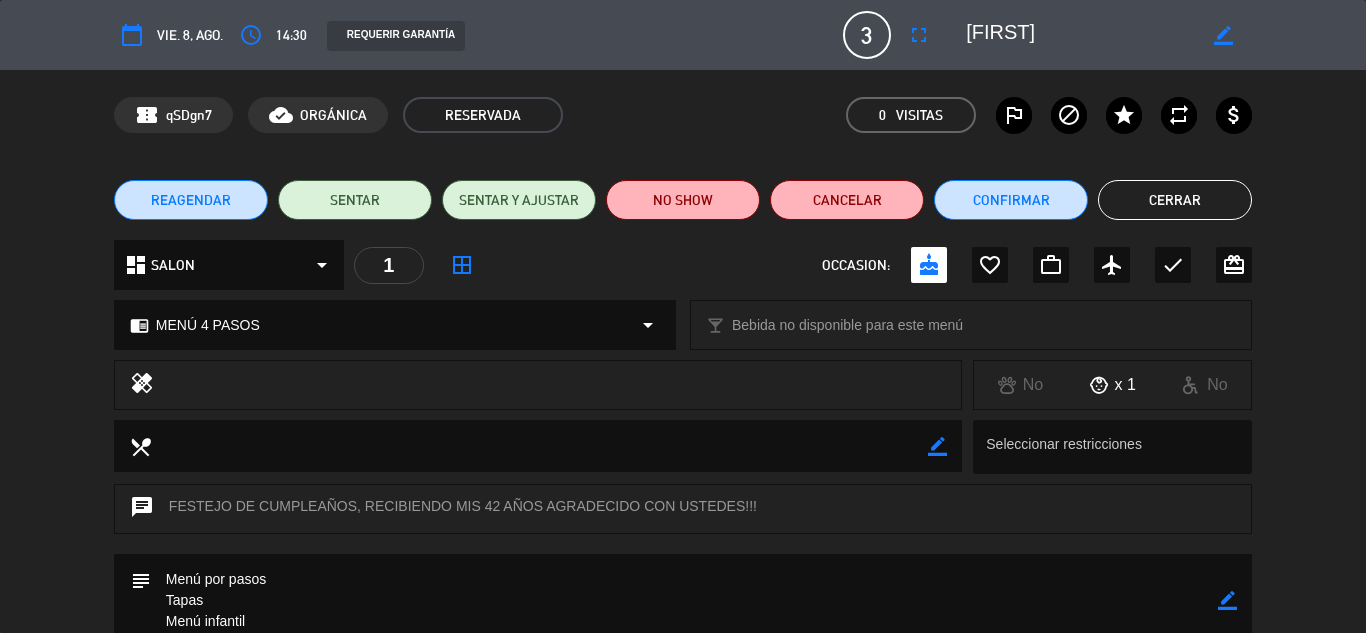 click on "border_color" 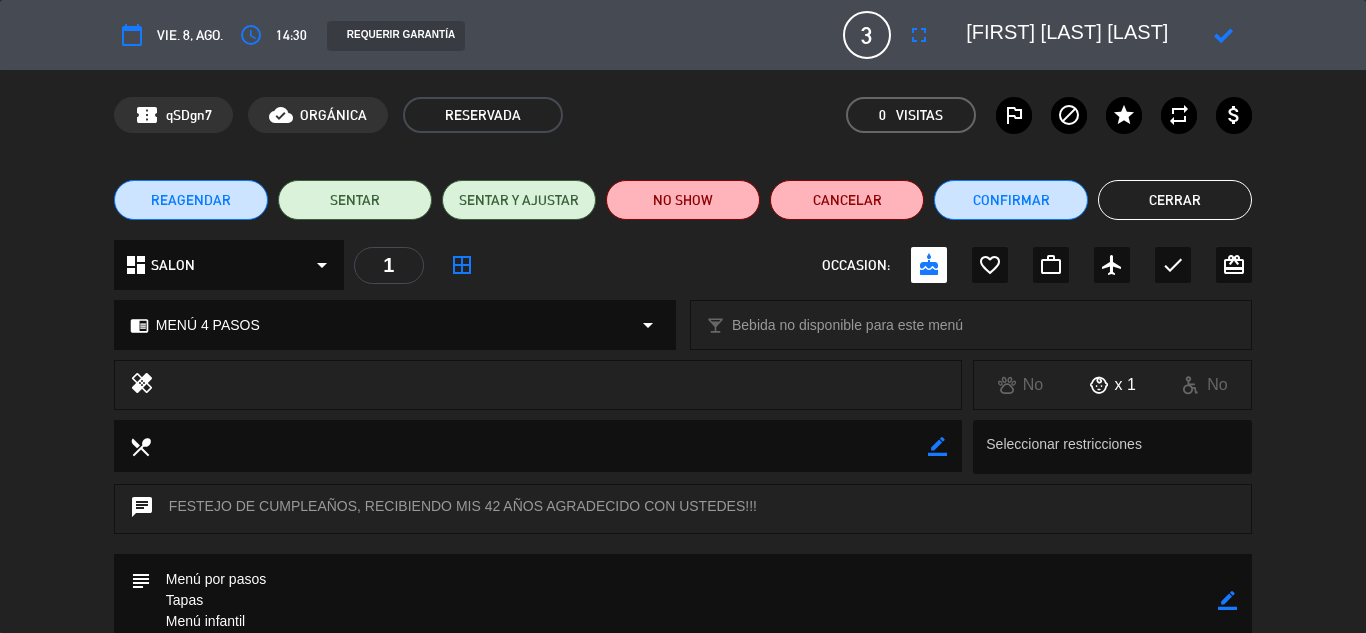 type on "[FIRST] [LAST] [LAST]" 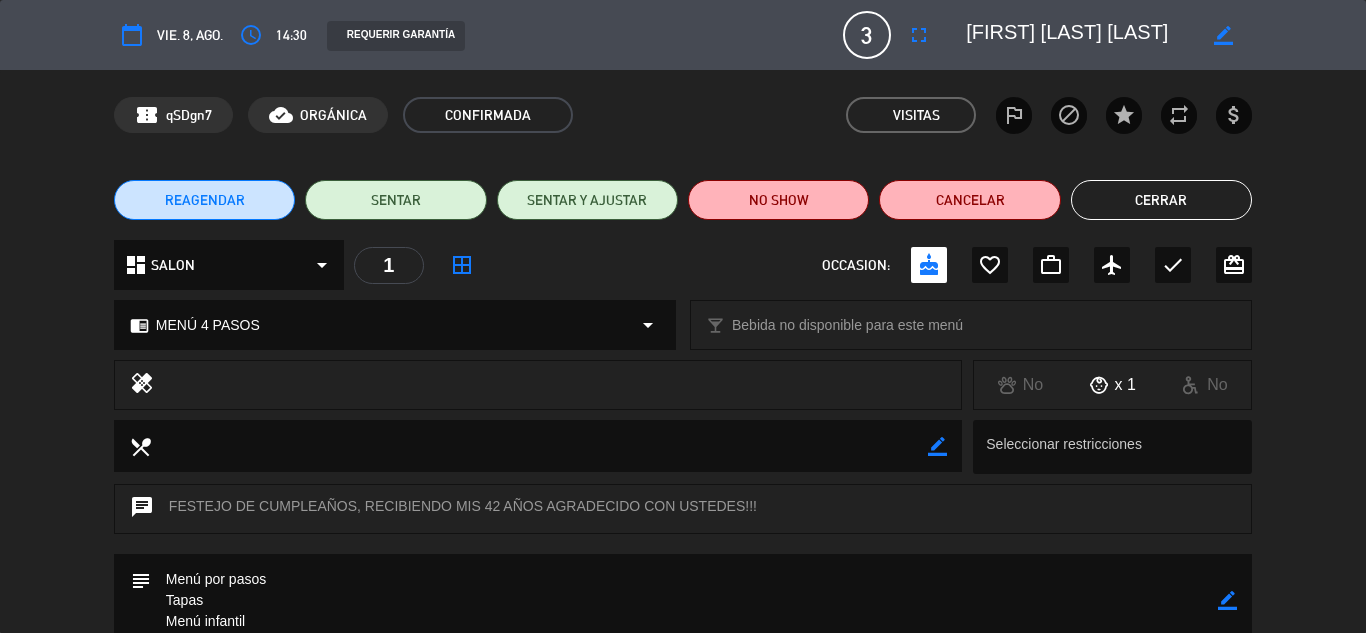 click on "Cerrar" 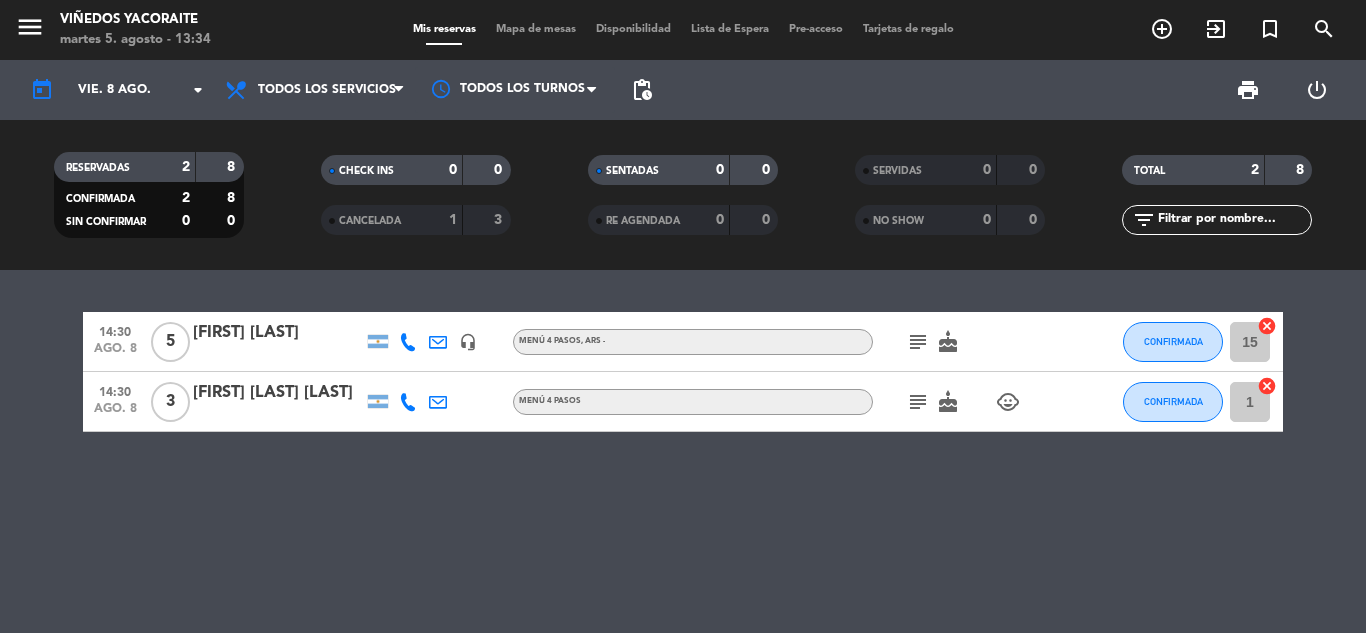 click on "subject" 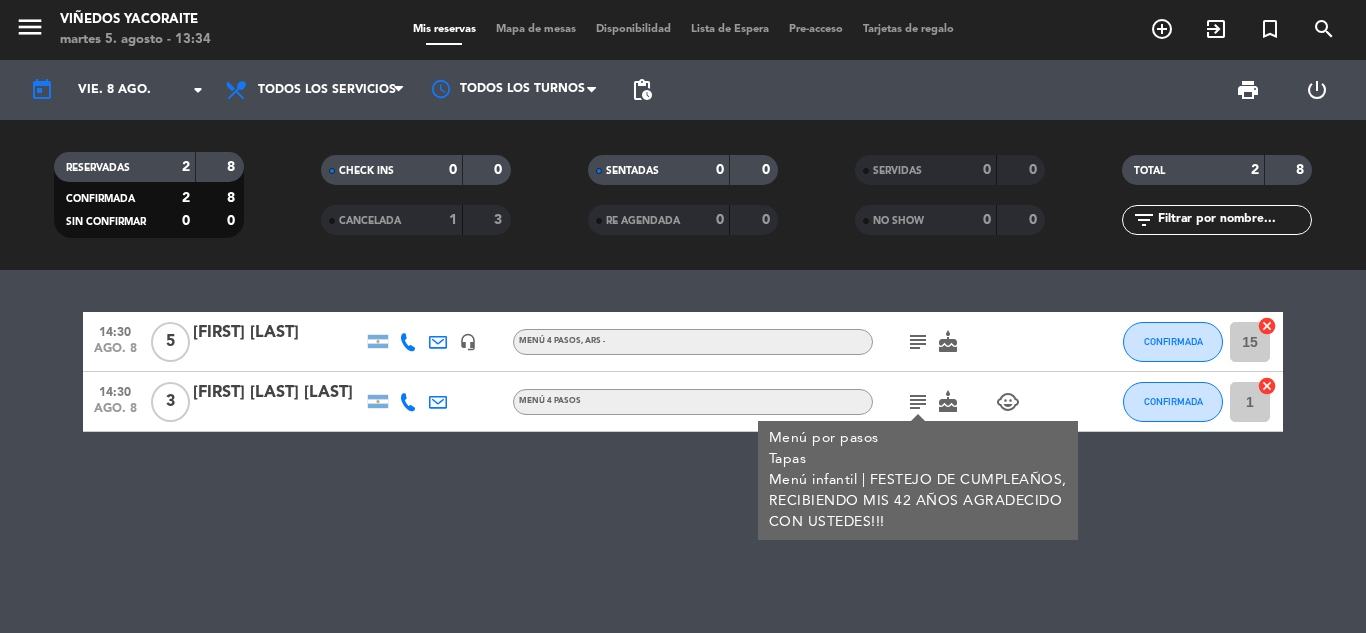 click on "subject" 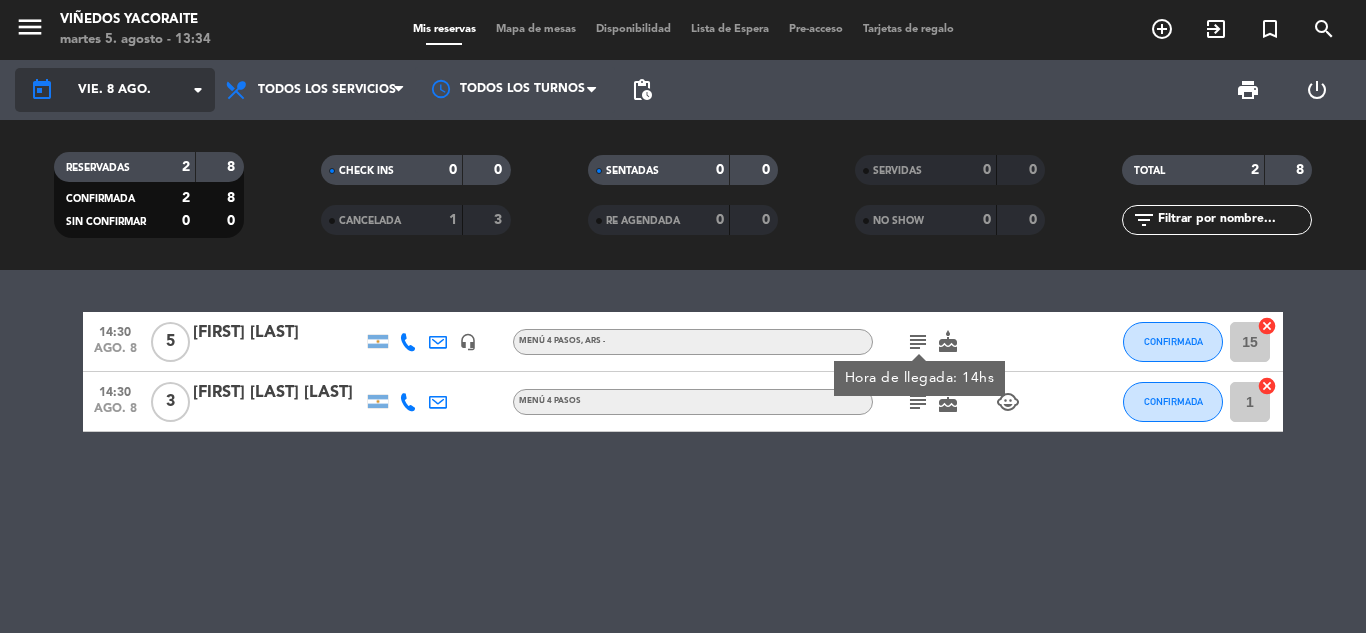 click on "arrow_drop_down" 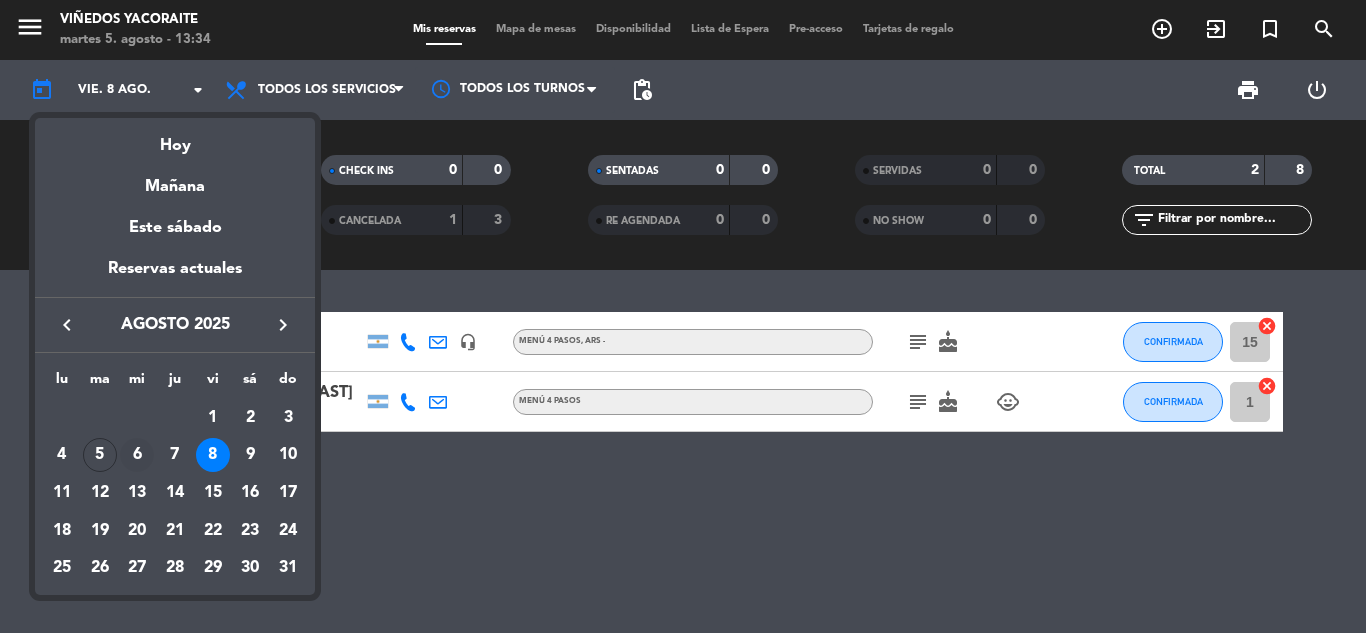 click on "6" at bounding box center [137, 455] 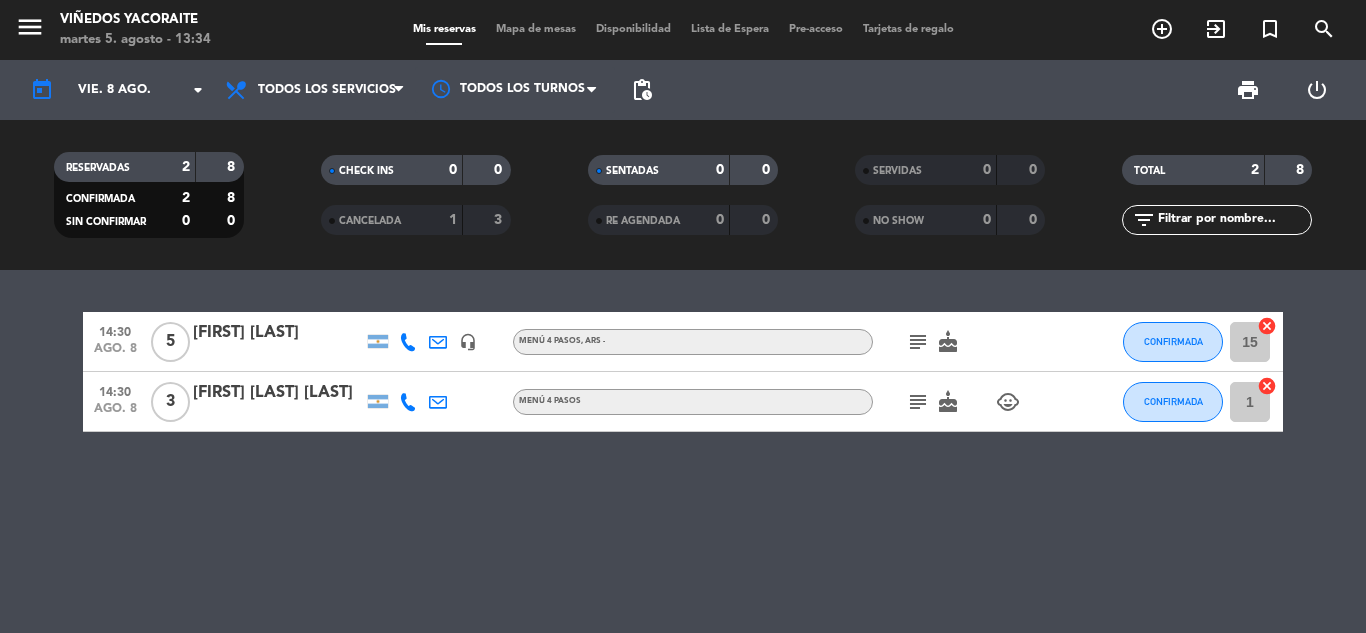 type on "mié. 6 ago." 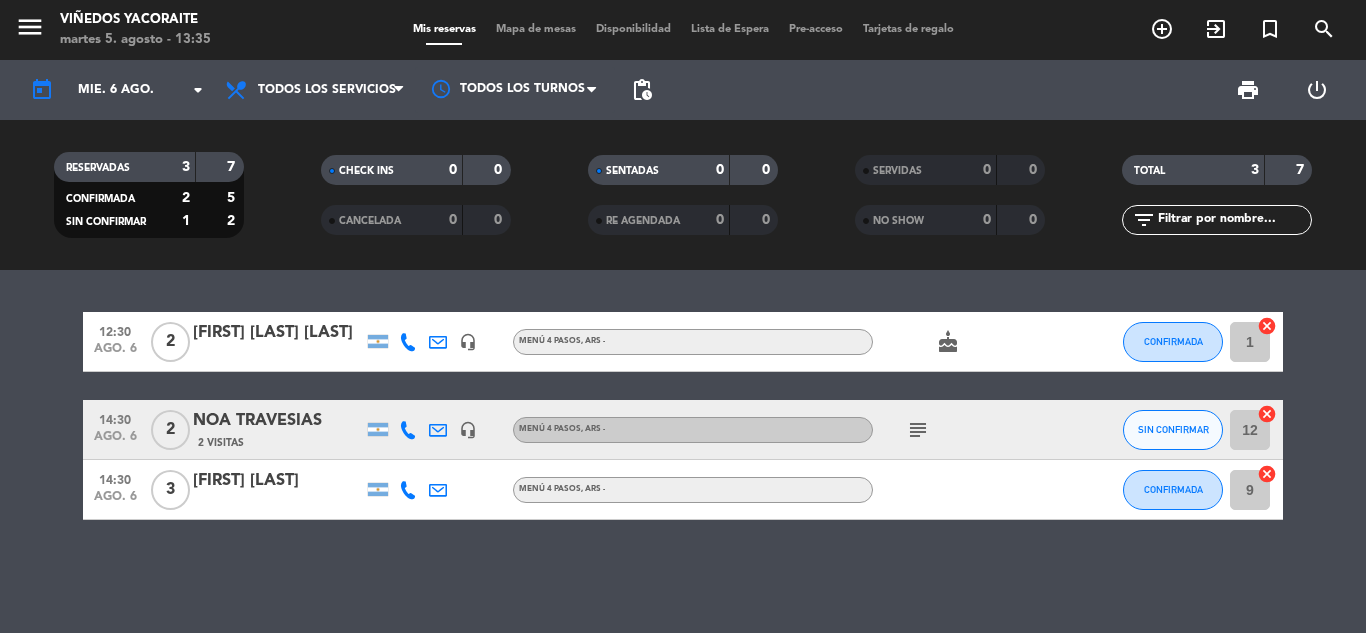 click on "headset_mic" 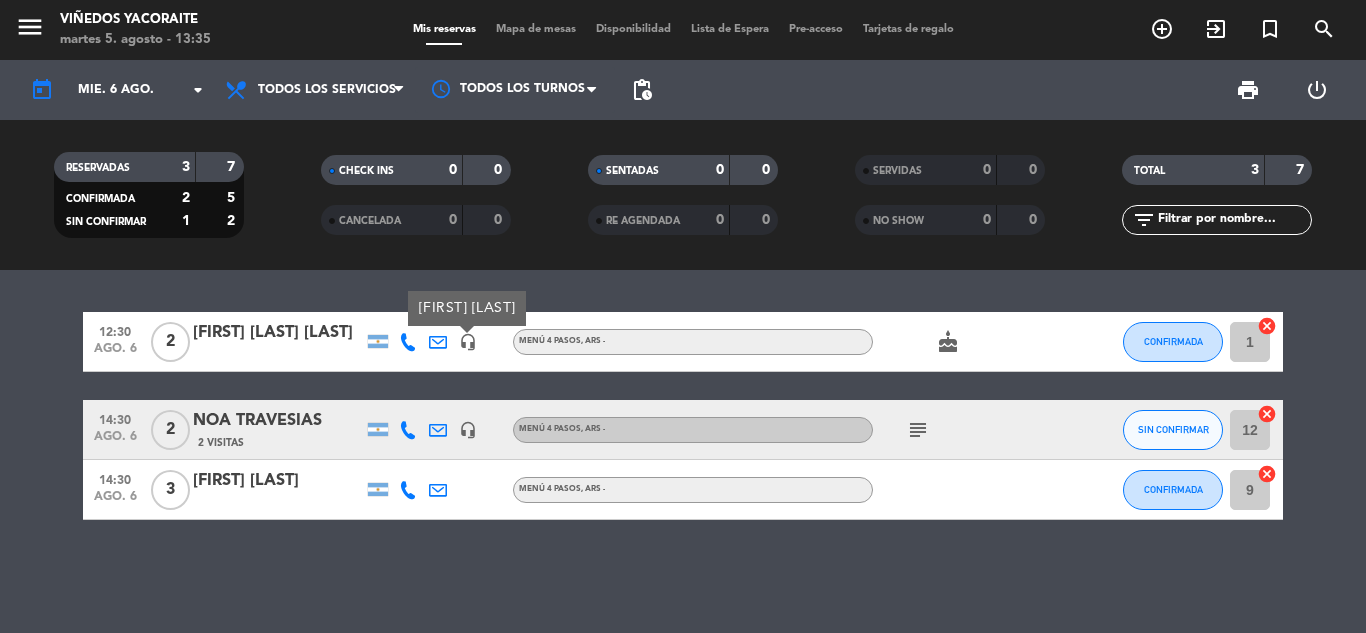 click on "headset_mic" 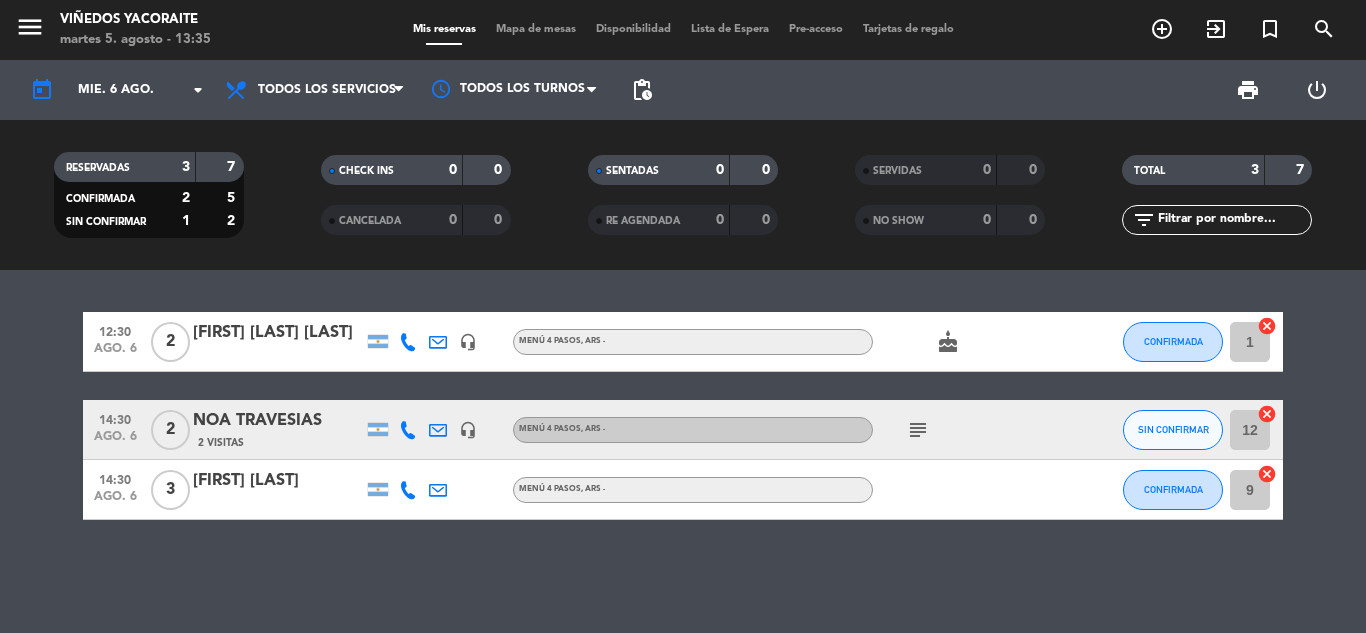 click on "cake" 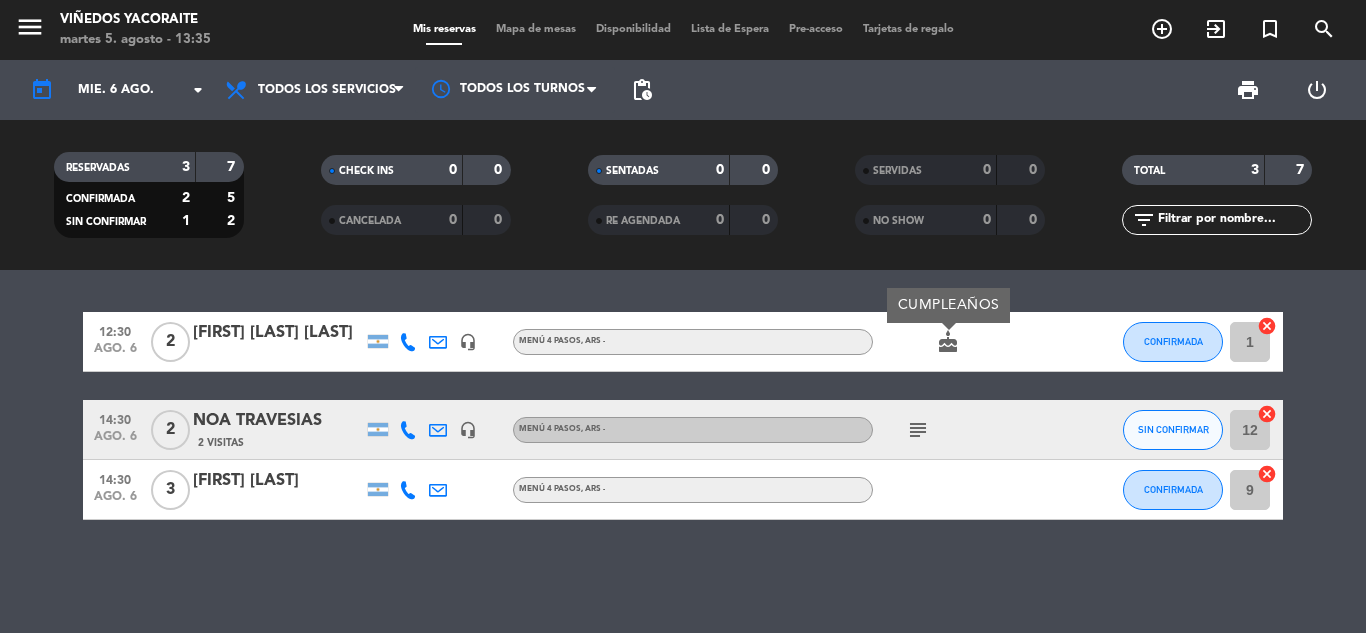 click on "subject" 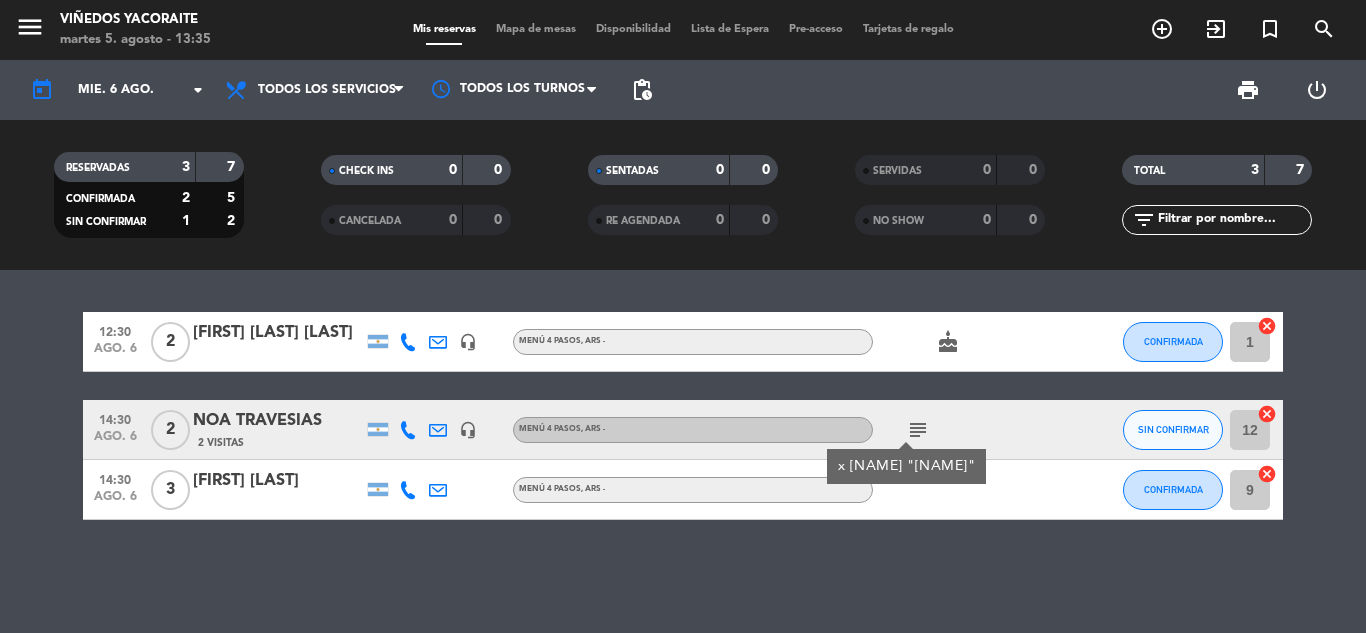 click on "subject  x [NAME] "[NAME]"" 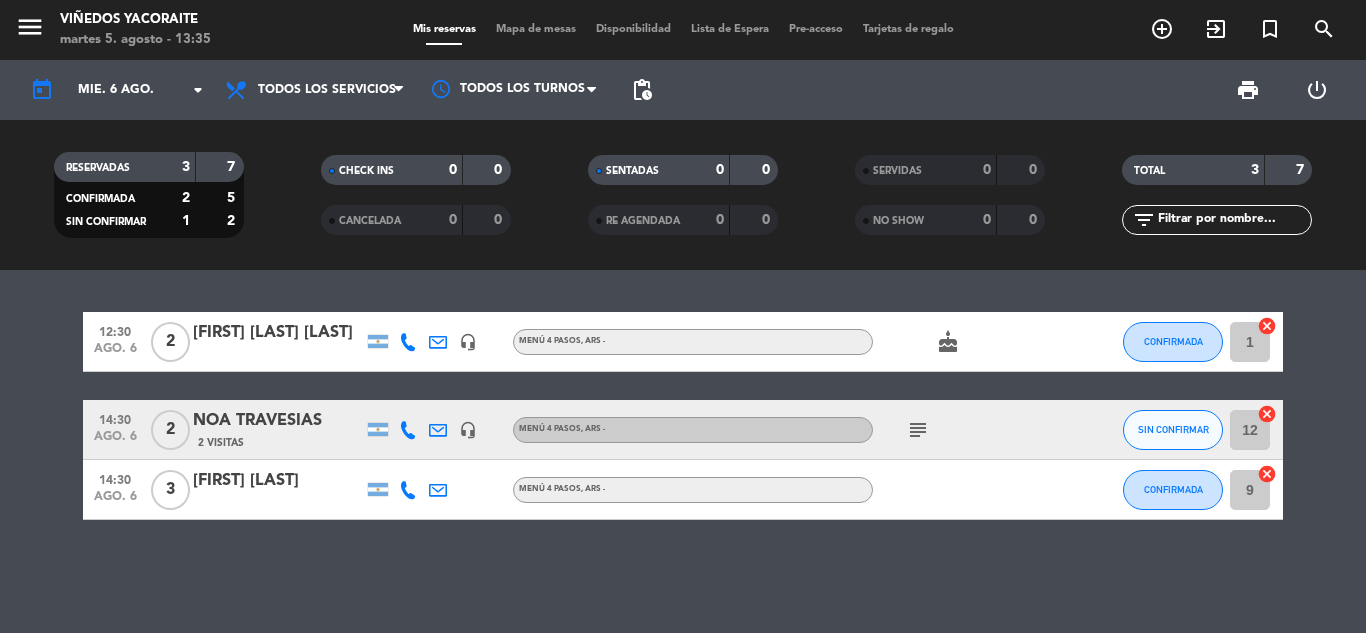 click on "subject" 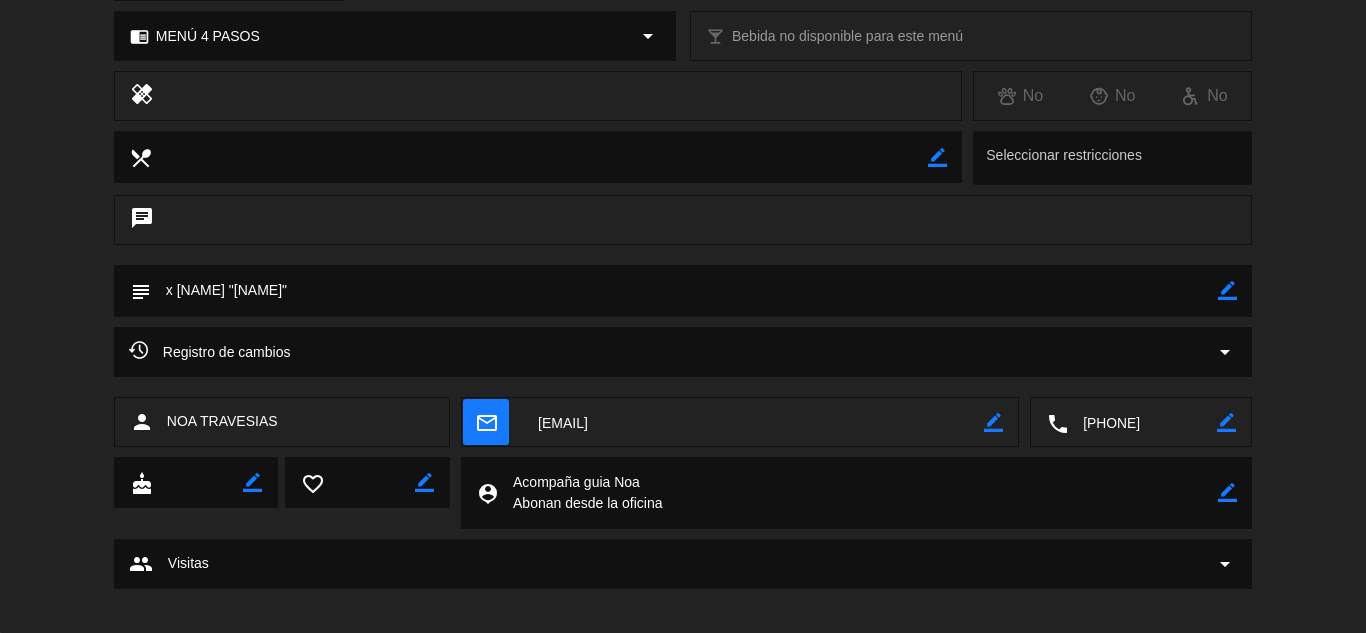 scroll, scrollTop: 300, scrollLeft: 0, axis: vertical 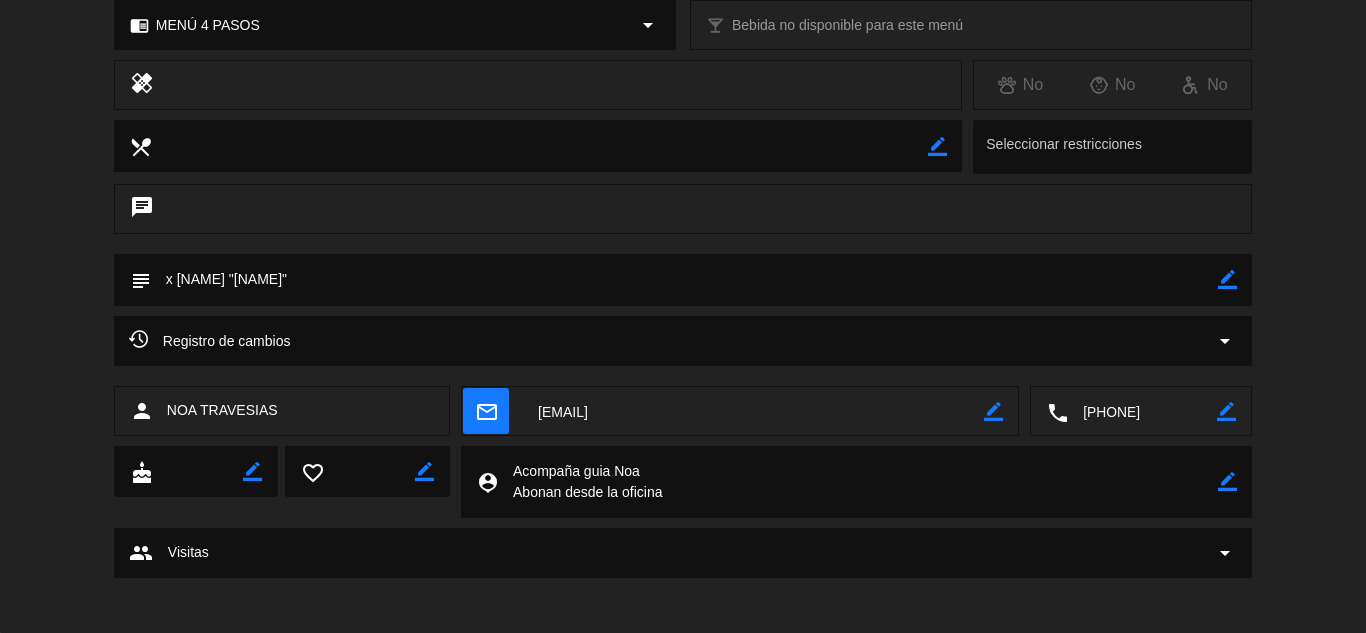 click 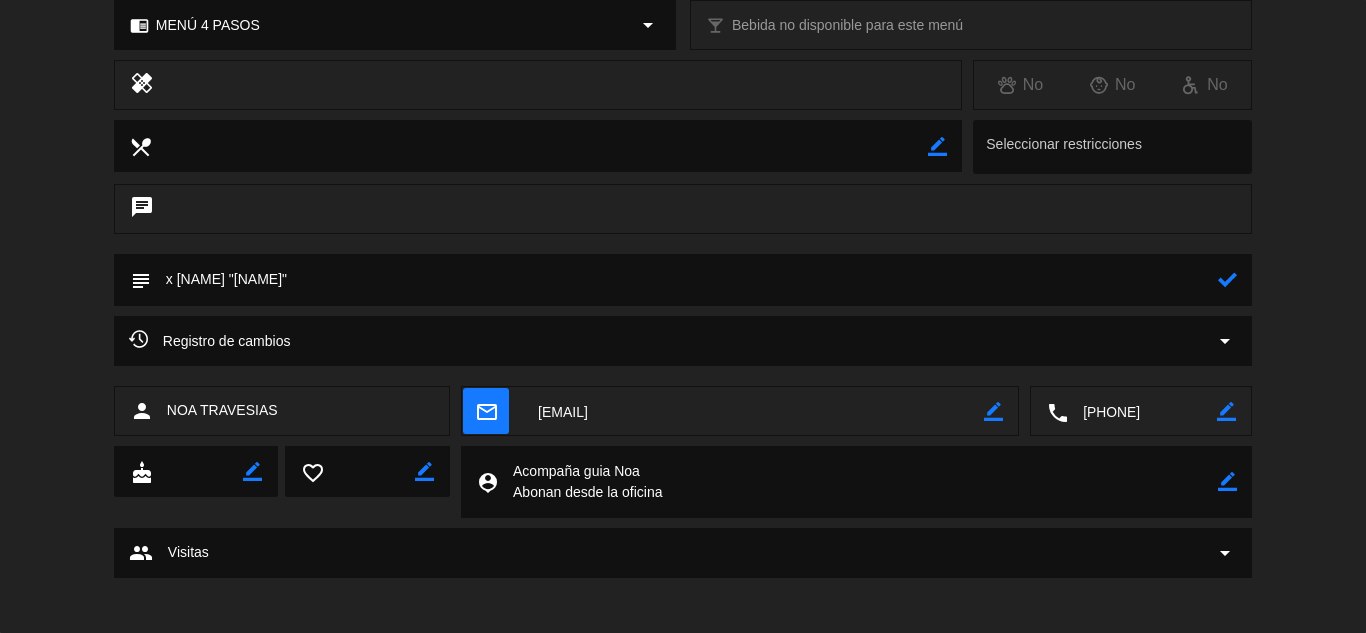 click 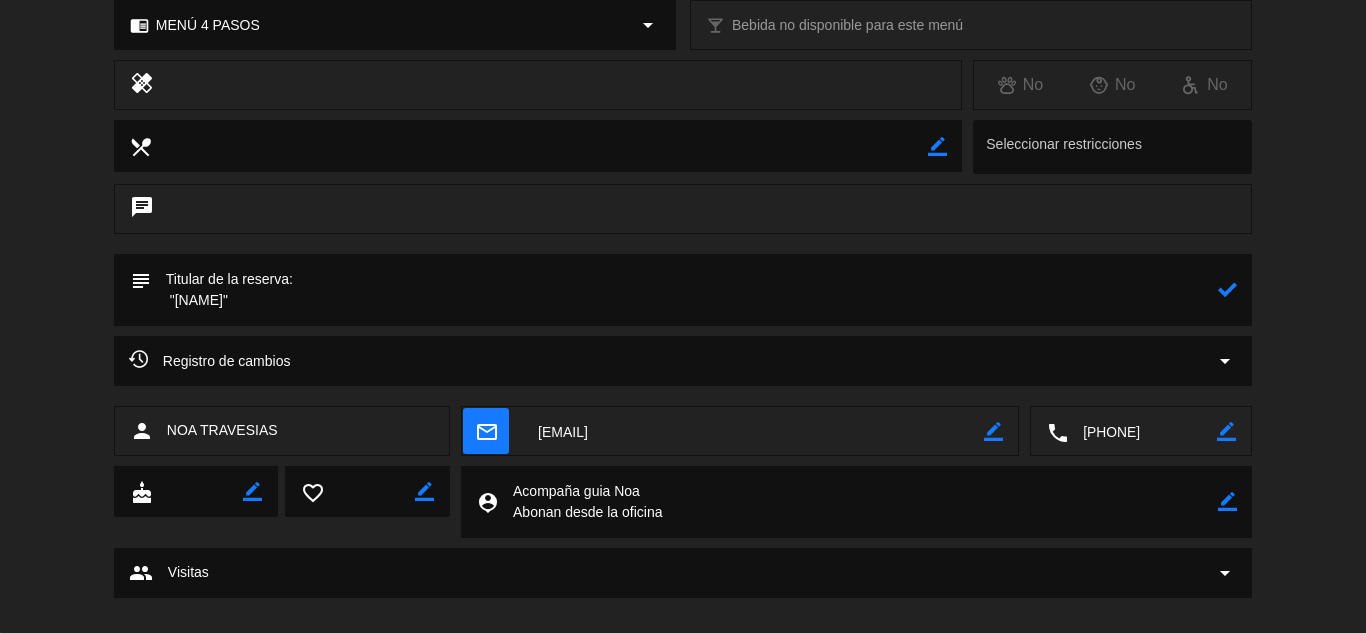 click 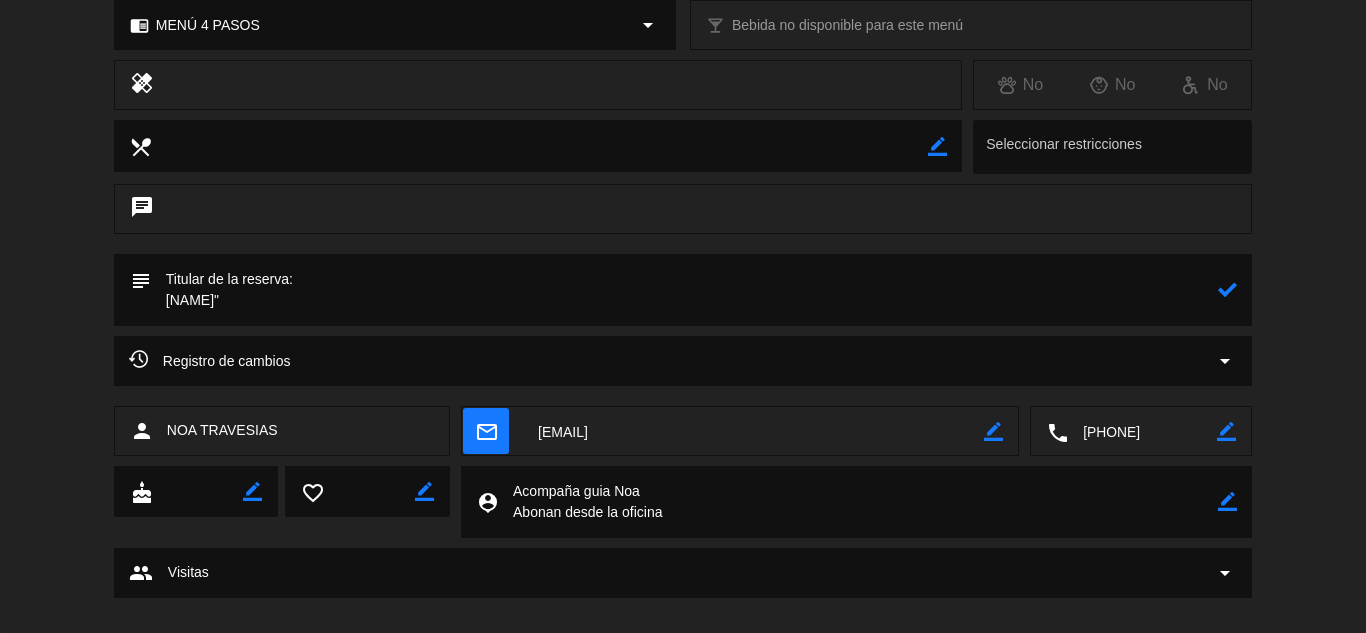 click 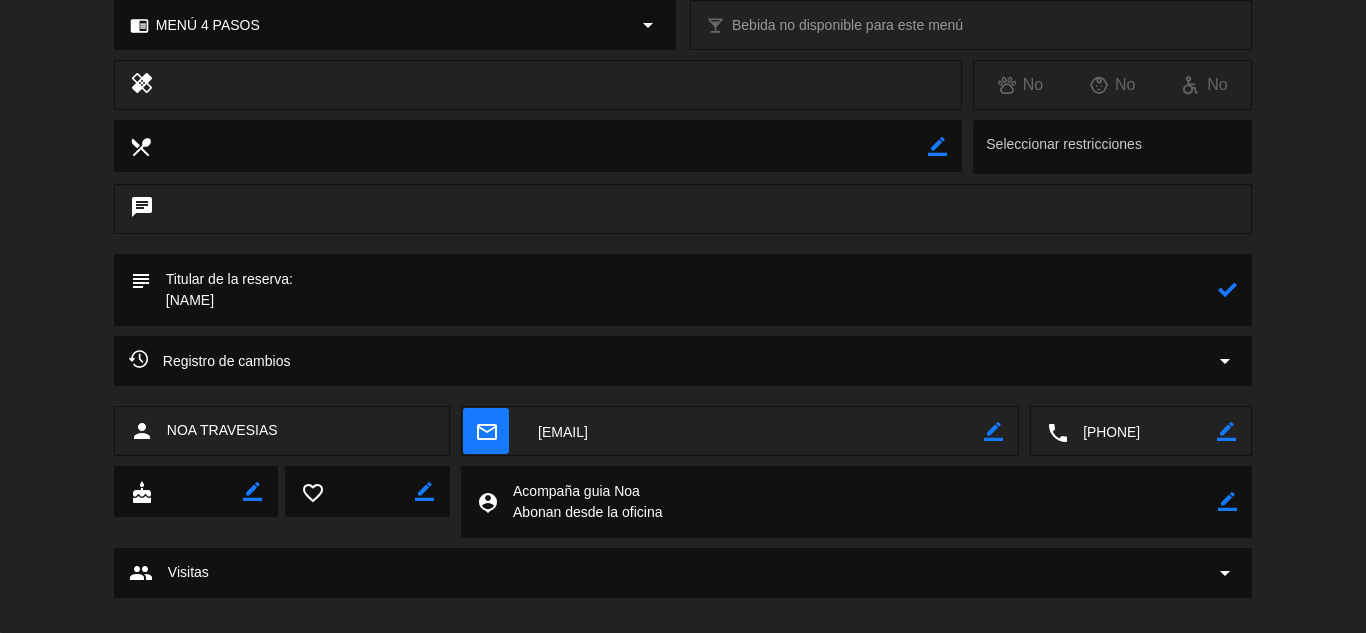 type on "Titular de la reserva:
[NAME]" 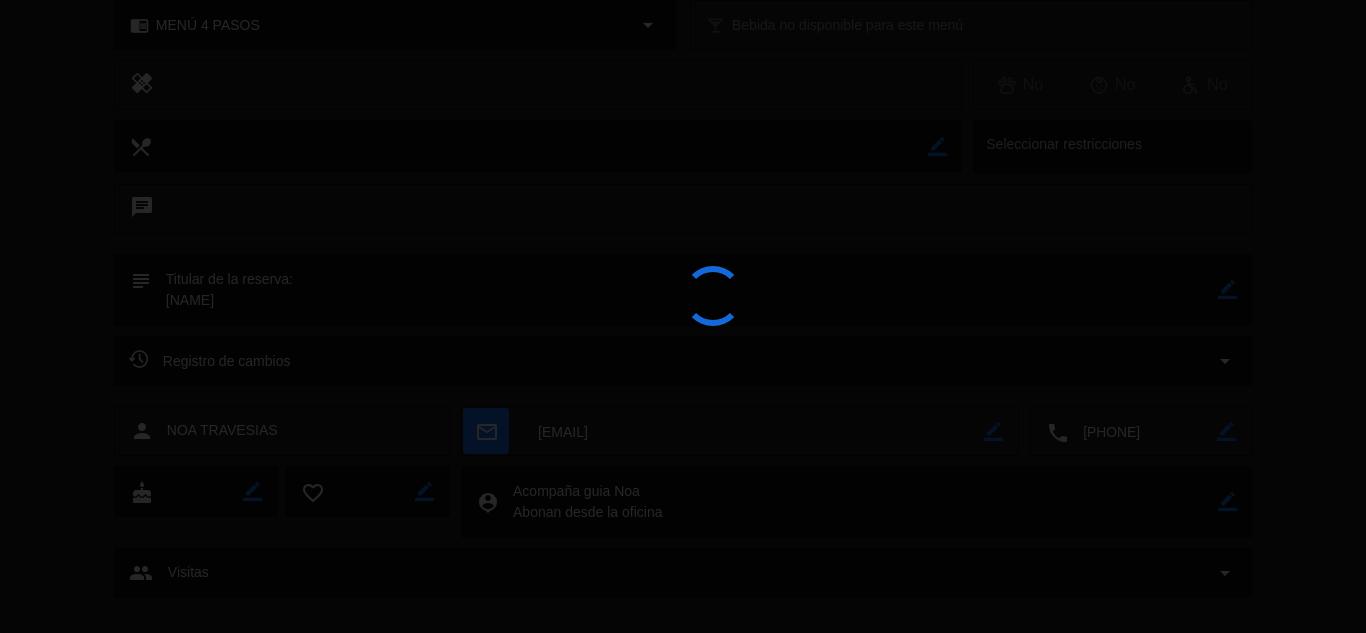 type 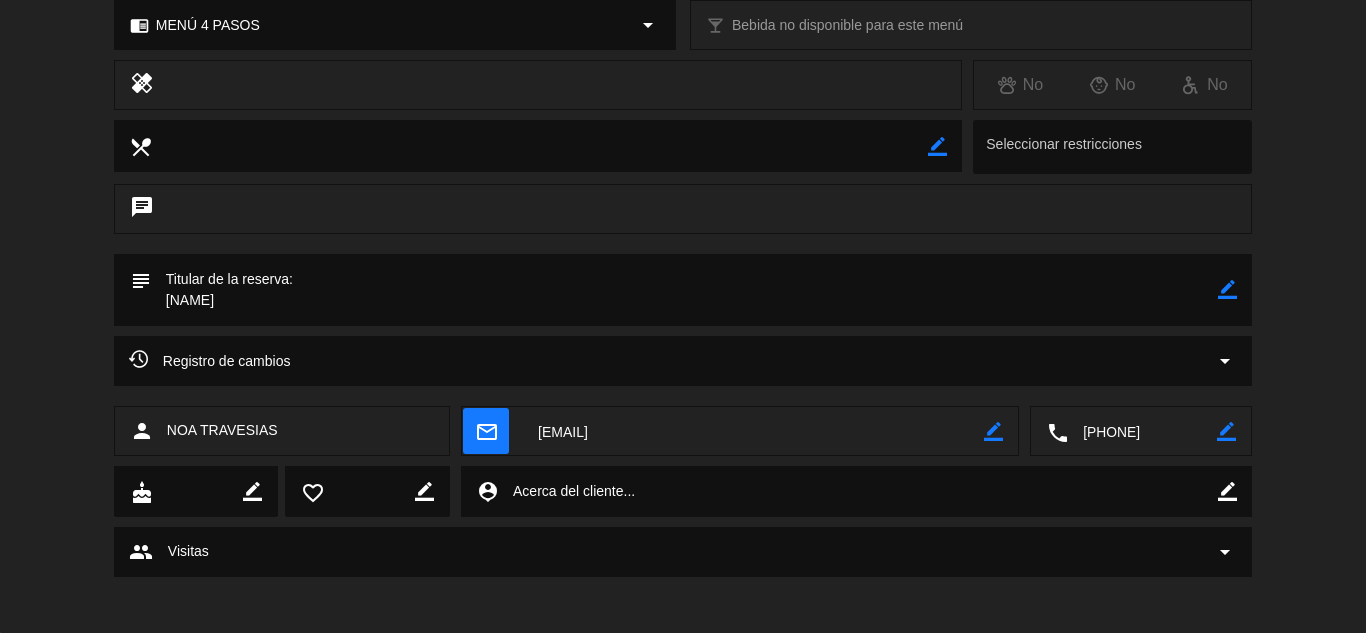 scroll, scrollTop: 0, scrollLeft: 0, axis: both 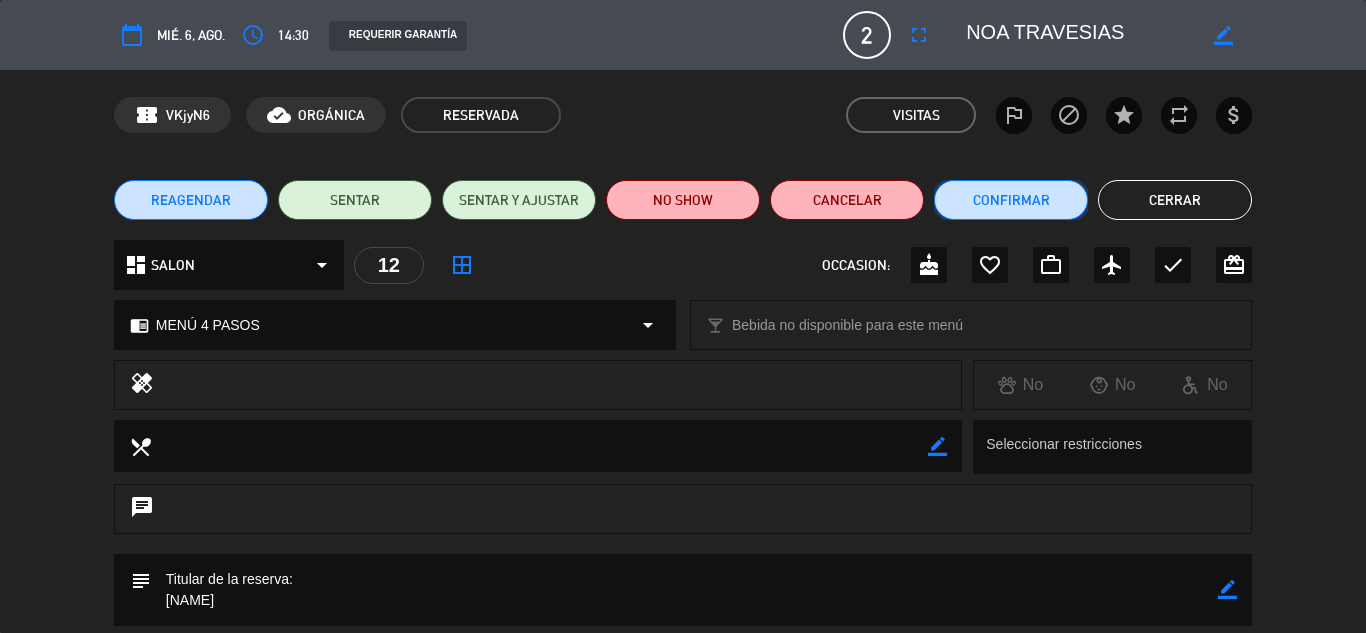 click on "Confirmar" 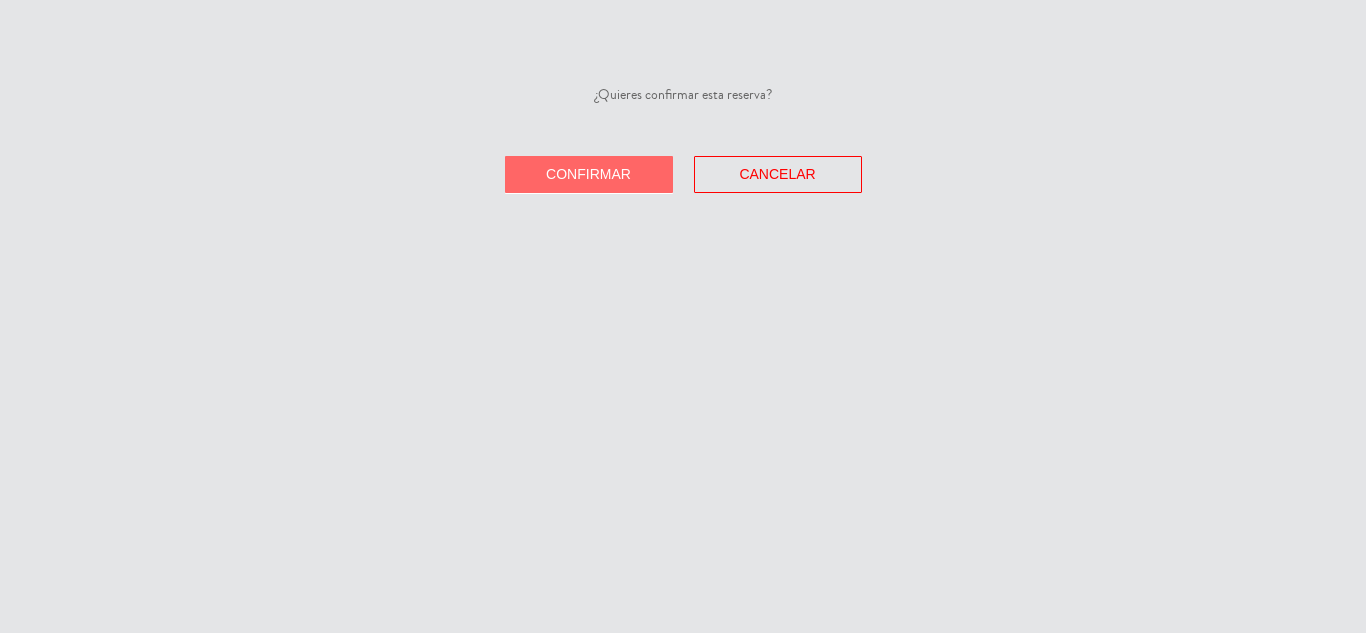 click on "Confirmar" 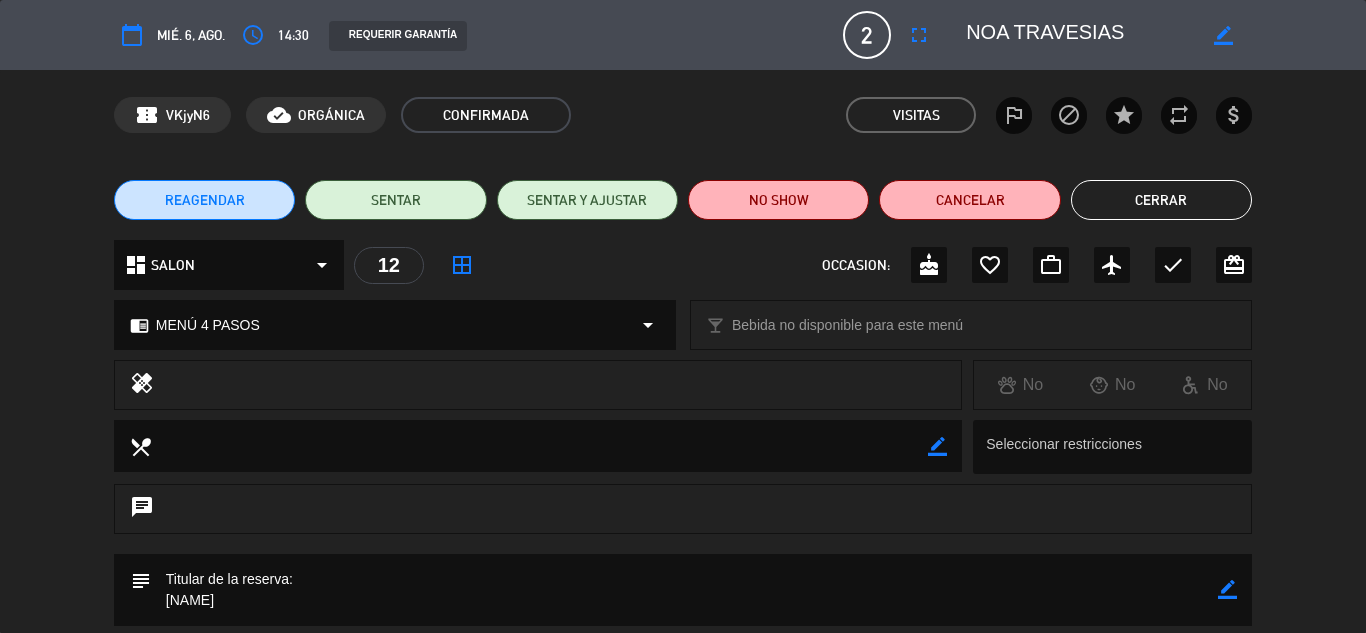 click on "Cerrar" 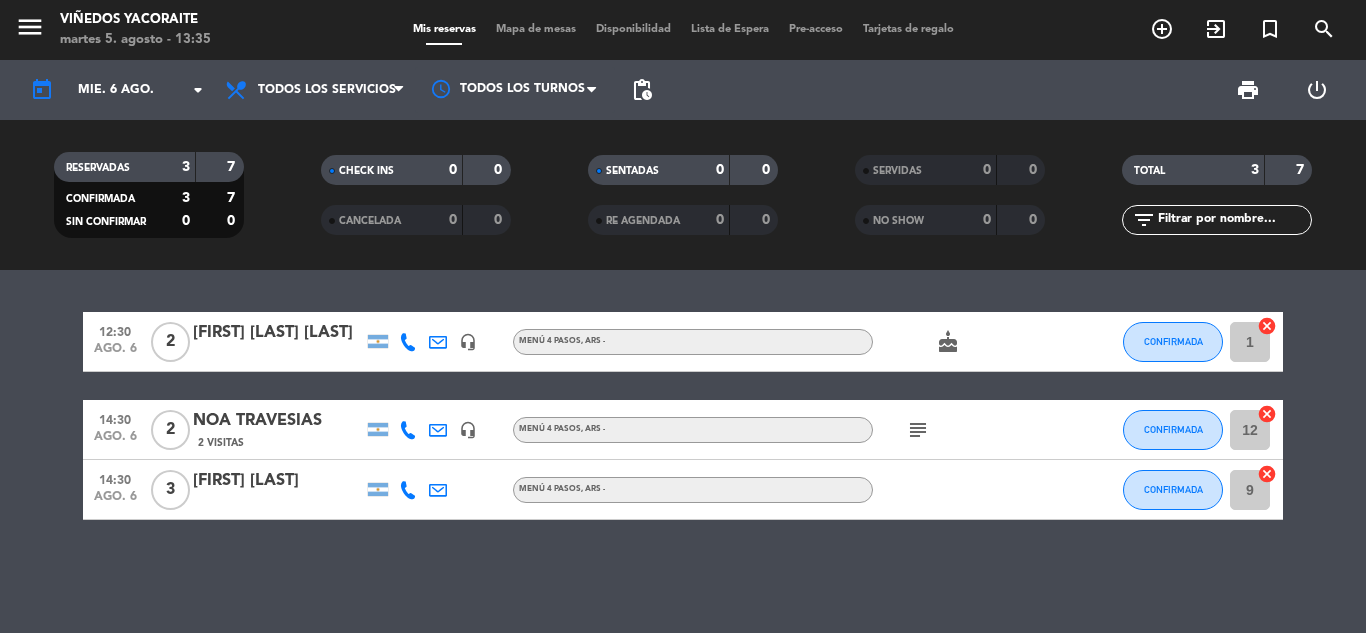 click on "subject" 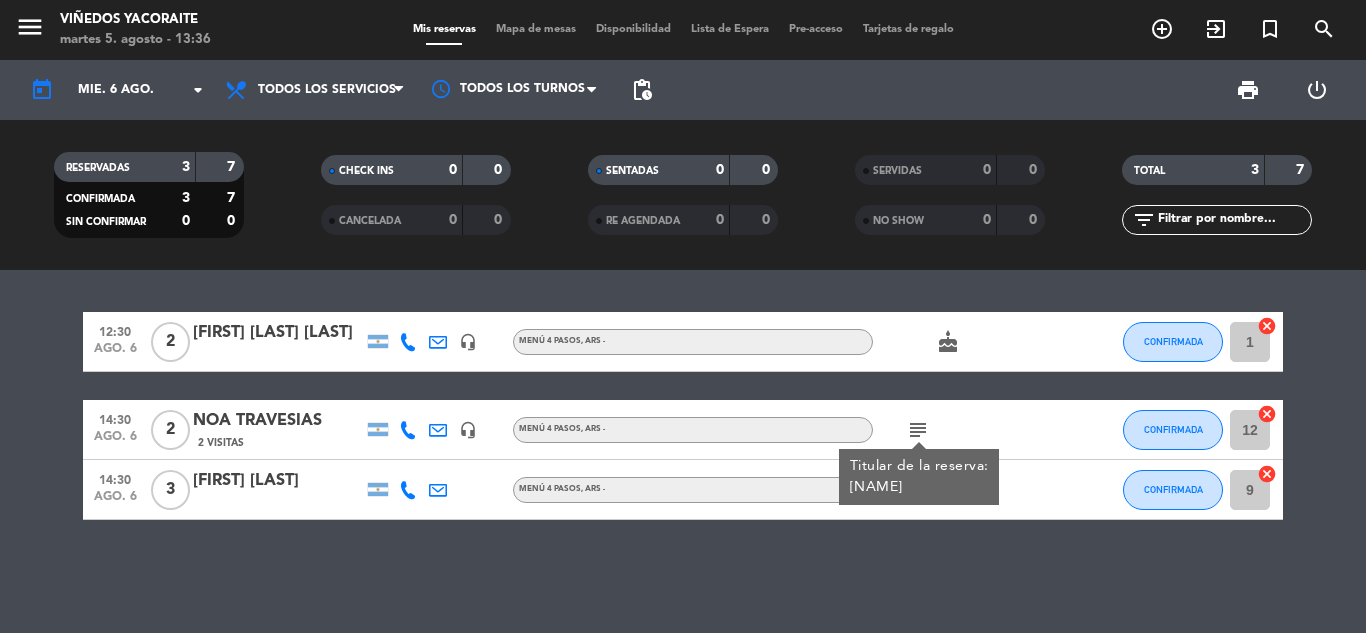 click 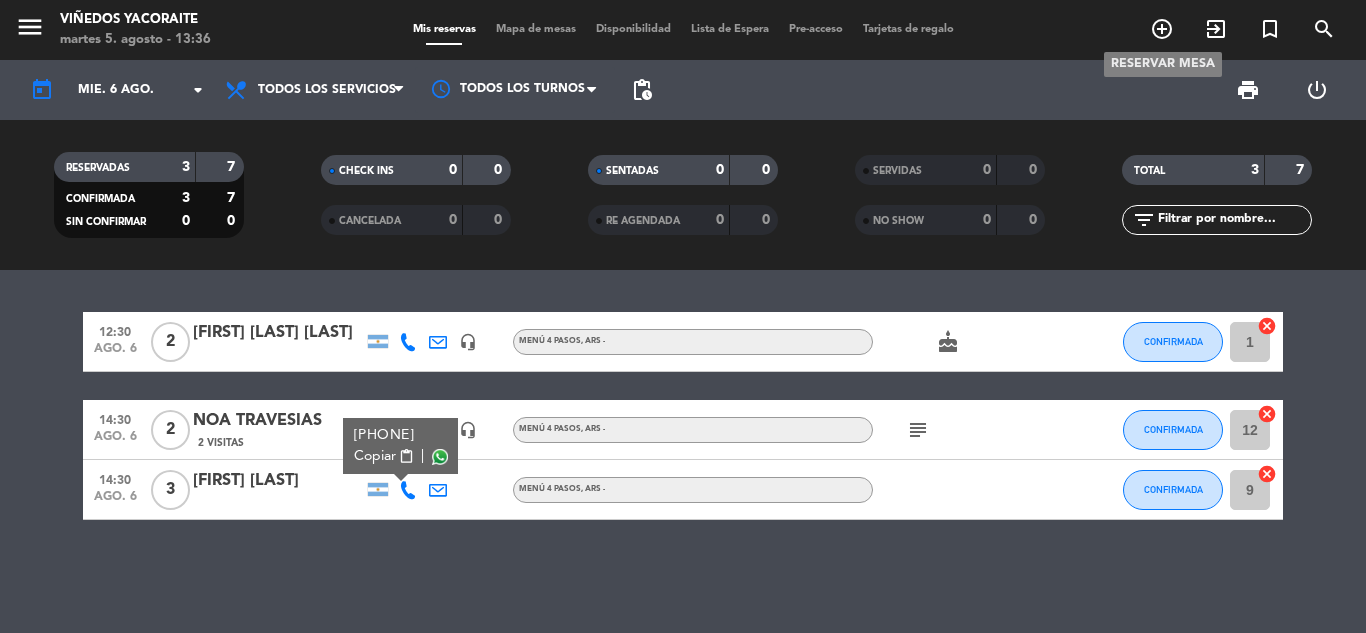 click on "add_circle_outline" at bounding box center (1162, 29) 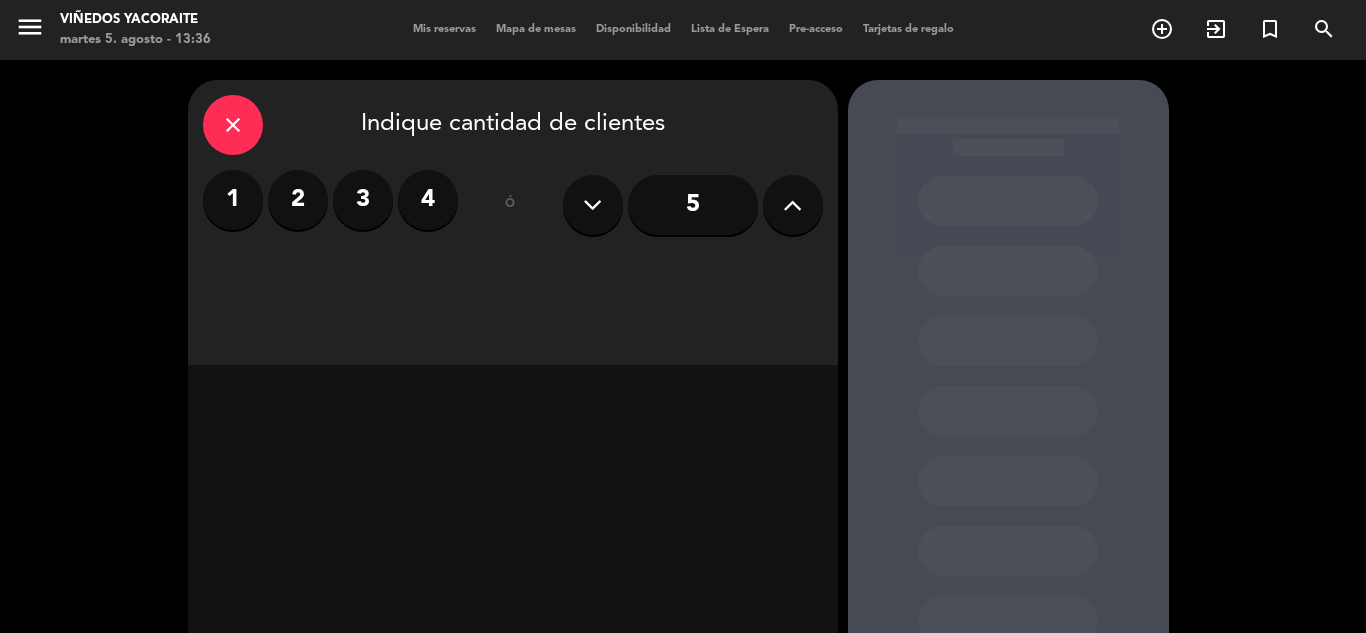 click on "2" at bounding box center [298, 200] 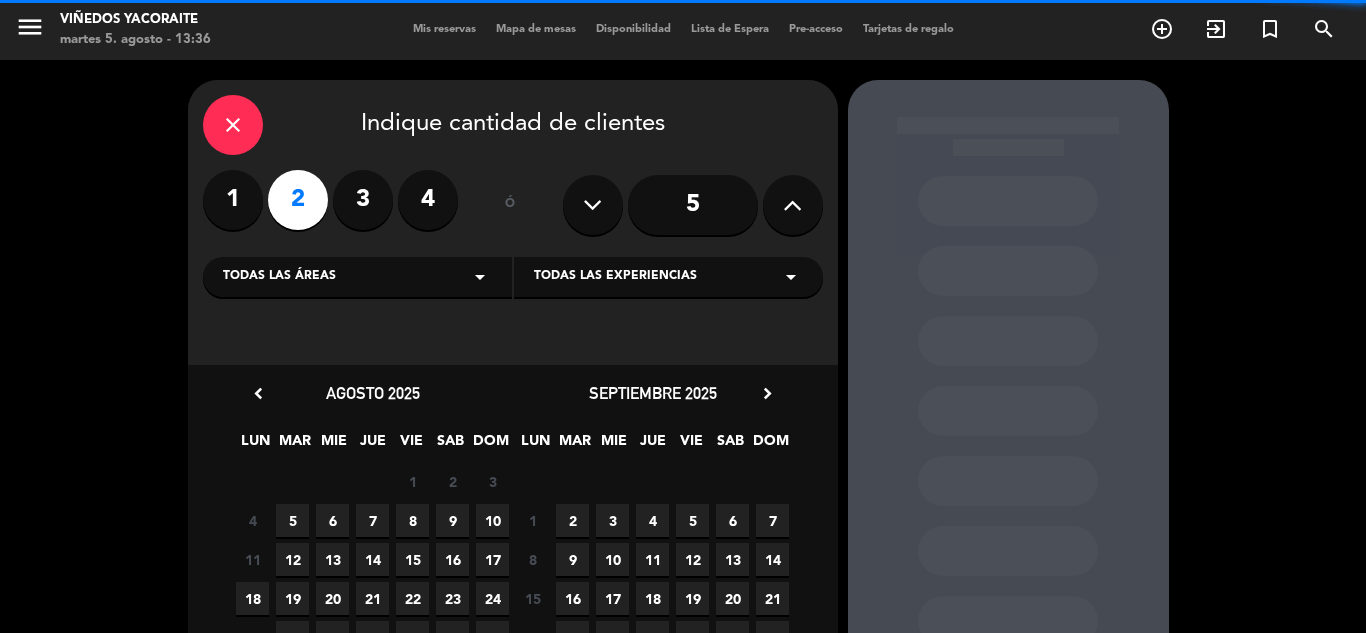 click on "Todas las áreas   arrow_drop_down" at bounding box center [357, 277] 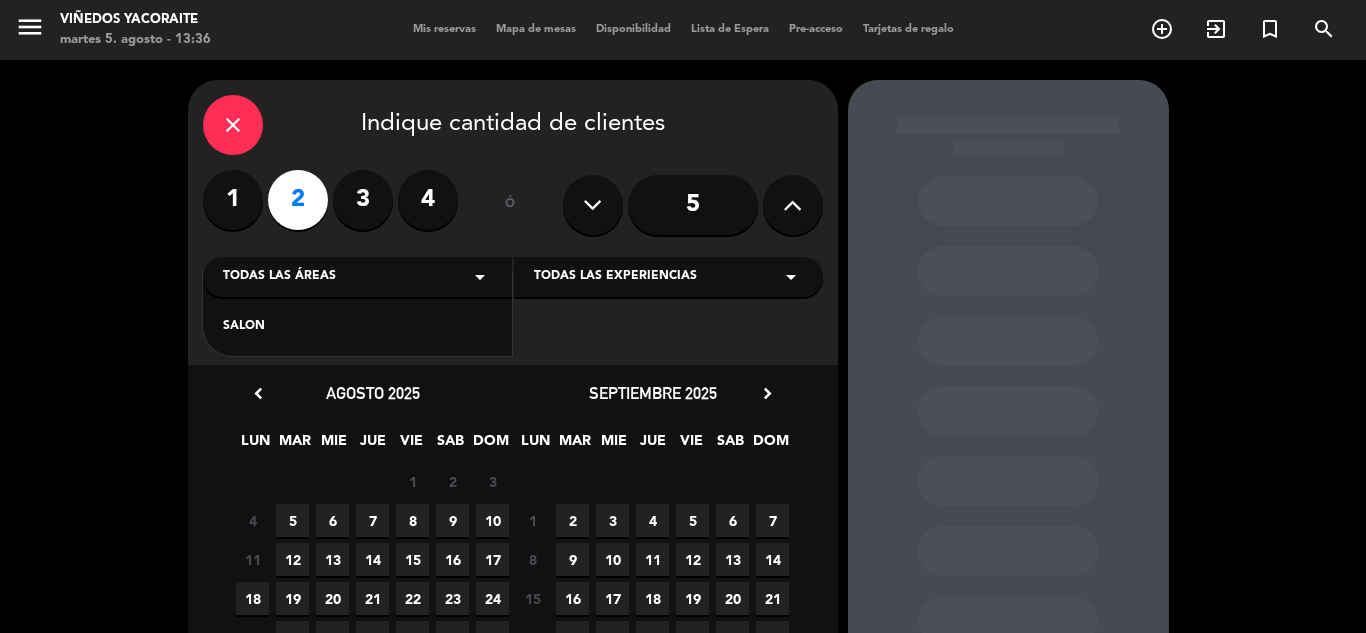 drag, startPoint x: 332, startPoint y: 325, endPoint x: 386, endPoint y: 320, distance: 54.230988 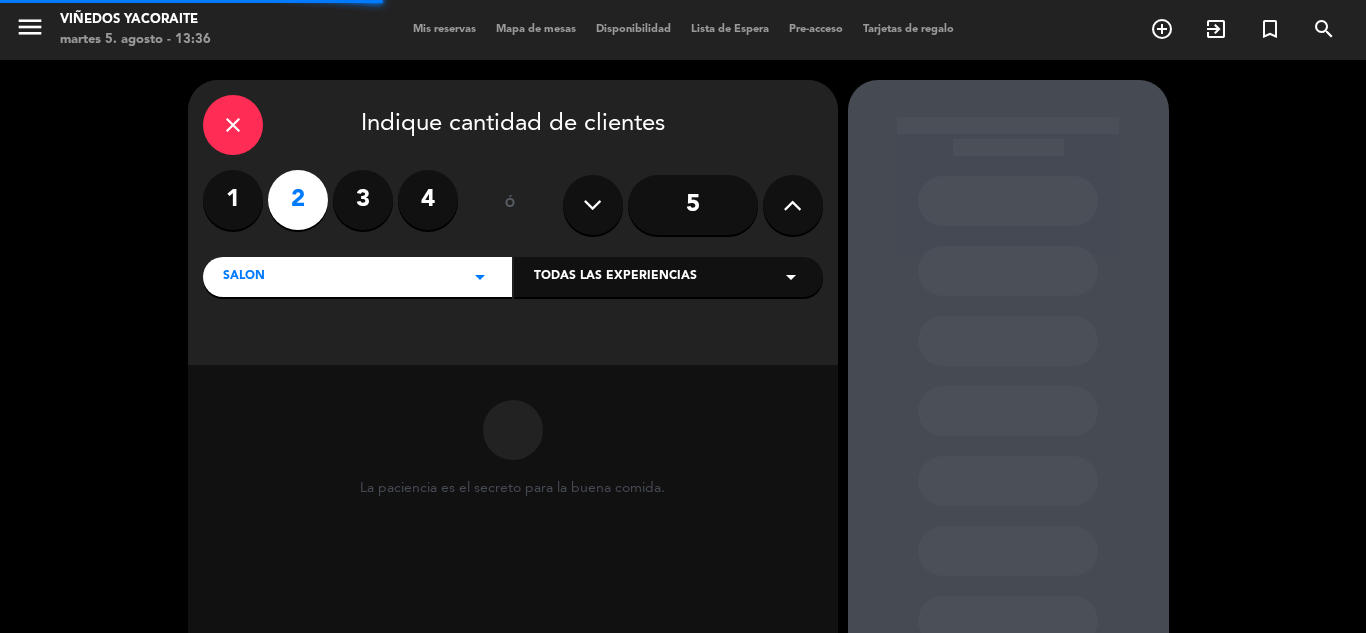 click on "Todas las experiencias   arrow_drop_down" at bounding box center (668, 277) 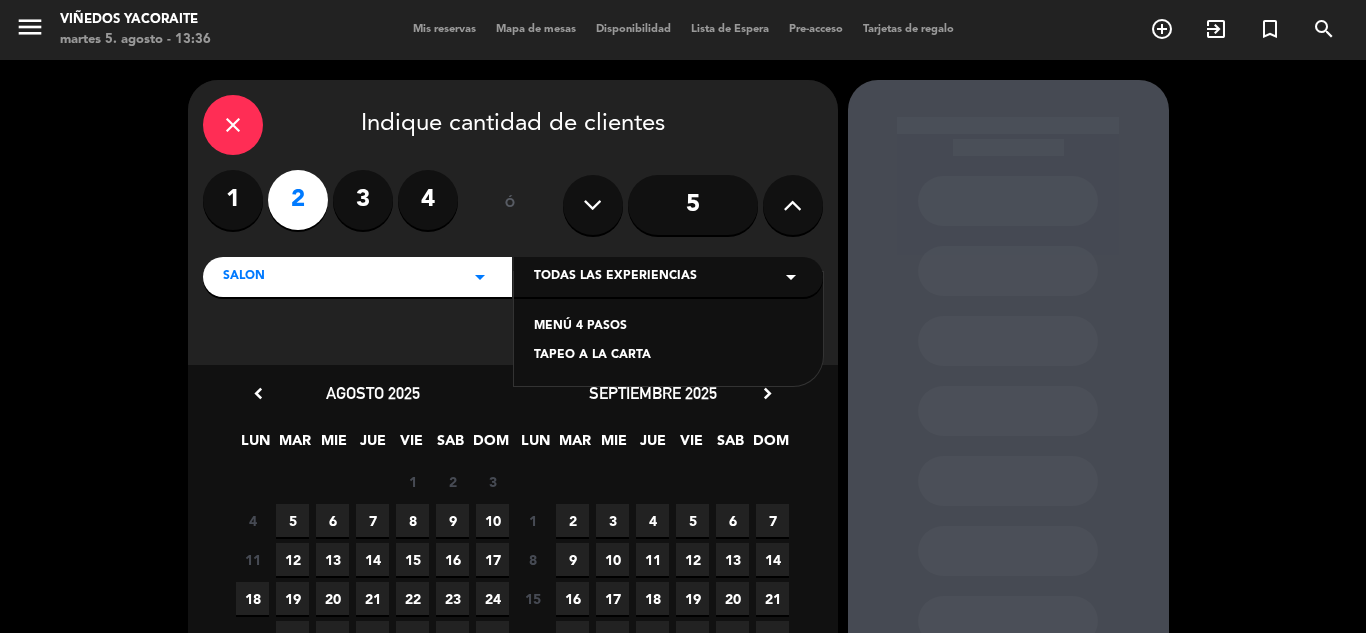 click on "MENÚ 4 PASOS" at bounding box center (668, 327) 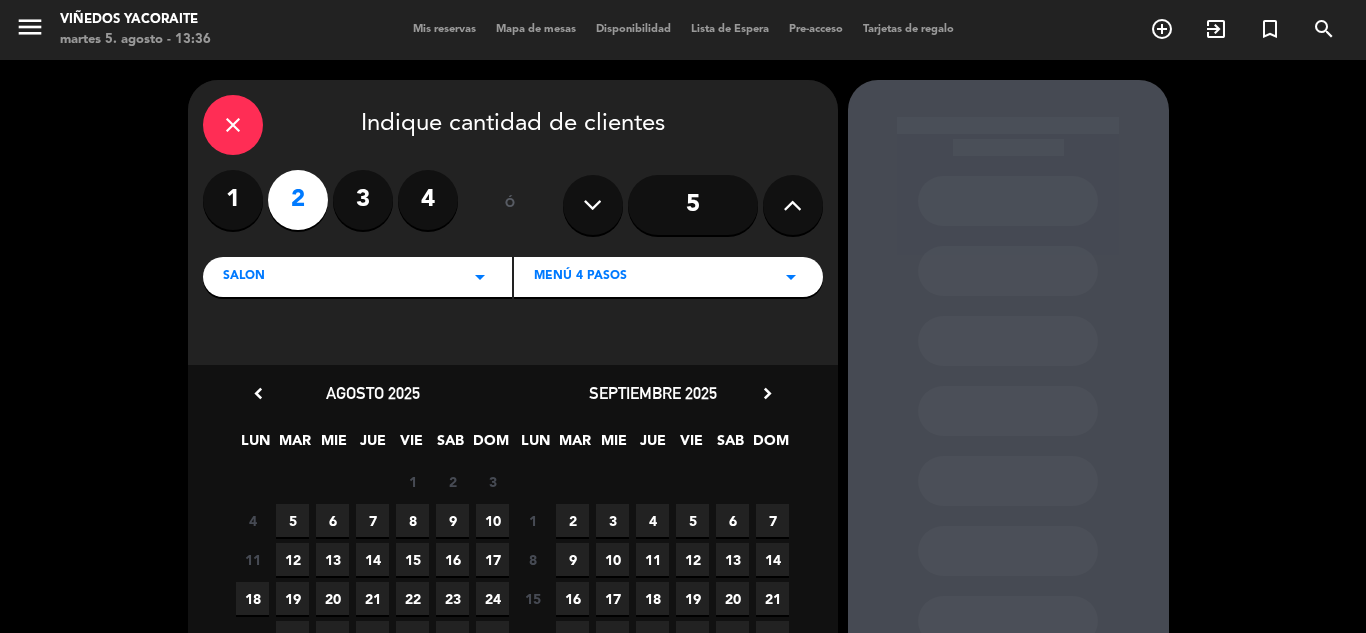scroll, scrollTop: 183, scrollLeft: 0, axis: vertical 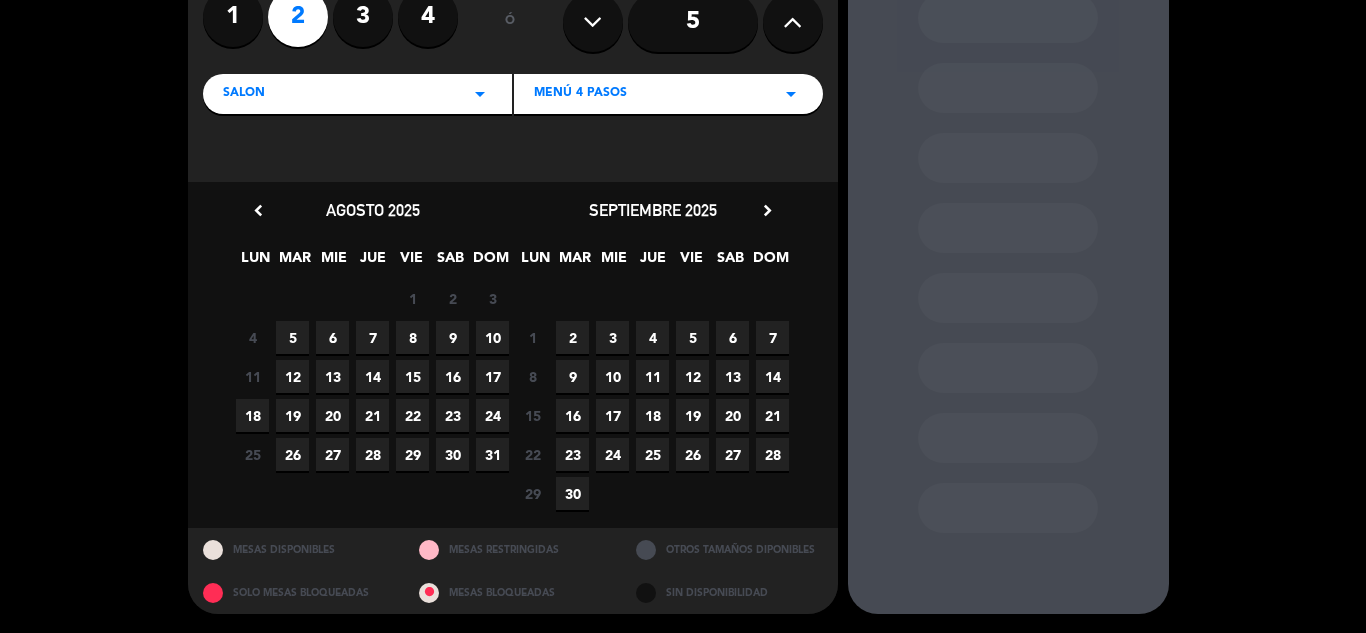 click on "chevron_right" at bounding box center [767, 210] 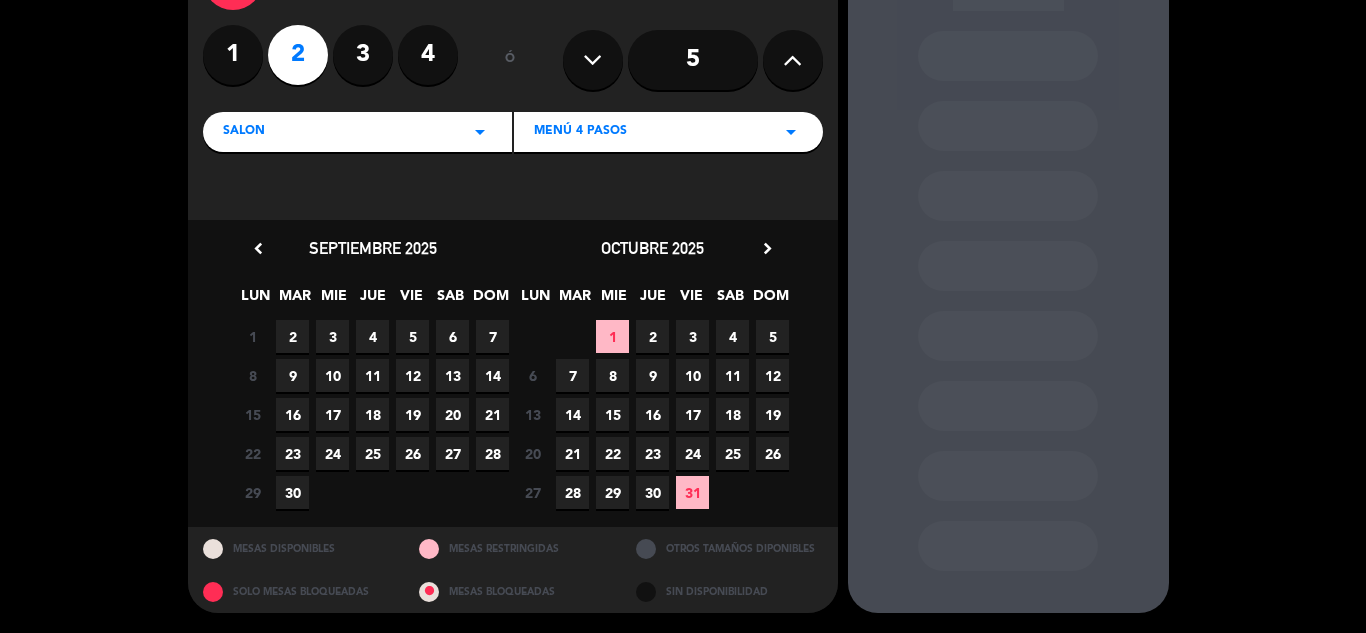 scroll, scrollTop: 144, scrollLeft: 0, axis: vertical 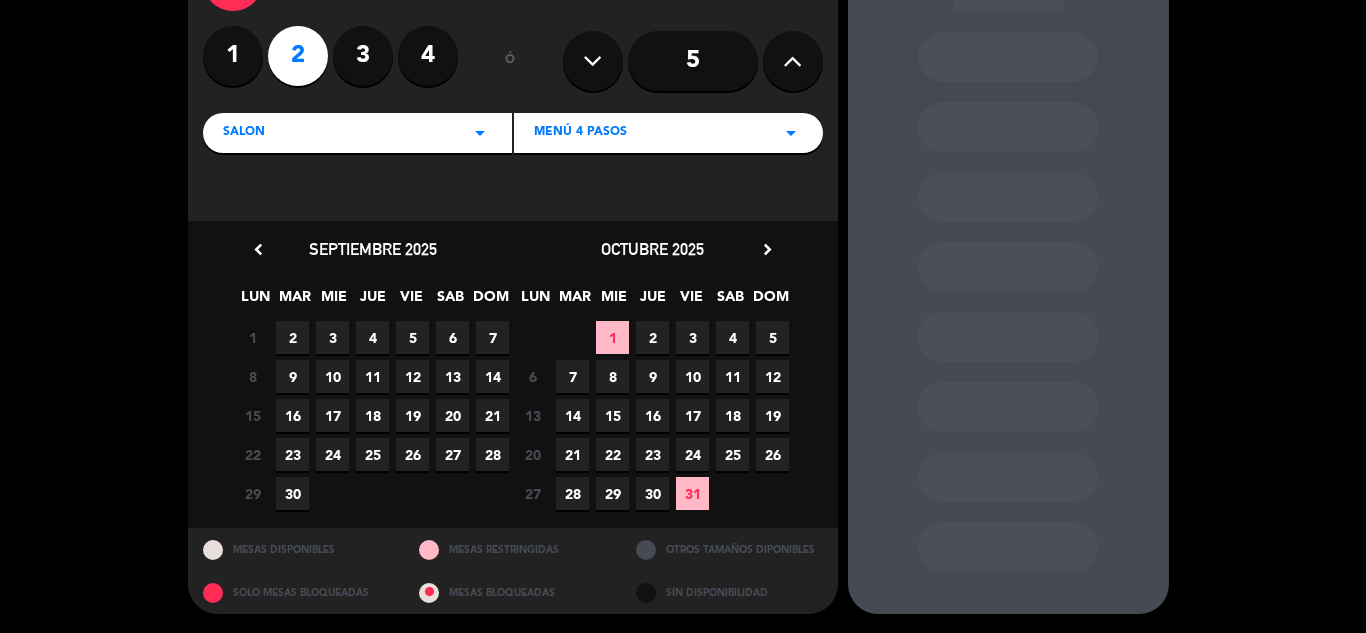 click on "chevron_right" at bounding box center [767, 249] 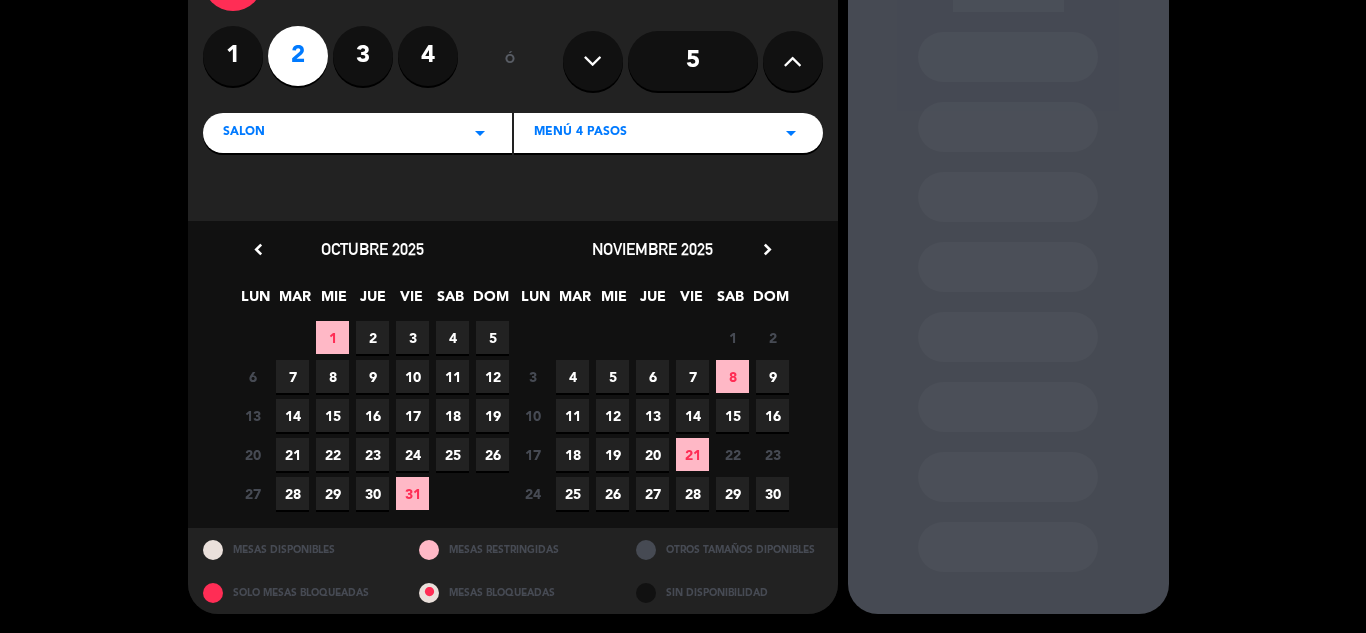 click on "chevron_right" at bounding box center (767, 249) 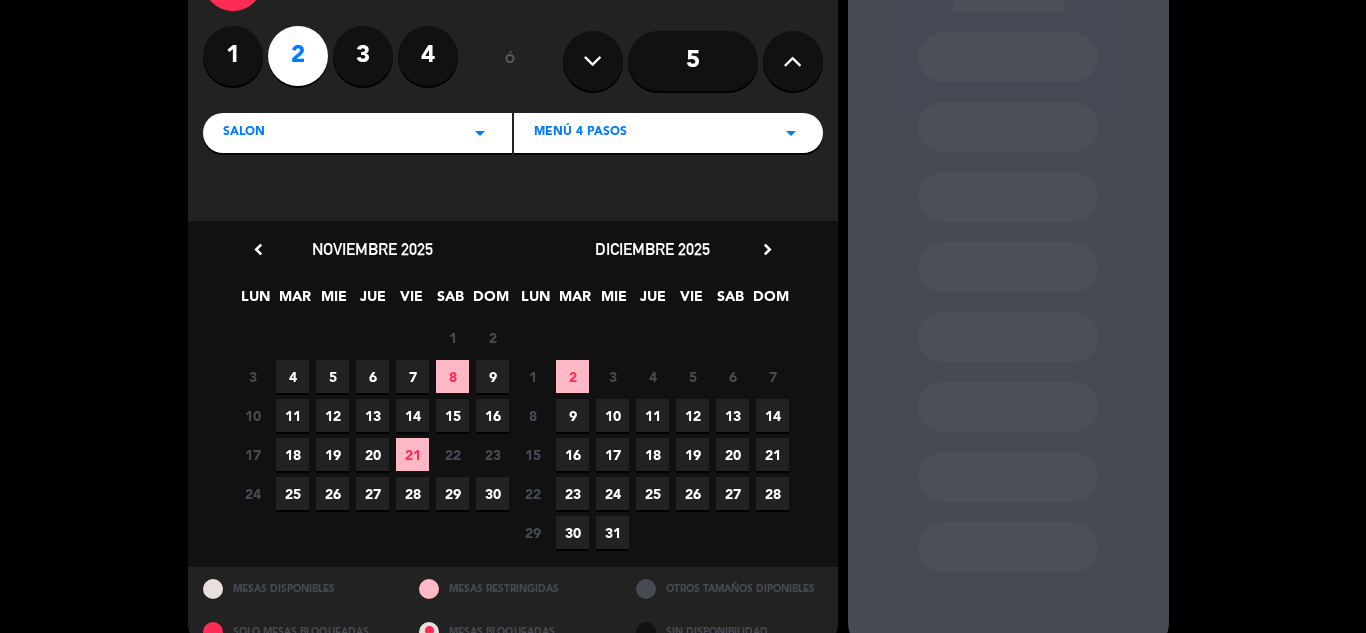 scroll, scrollTop: 183, scrollLeft: 0, axis: vertical 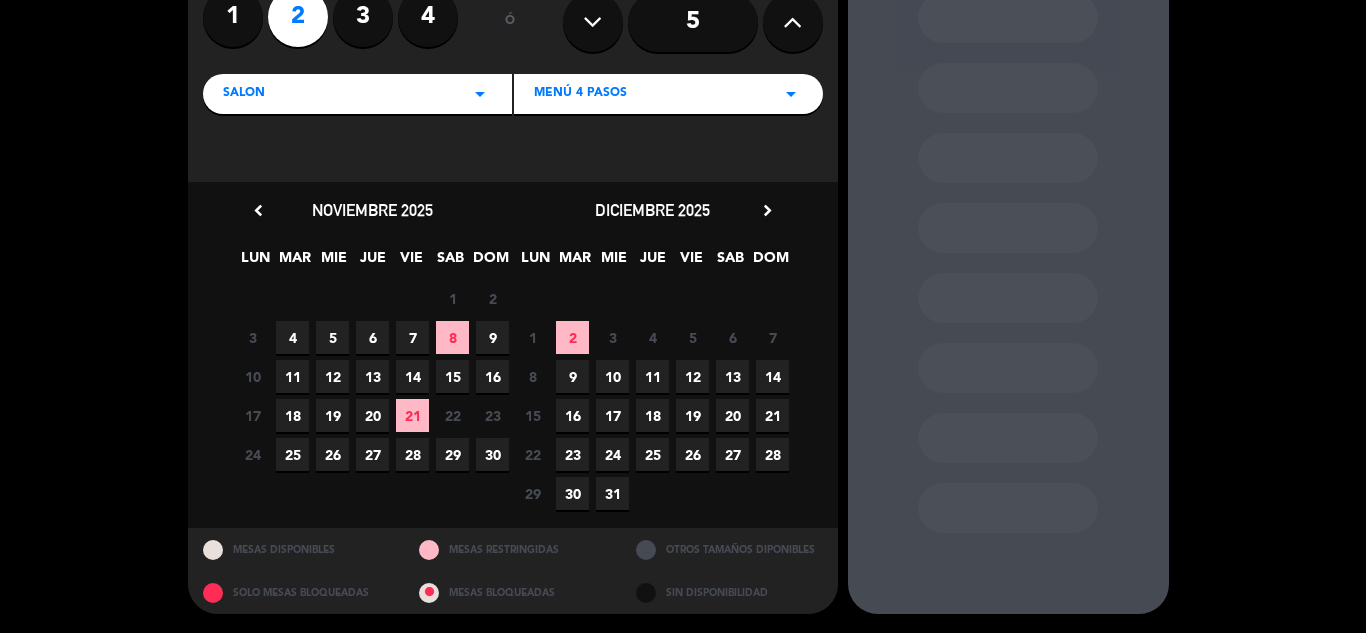 click on "7" at bounding box center [412, 337] 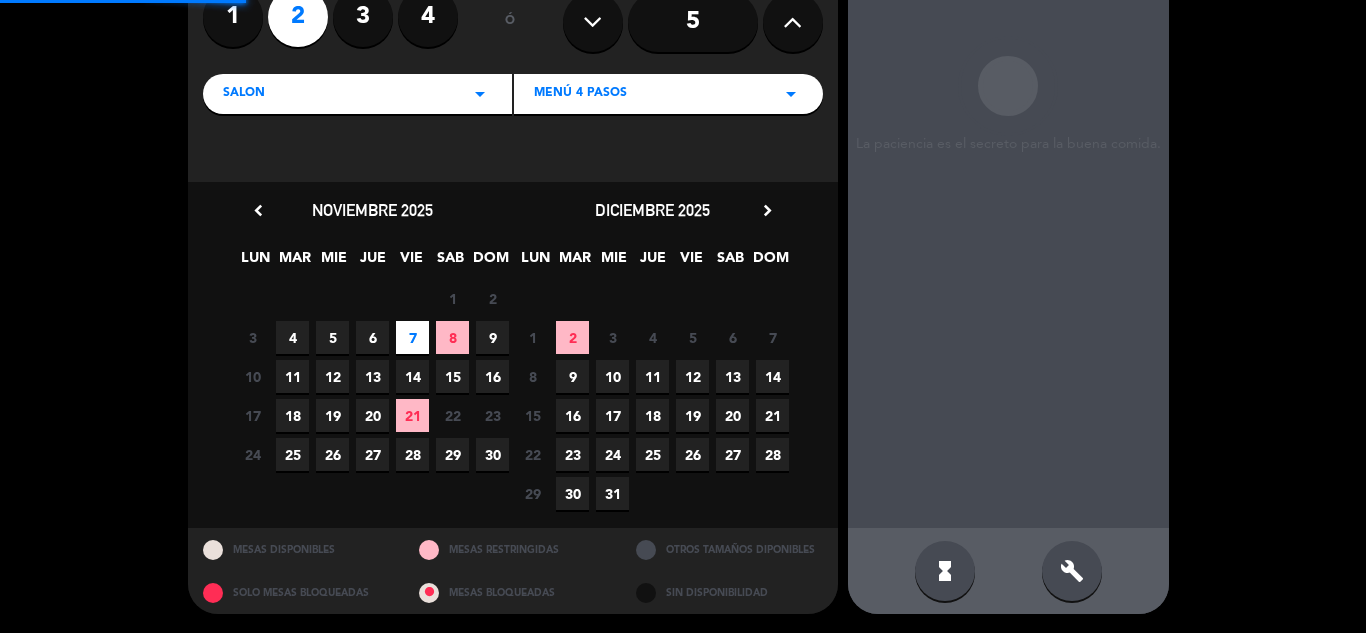 scroll, scrollTop: 80, scrollLeft: 0, axis: vertical 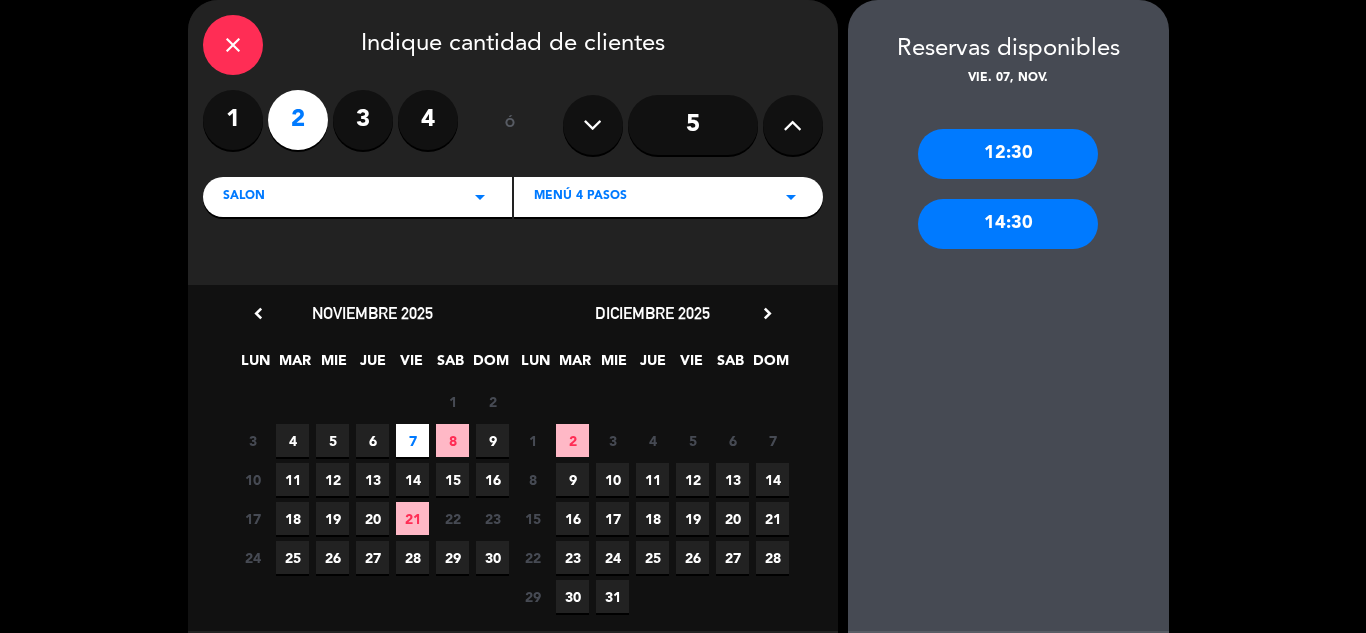 click on "14:30" at bounding box center (1008, 224) 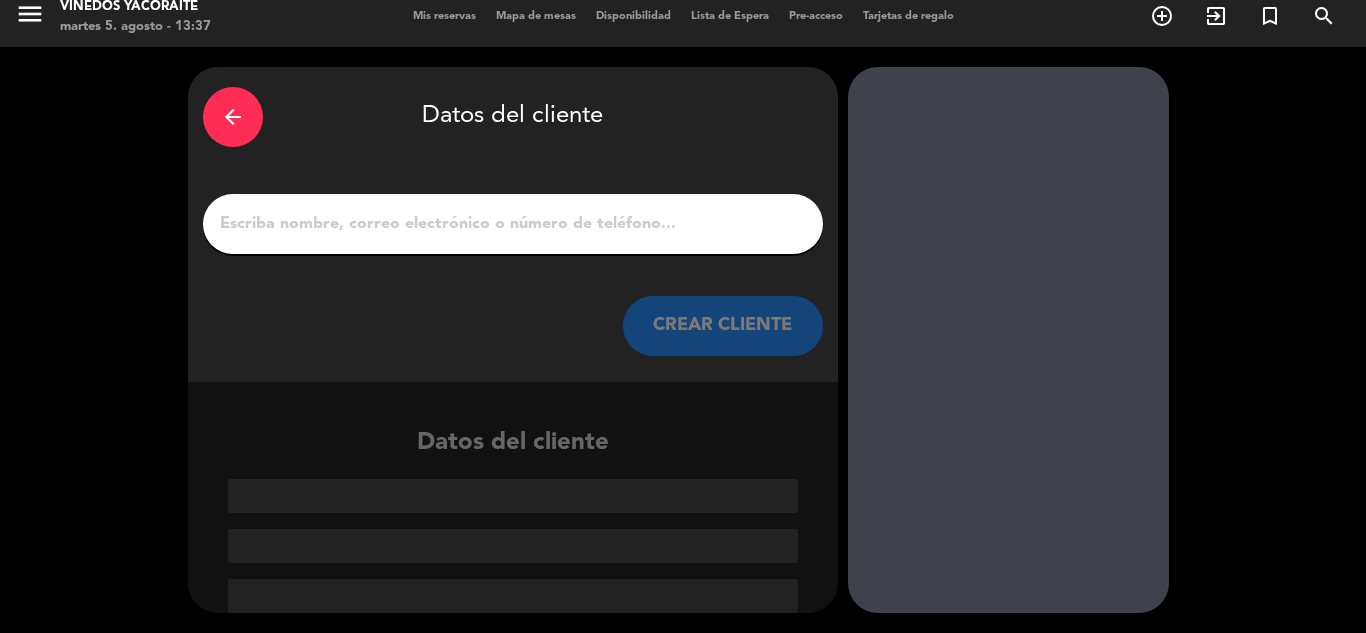 scroll, scrollTop: 13, scrollLeft: 0, axis: vertical 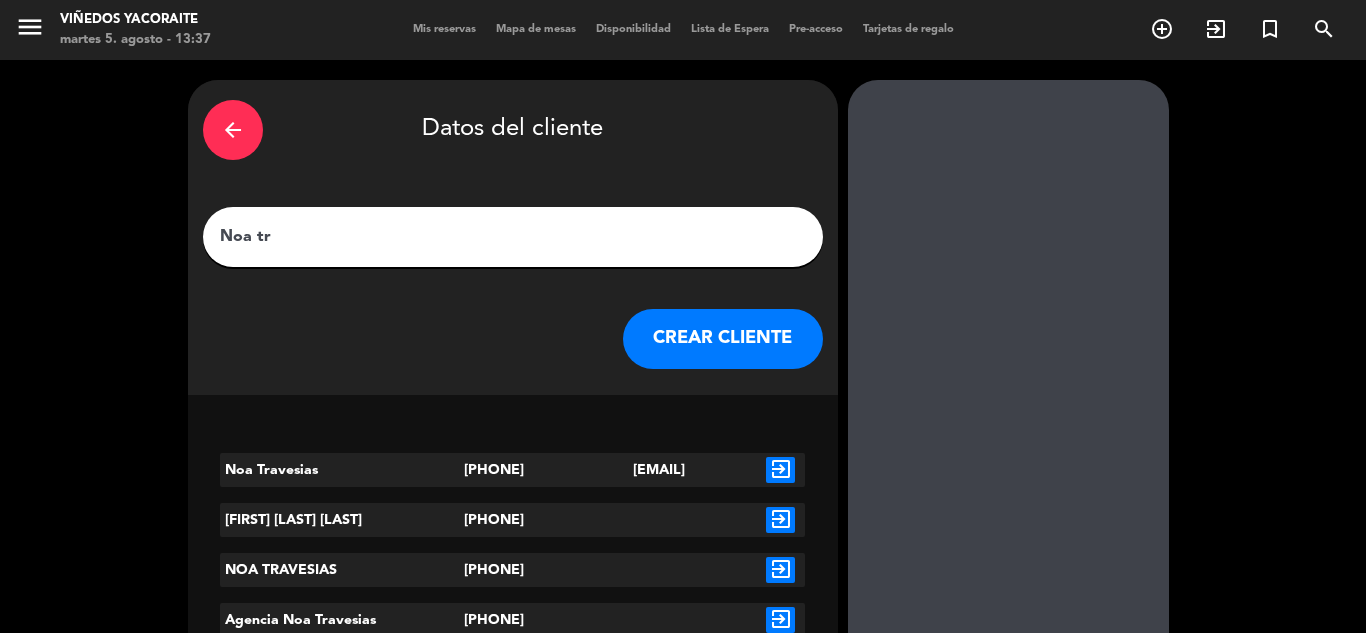 type on "Noa tr" 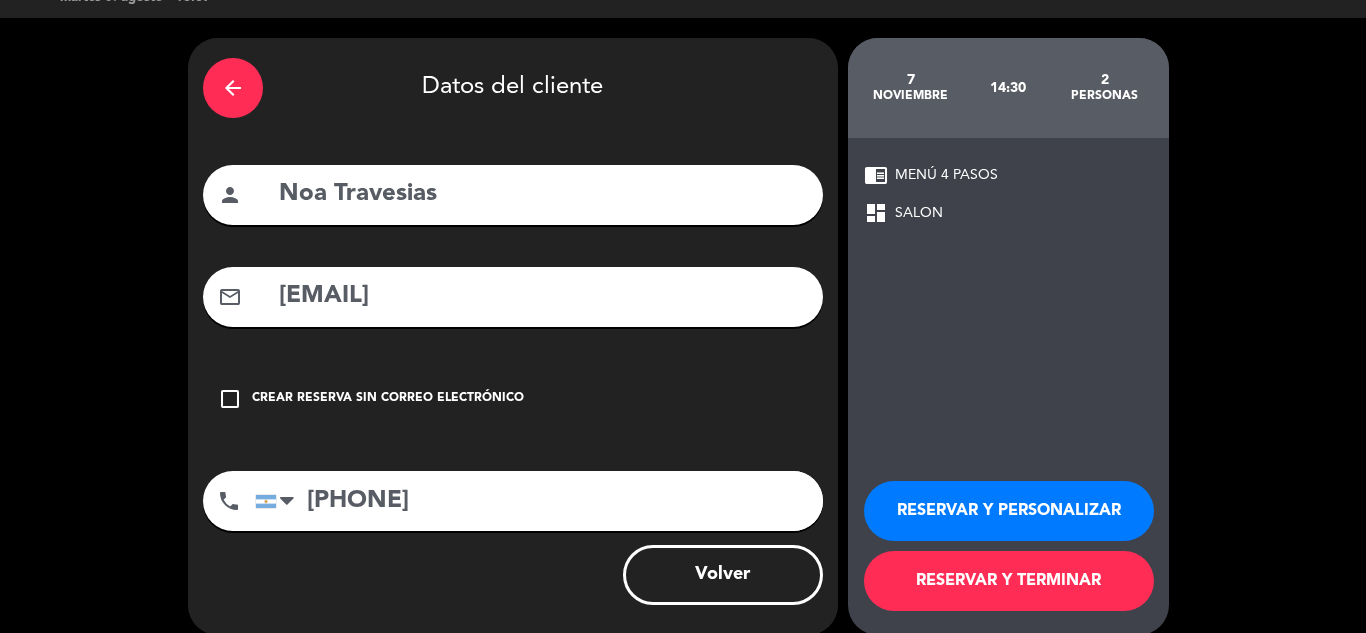 scroll, scrollTop: 64, scrollLeft: 0, axis: vertical 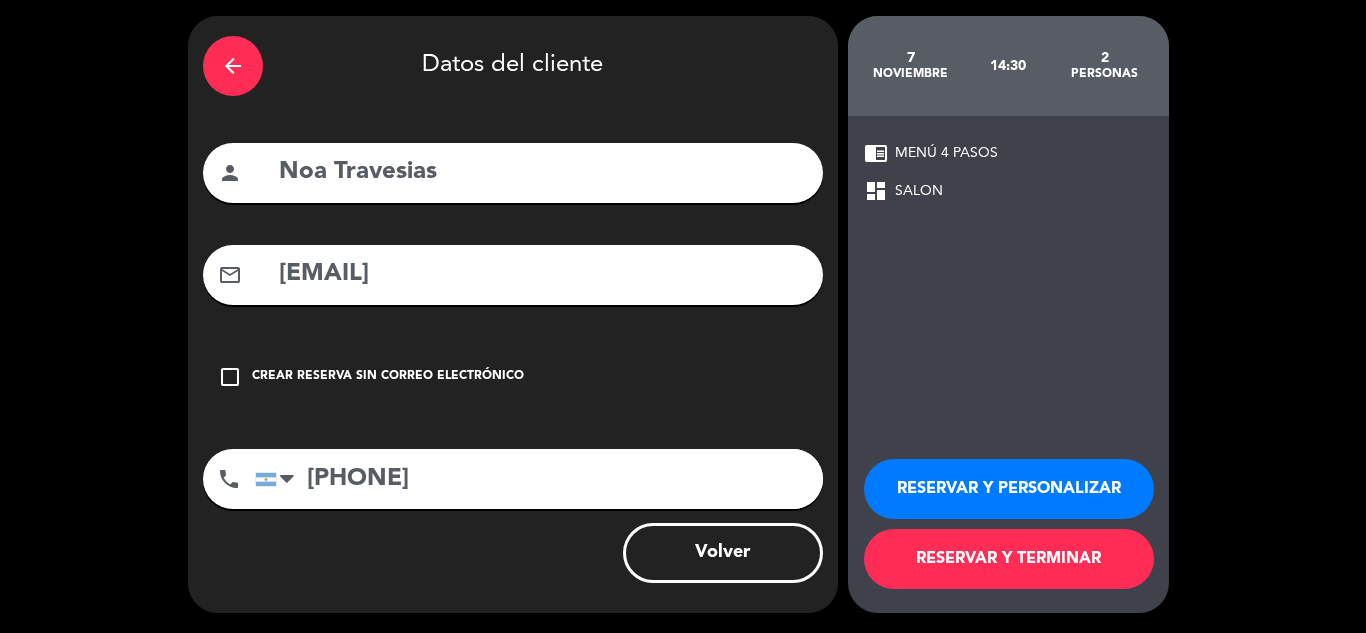 click on "RESERVAR Y PERSONALIZAR" at bounding box center [1009, 489] 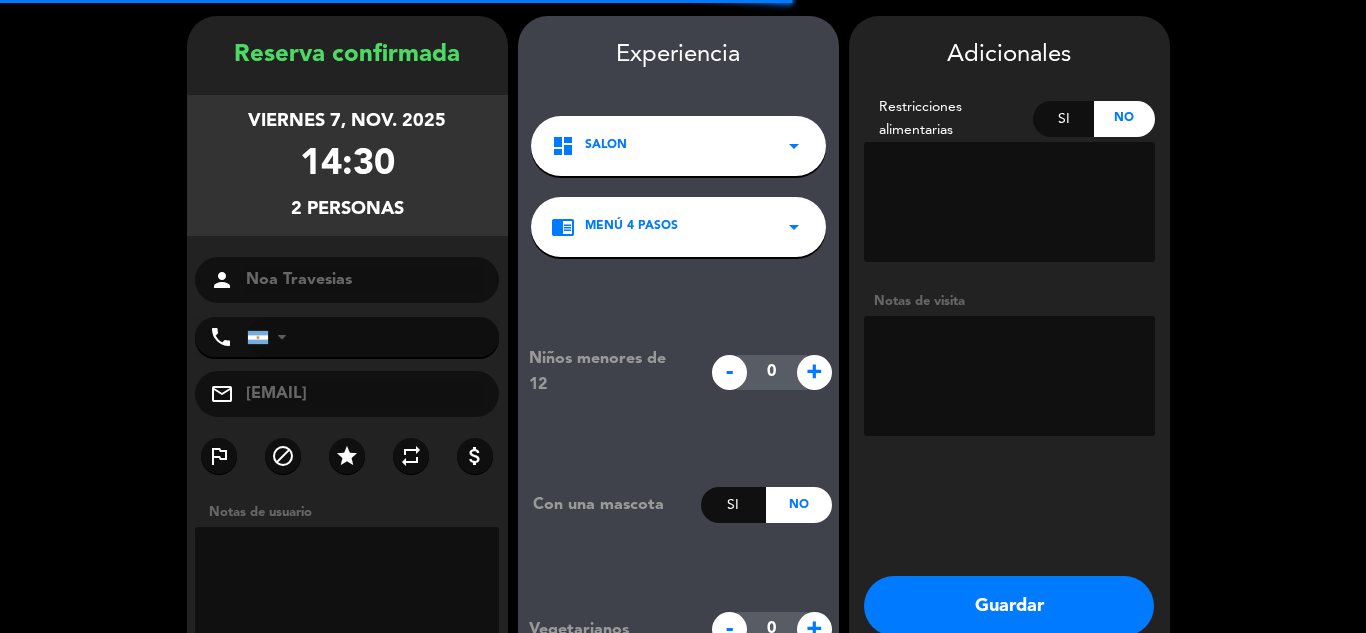 type on "[PHONE]" 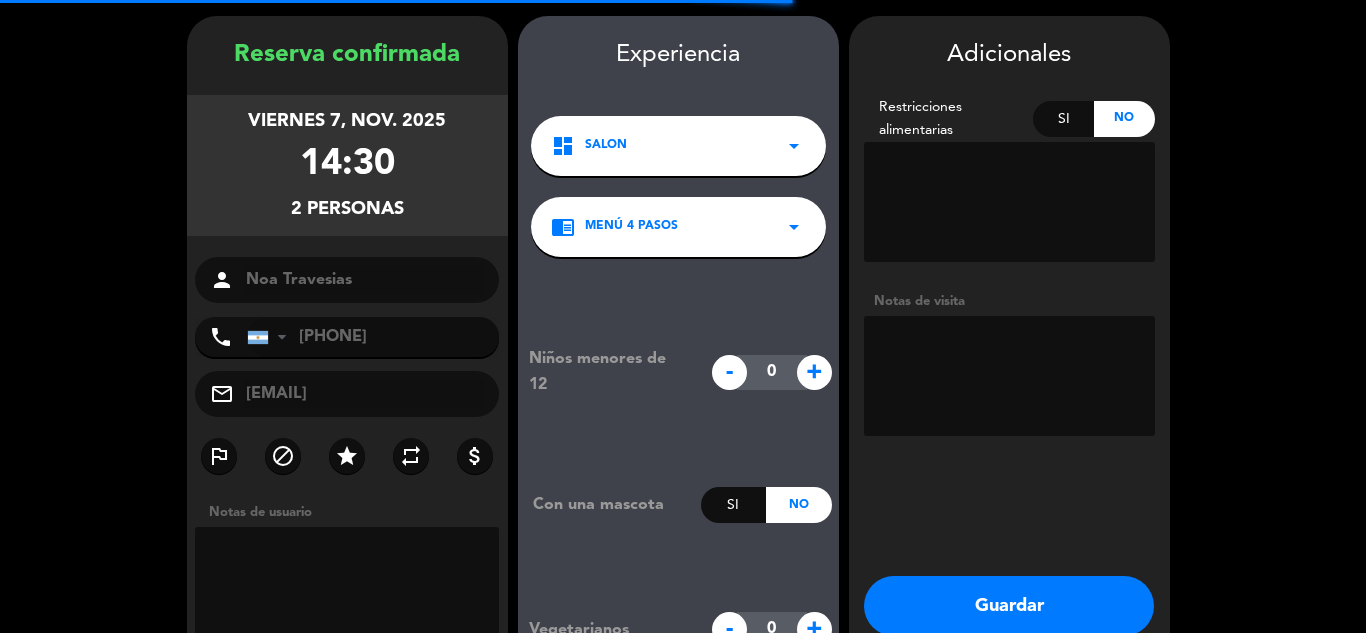 scroll, scrollTop: 80, scrollLeft: 0, axis: vertical 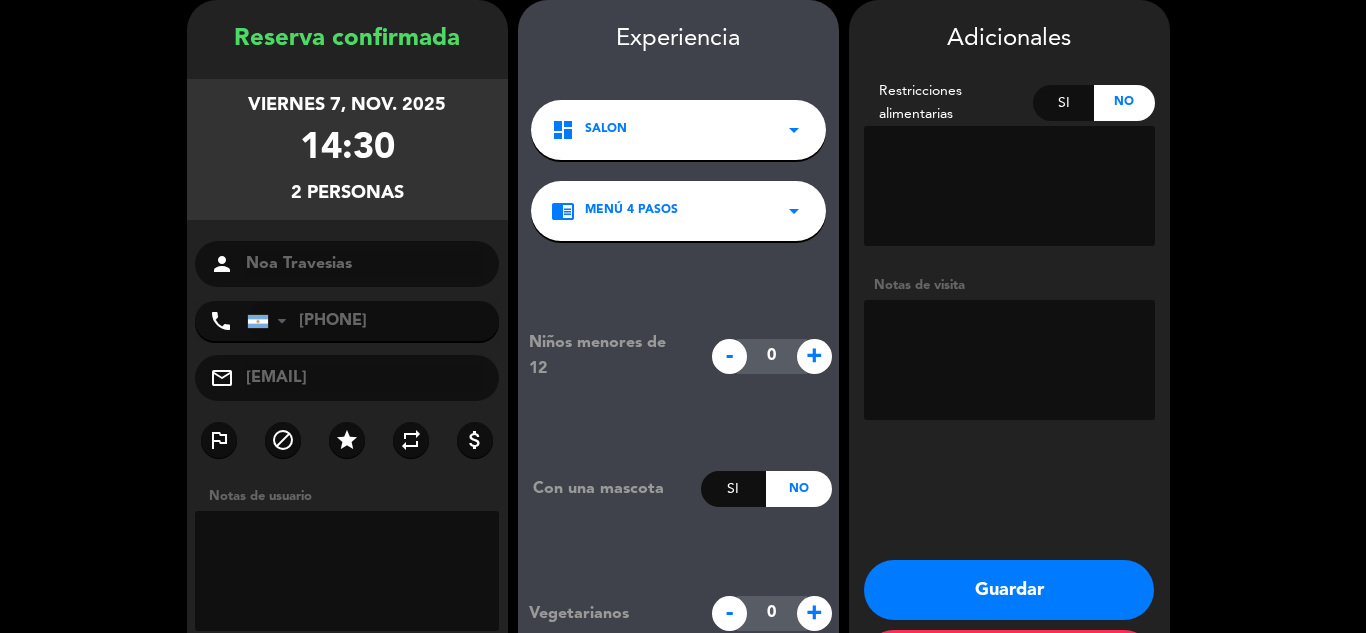 click at bounding box center (1009, 360) 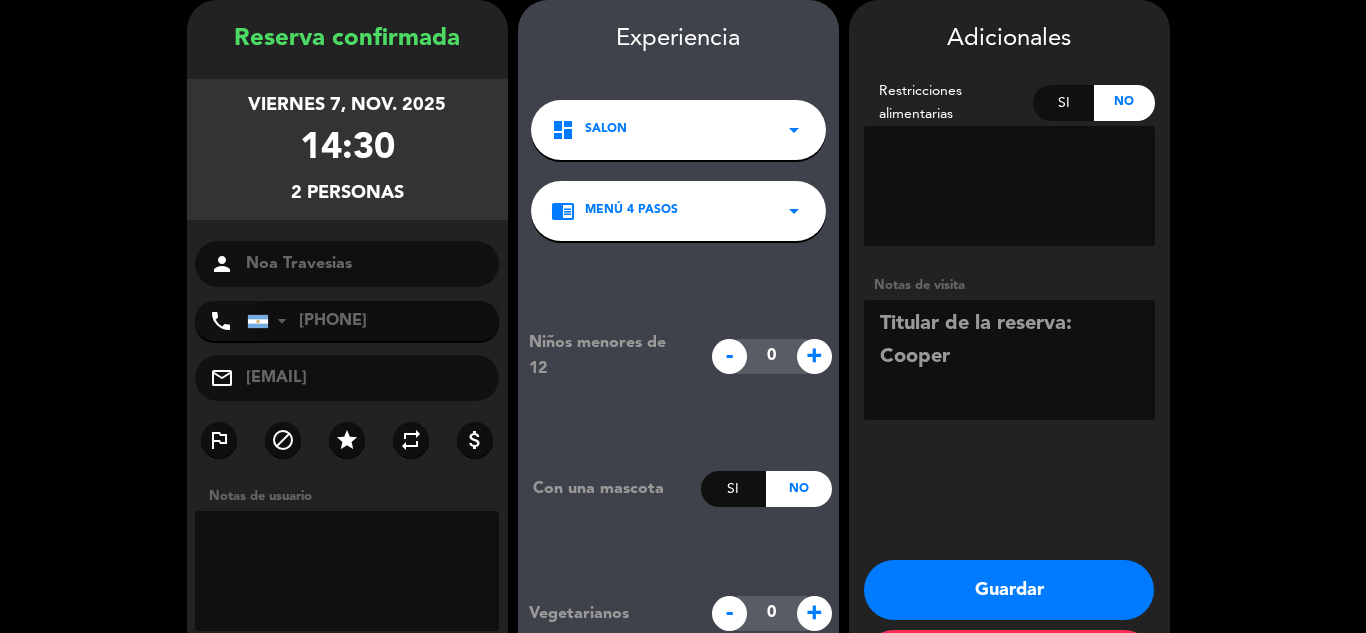 scroll, scrollTop: 167, scrollLeft: 0, axis: vertical 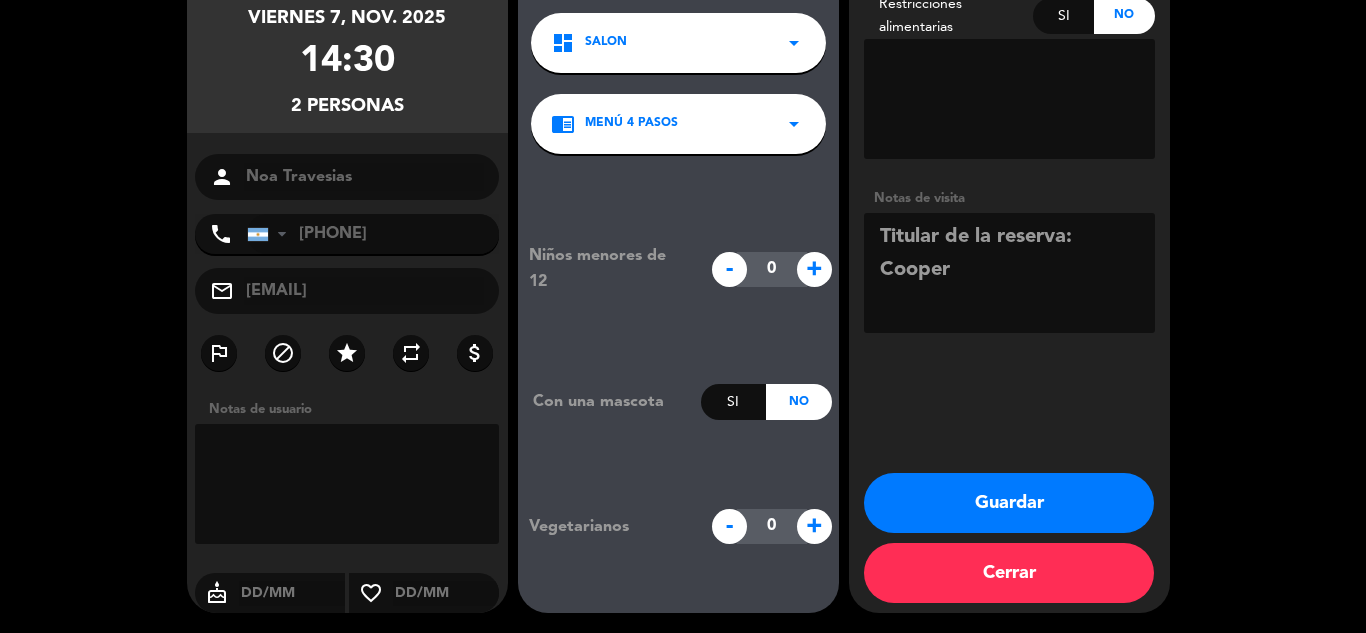 type on "Titular de la reserva:
Cooper" 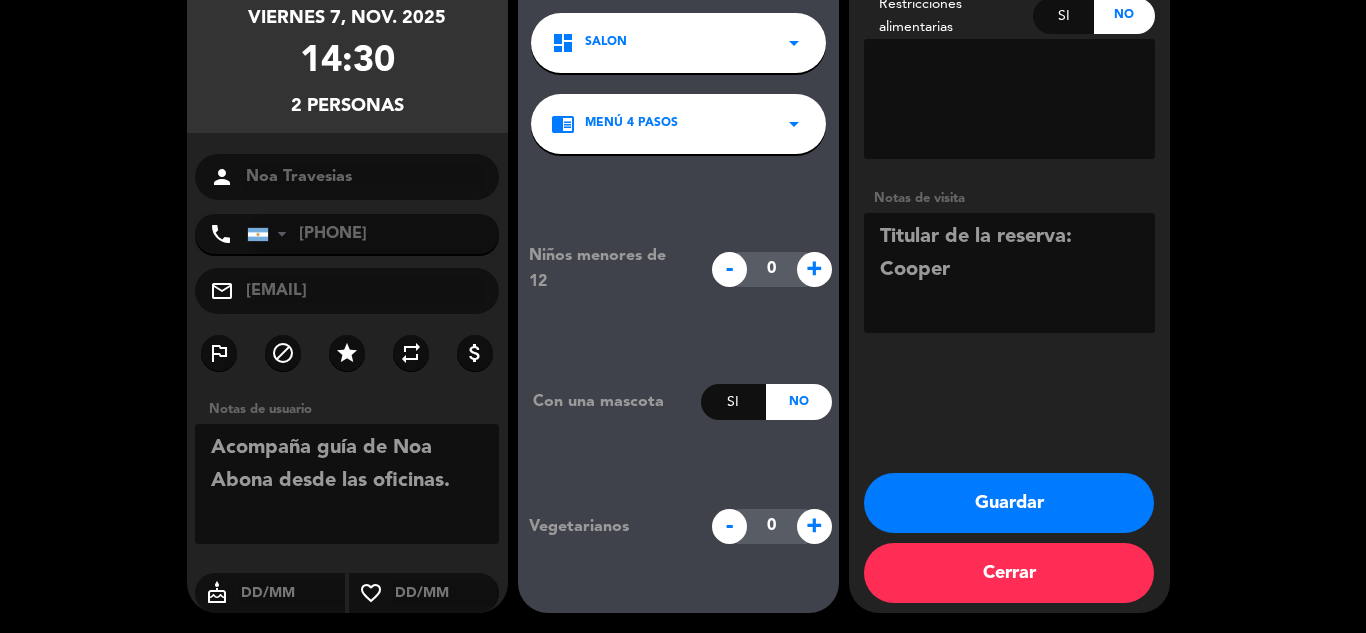 type on "Acompaña guía de Noa
Abona desde las oficinas." 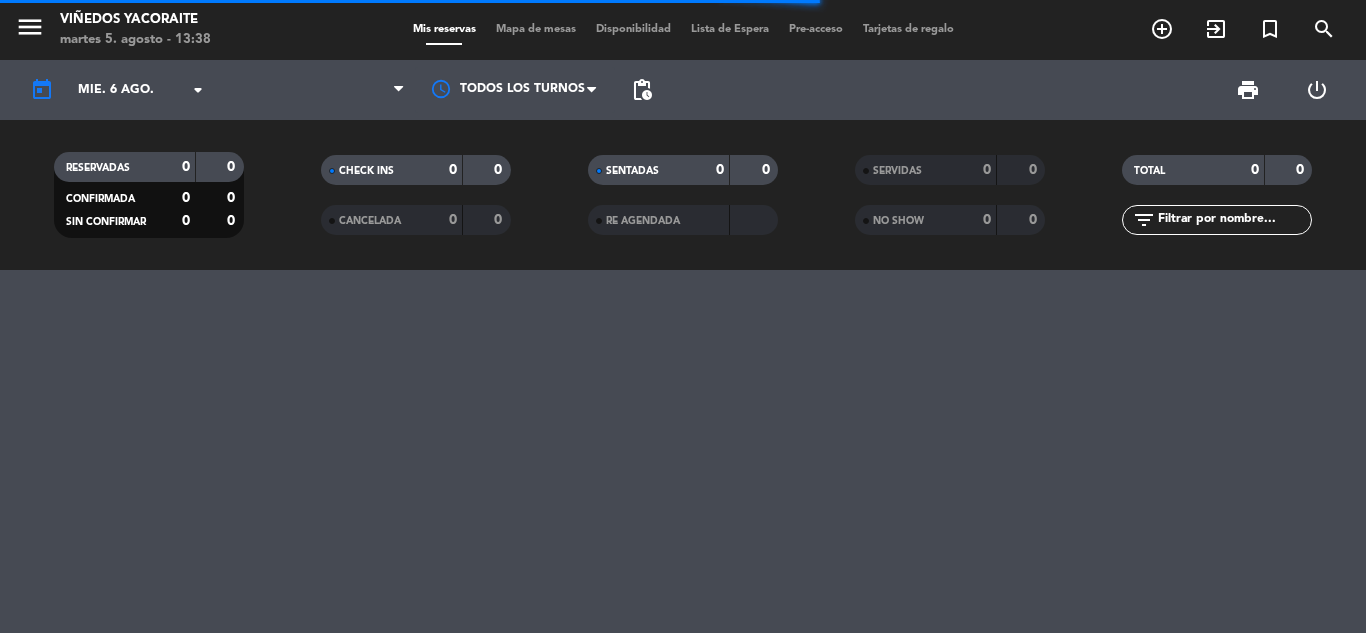 scroll, scrollTop: 0, scrollLeft: 0, axis: both 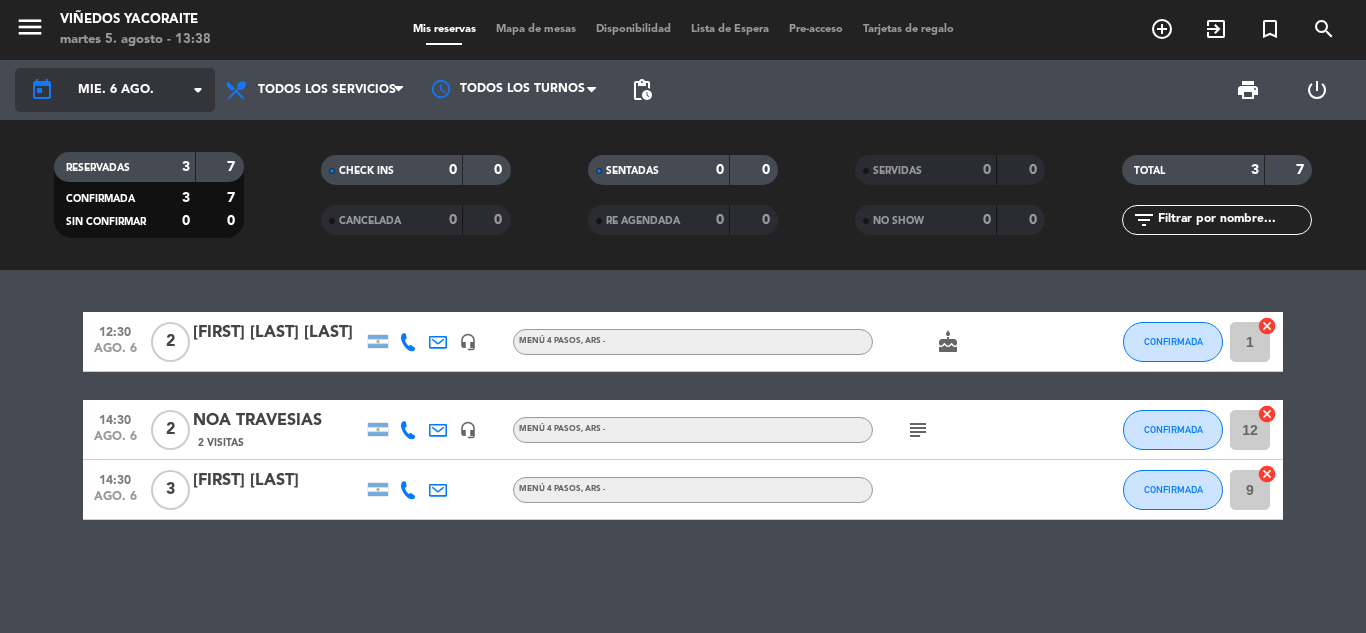 click on "mié. 6 ago." 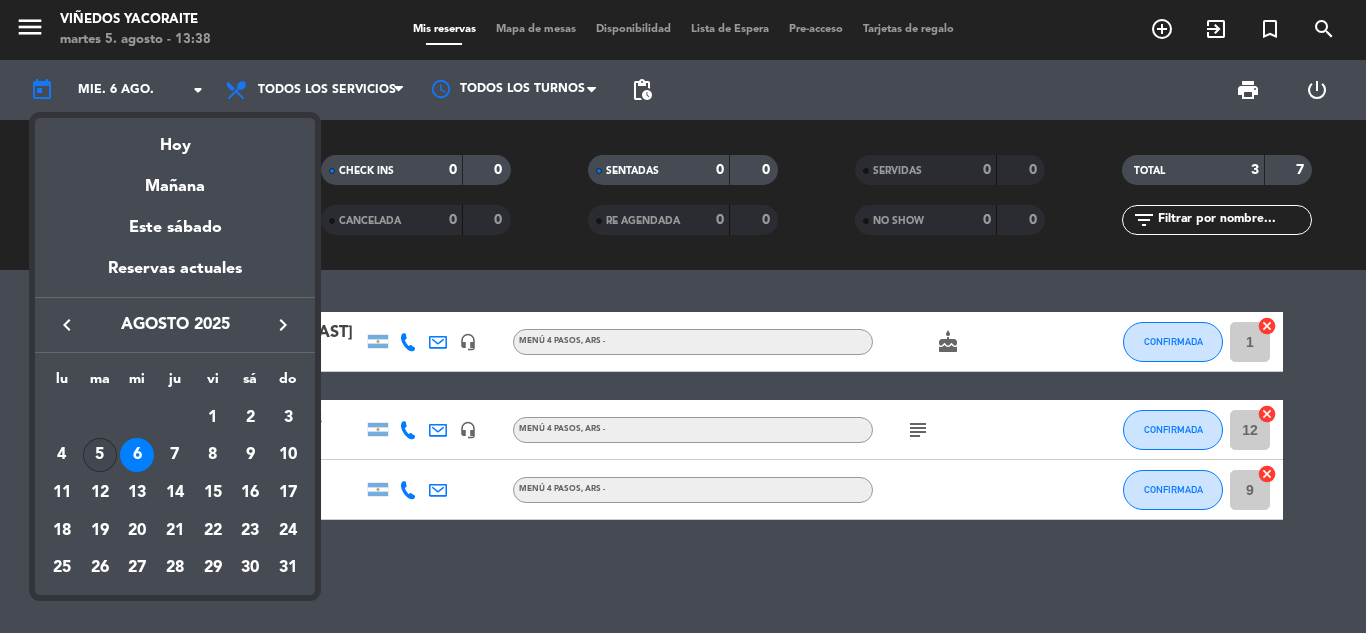 click on "5" at bounding box center (100, 455) 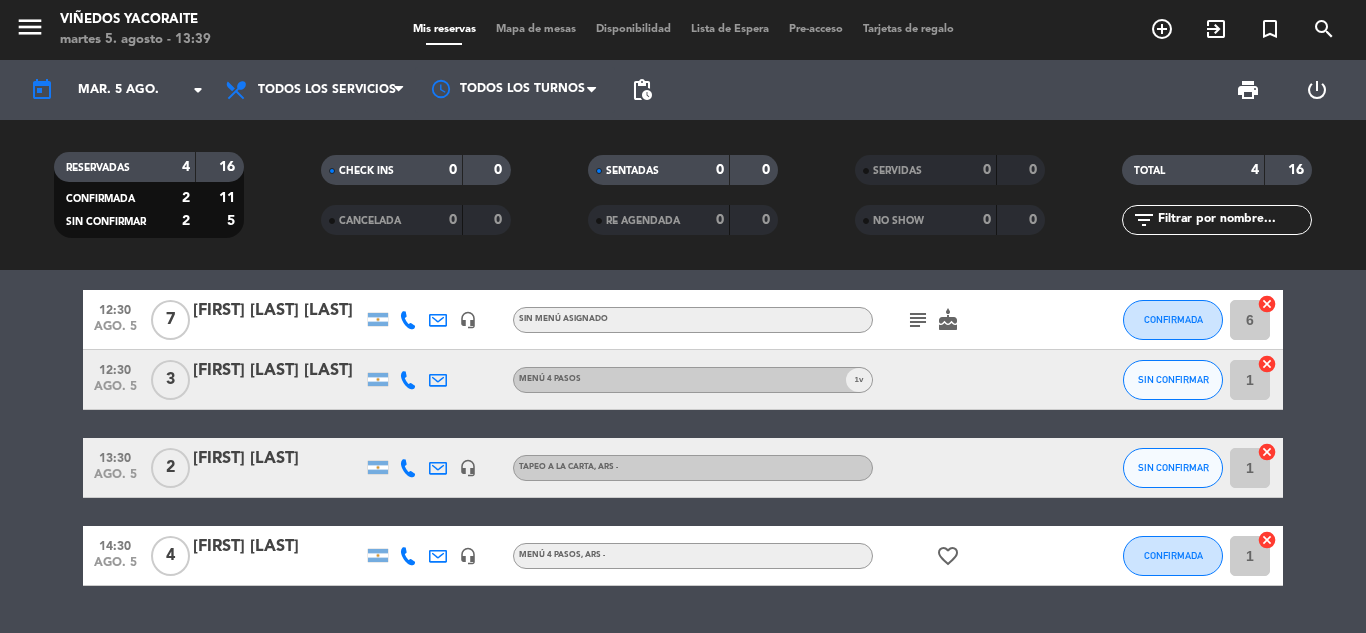 scroll, scrollTop: 0, scrollLeft: 0, axis: both 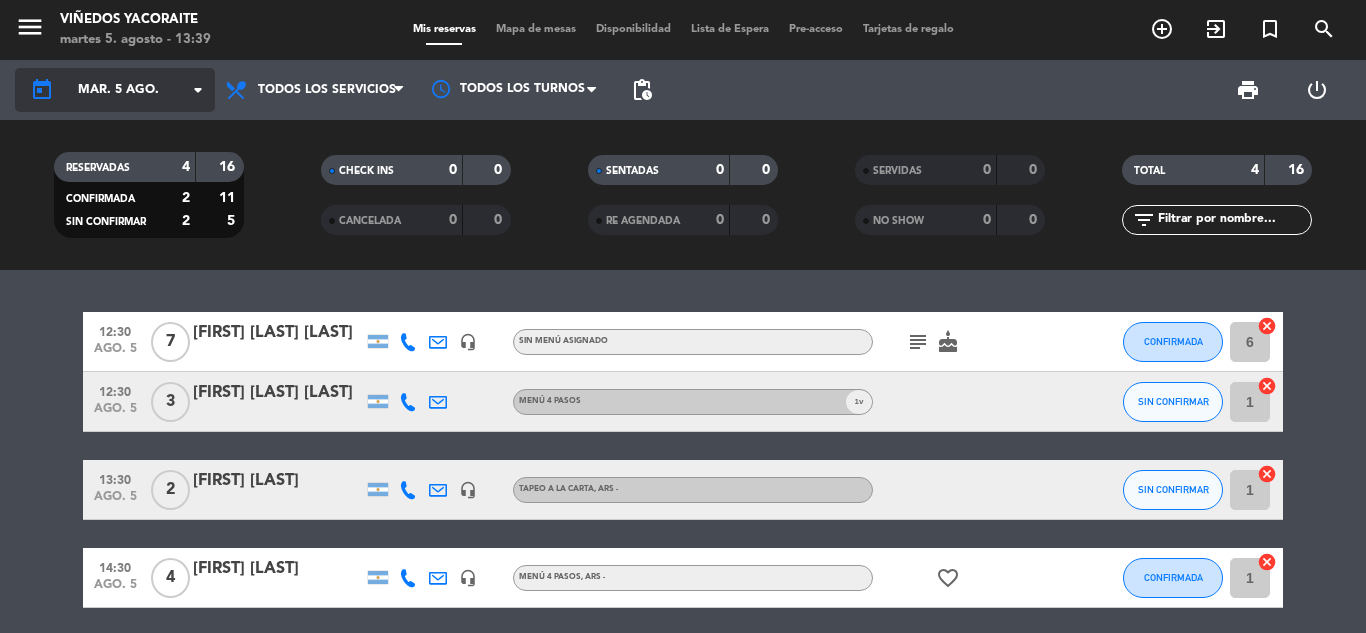 click on "mar. 5 ago." 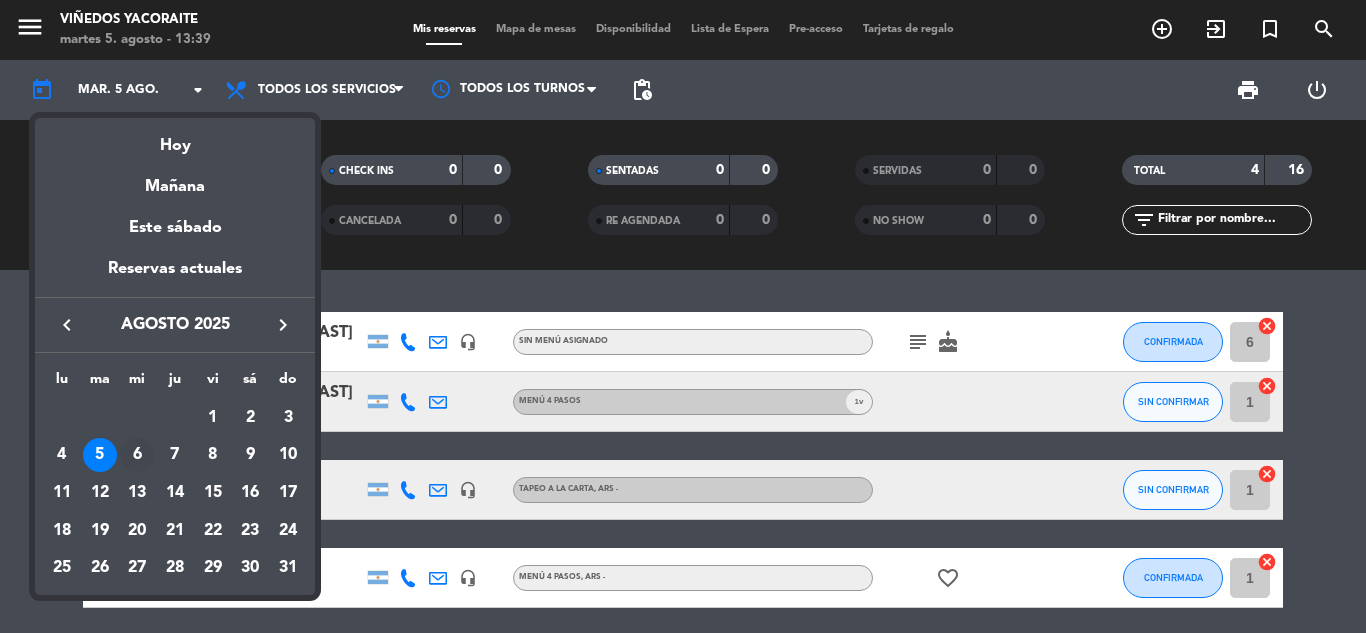click on "6" at bounding box center (137, 455) 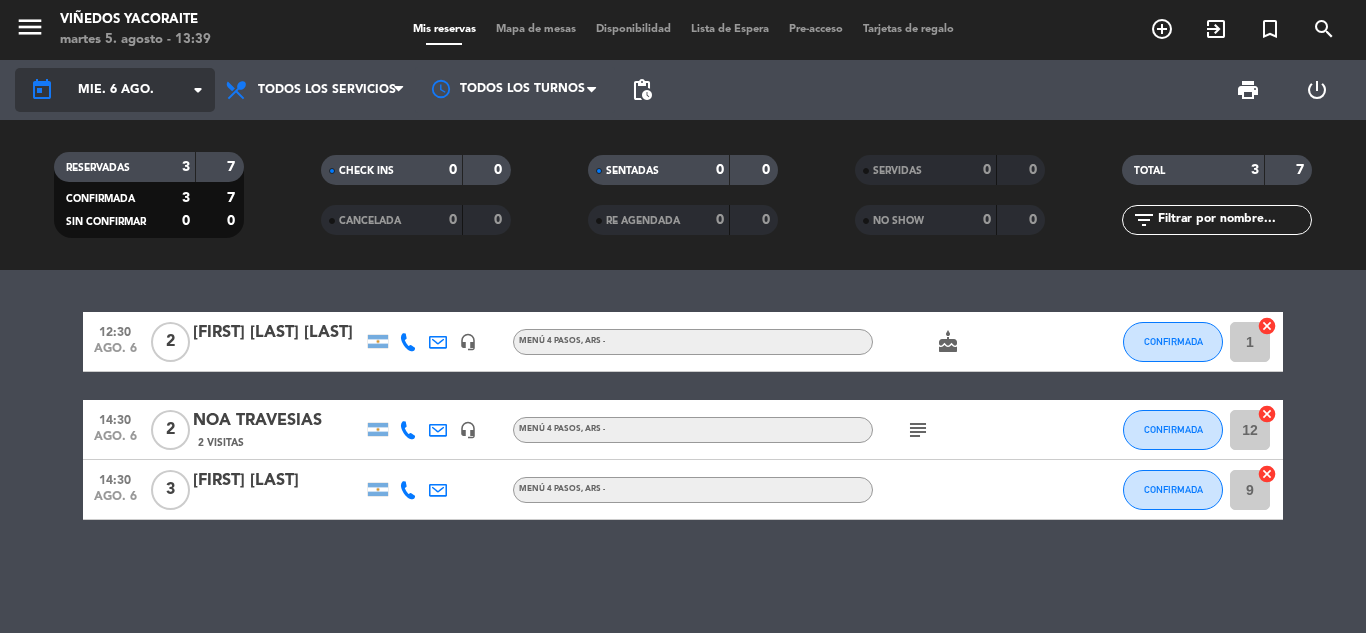 click on "arrow_drop_down" 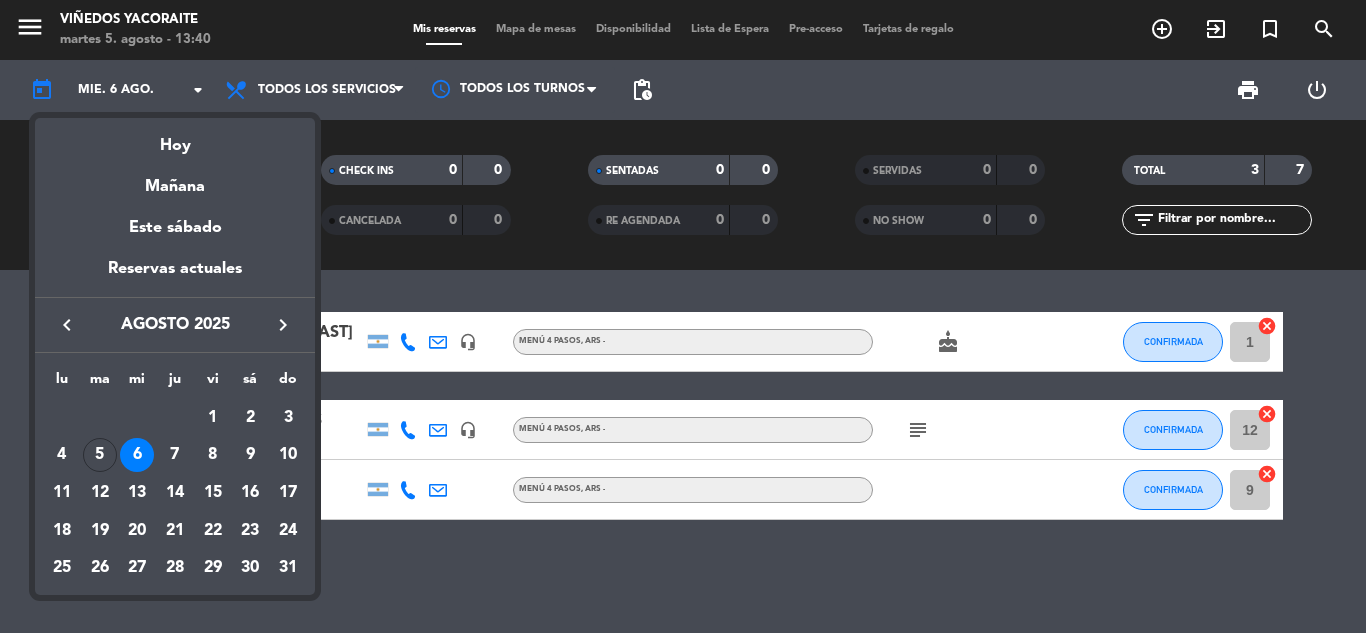 drag, startPoint x: 426, startPoint y: 530, endPoint x: 211, endPoint y: 218, distance: 378.905 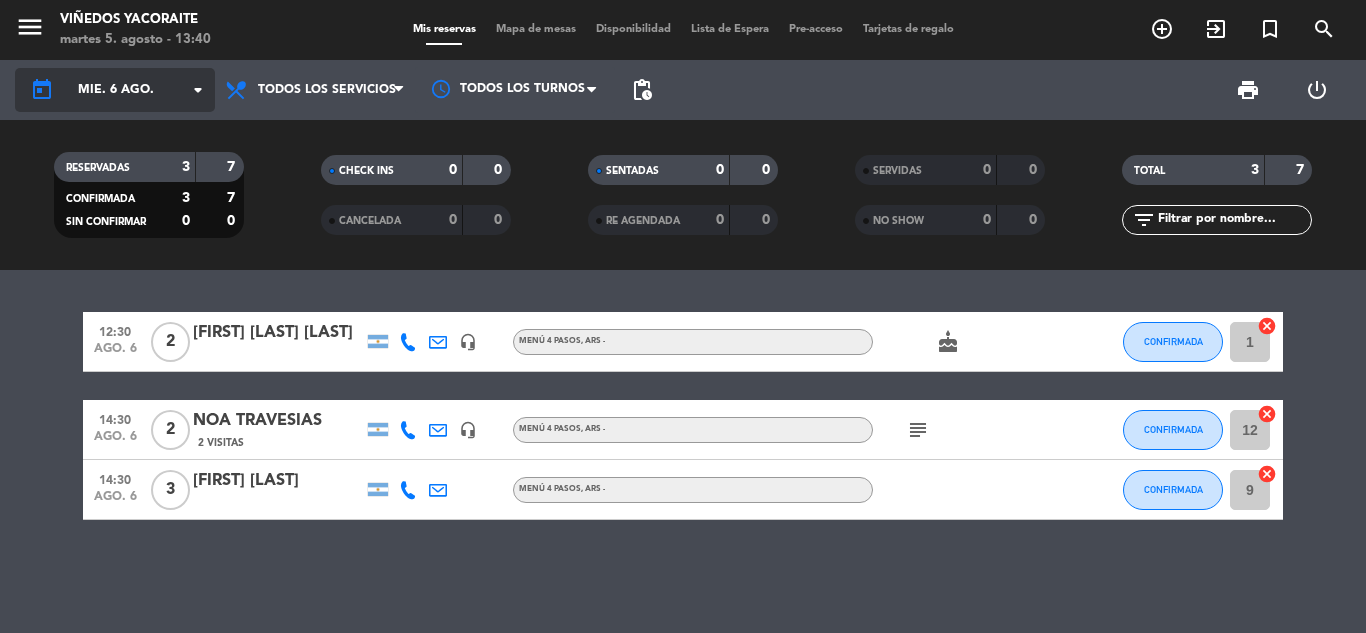 click on "mié. 6 ago." 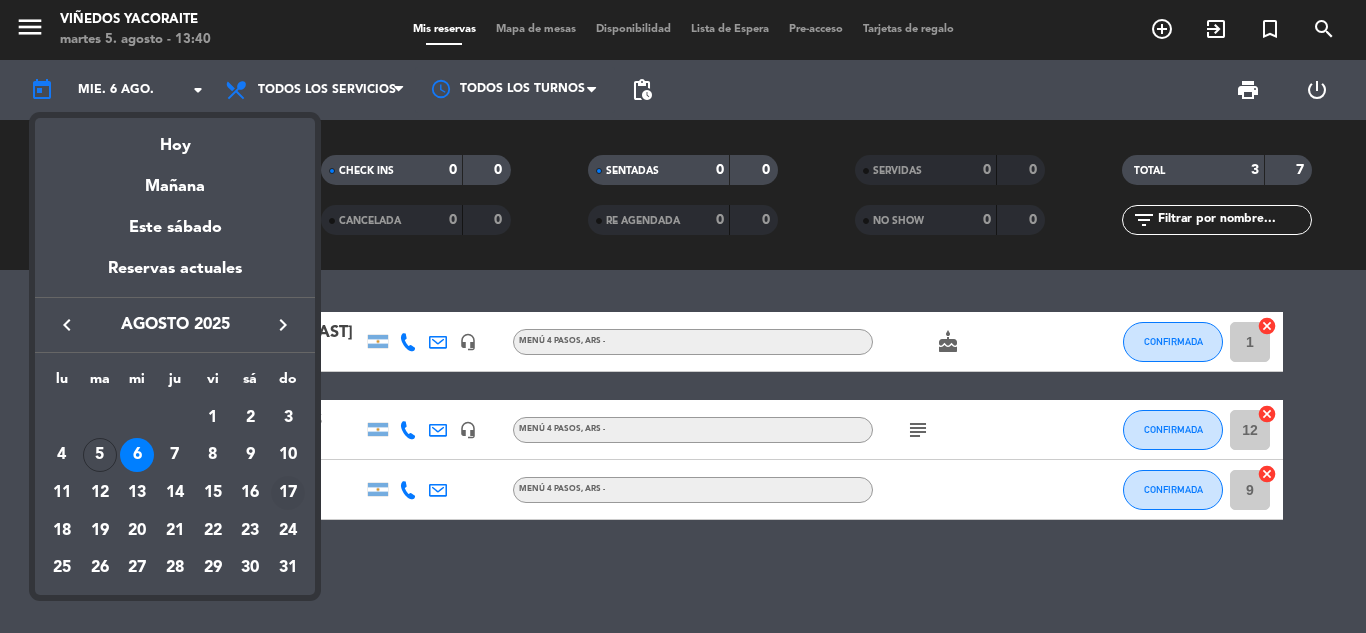 click on "17" at bounding box center [288, 493] 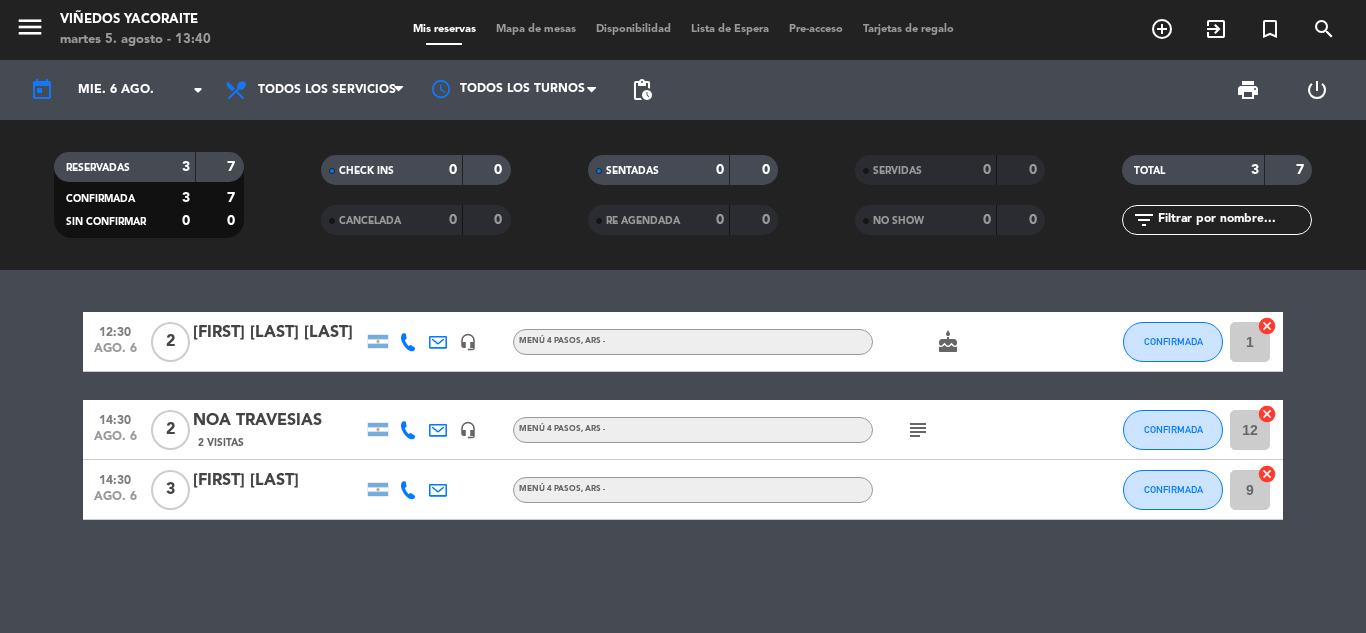 type on "dom. 17 ago." 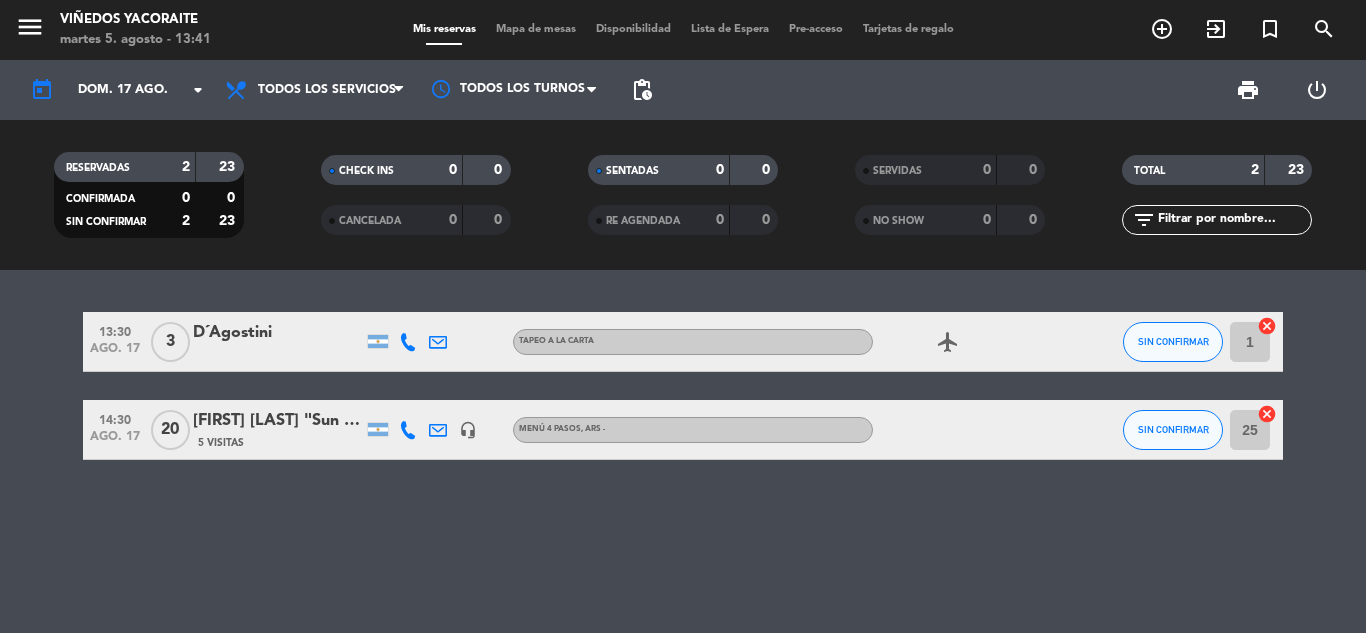 click on "[FIRST] [LAST] "Sun Trip Brasileiros em Salta"" 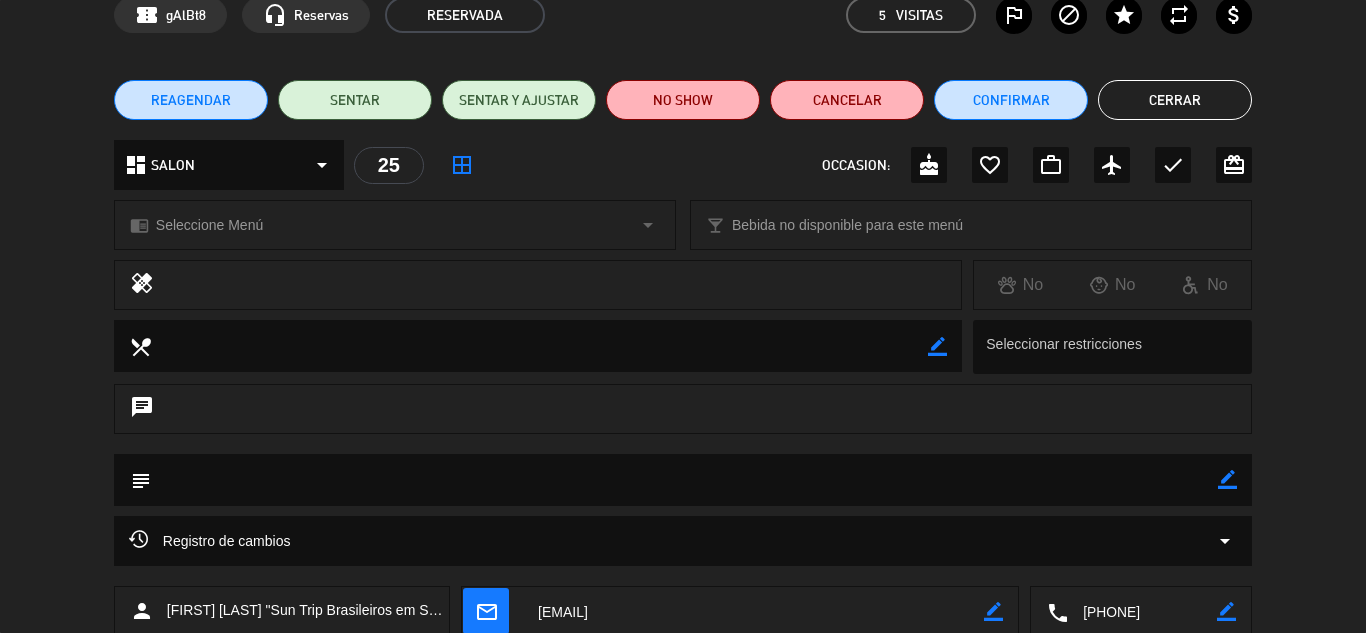 scroll, scrollTop: 224, scrollLeft: 0, axis: vertical 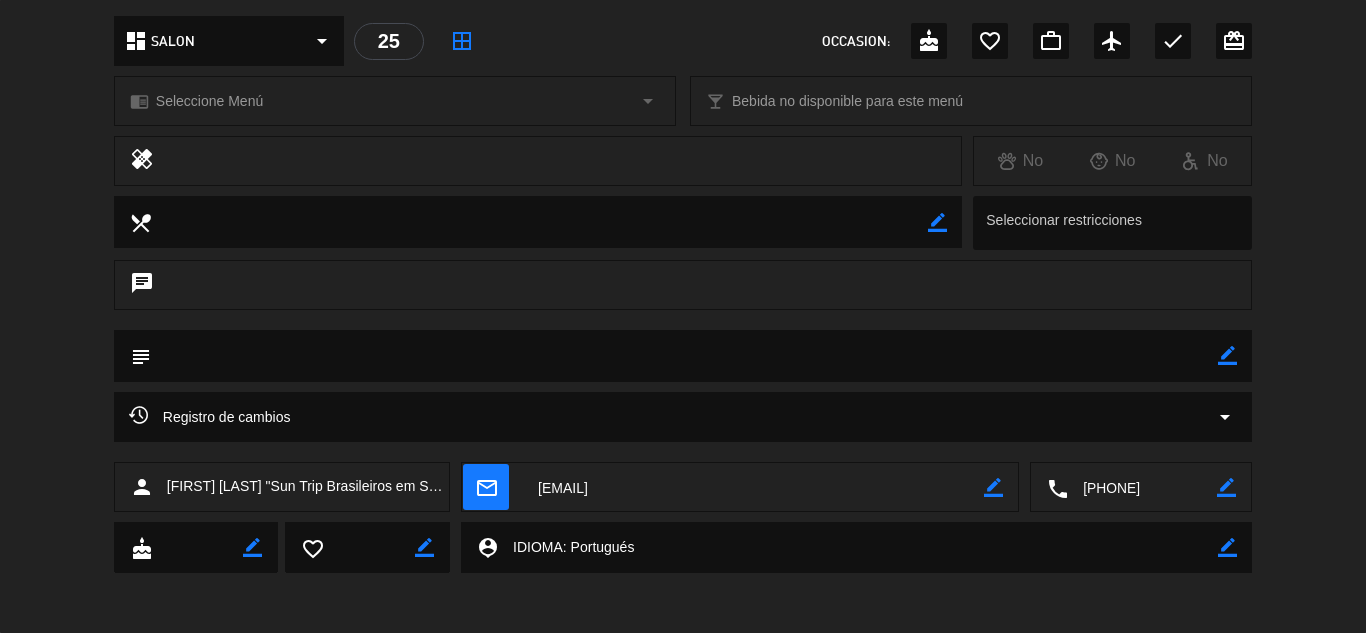 click on "[FIRST] [LAST] "Sun Trip Brasileiros em Salta"" 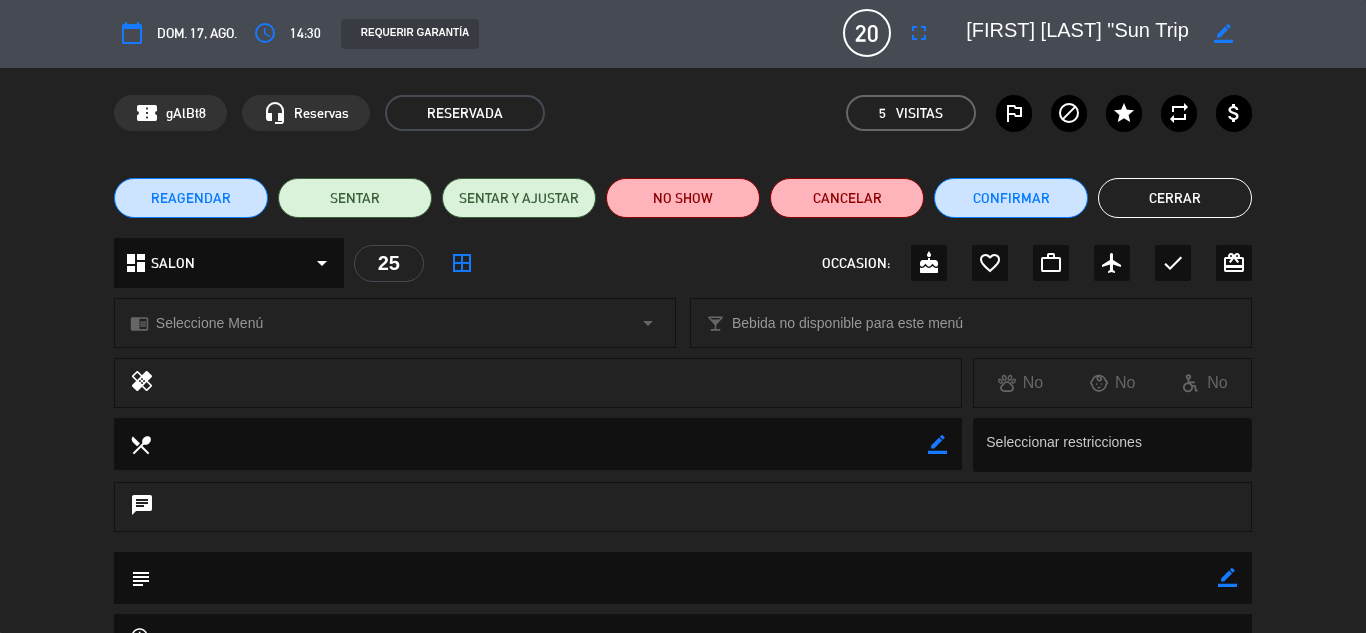 scroll, scrollTop: 0, scrollLeft: 0, axis: both 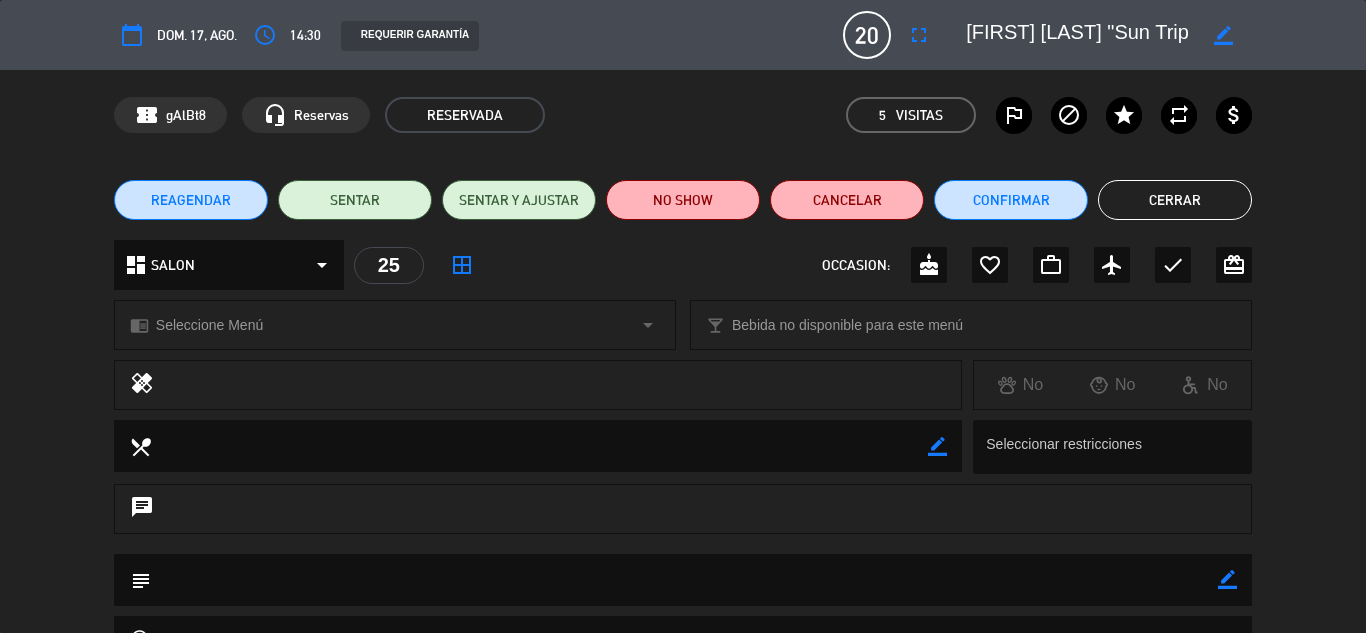 click on "Cerrar" 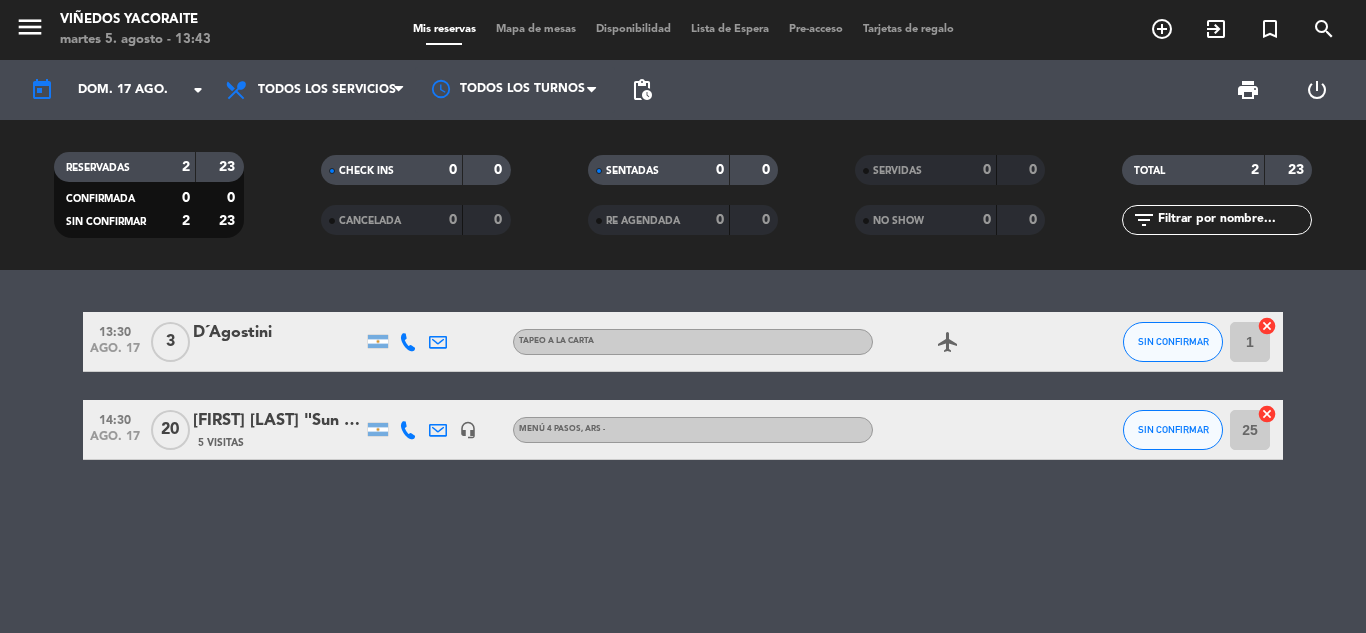 click on "headset_mic" 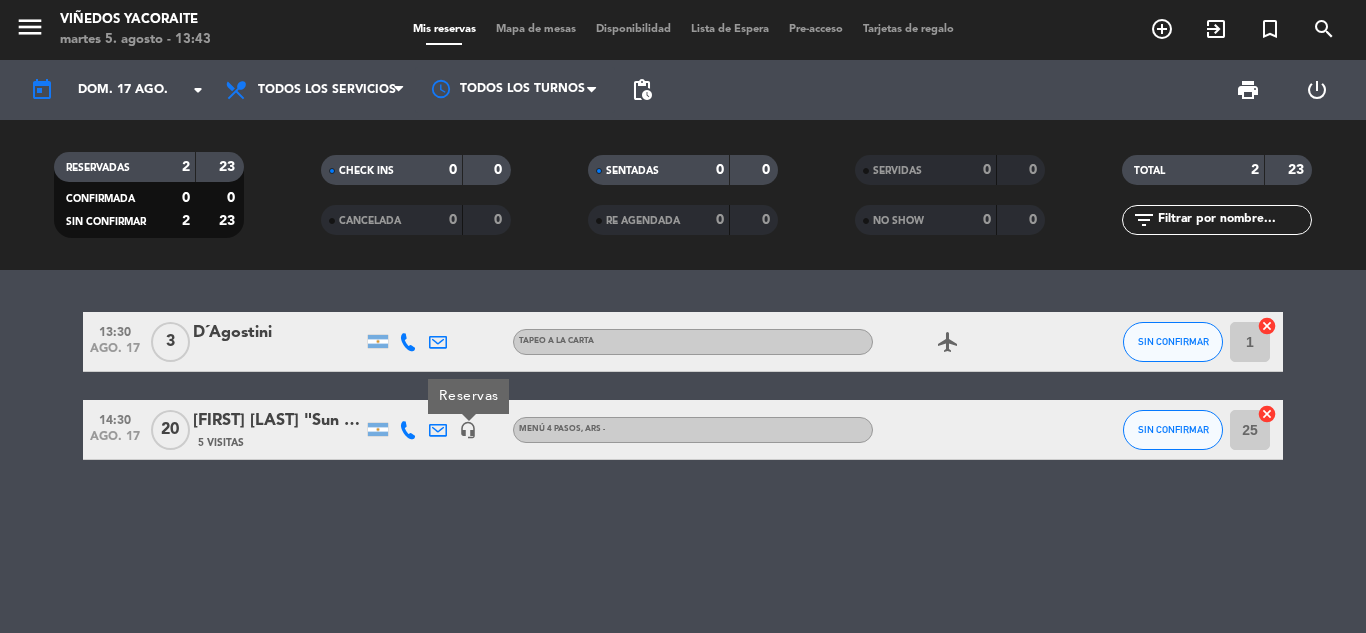 click on "headset_mic" 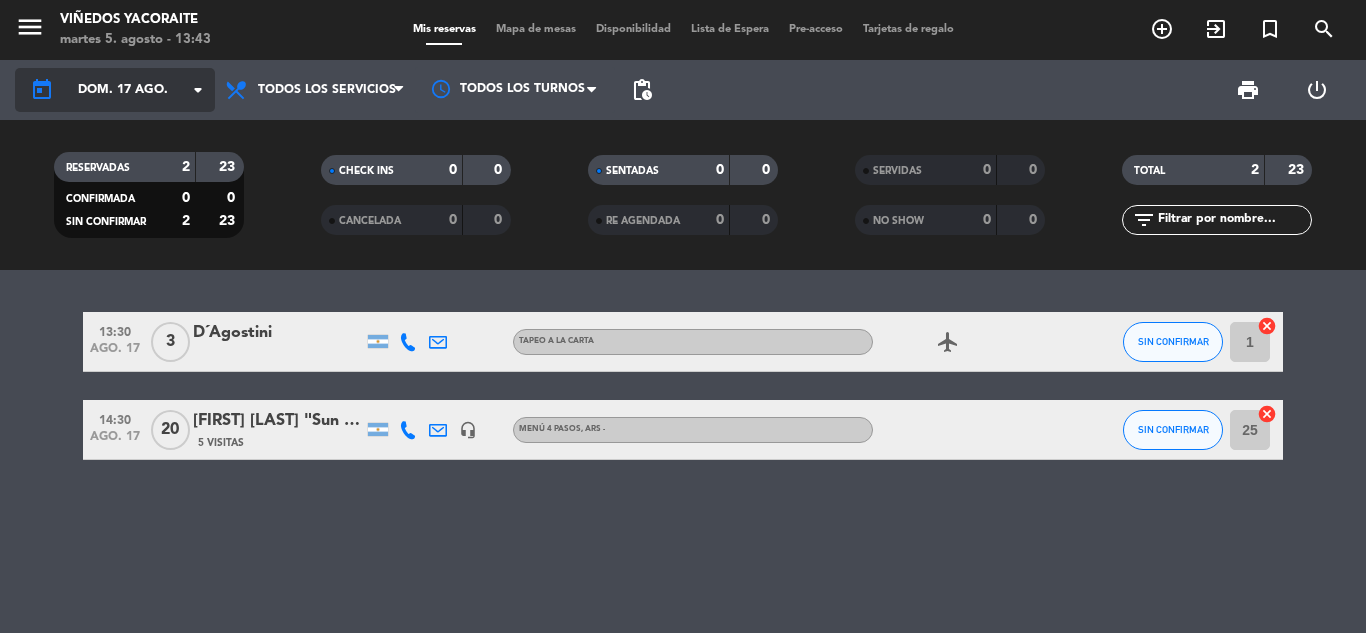 click on "dom. 17 ago." 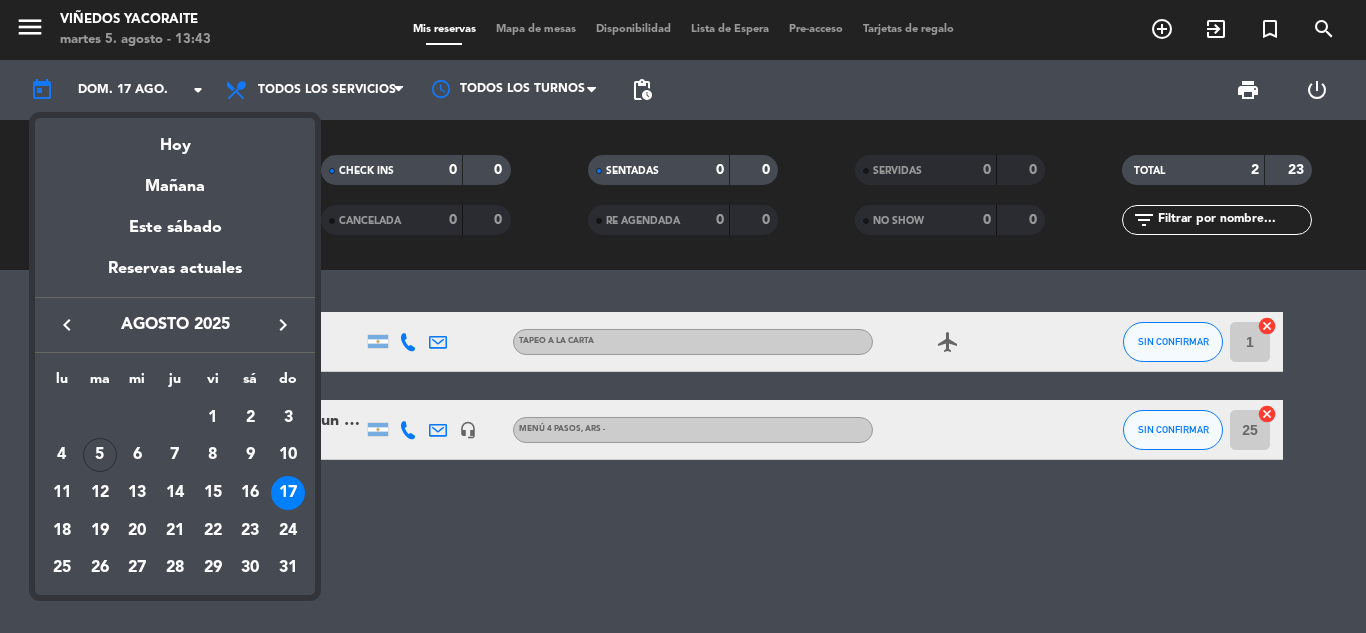 click at bounding box center (683, 316) 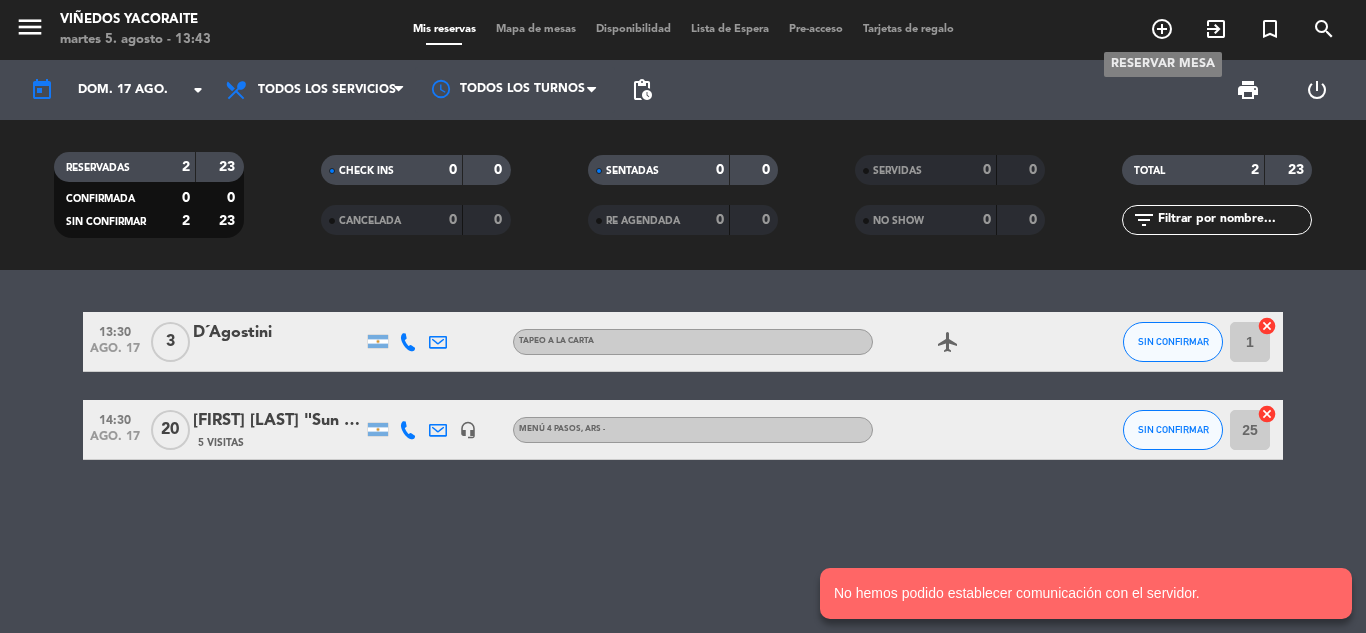 click on "add_circle_outline" at bounding box center [1162, 29] 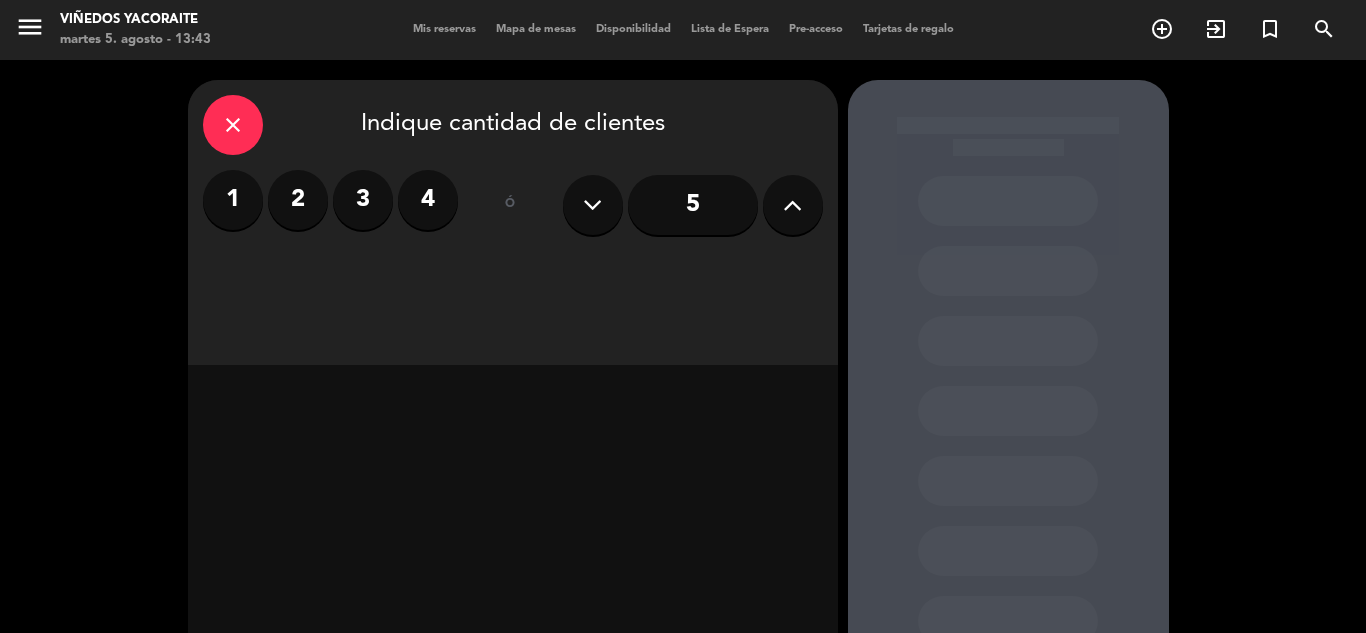 click at bounding box center [792, 205] 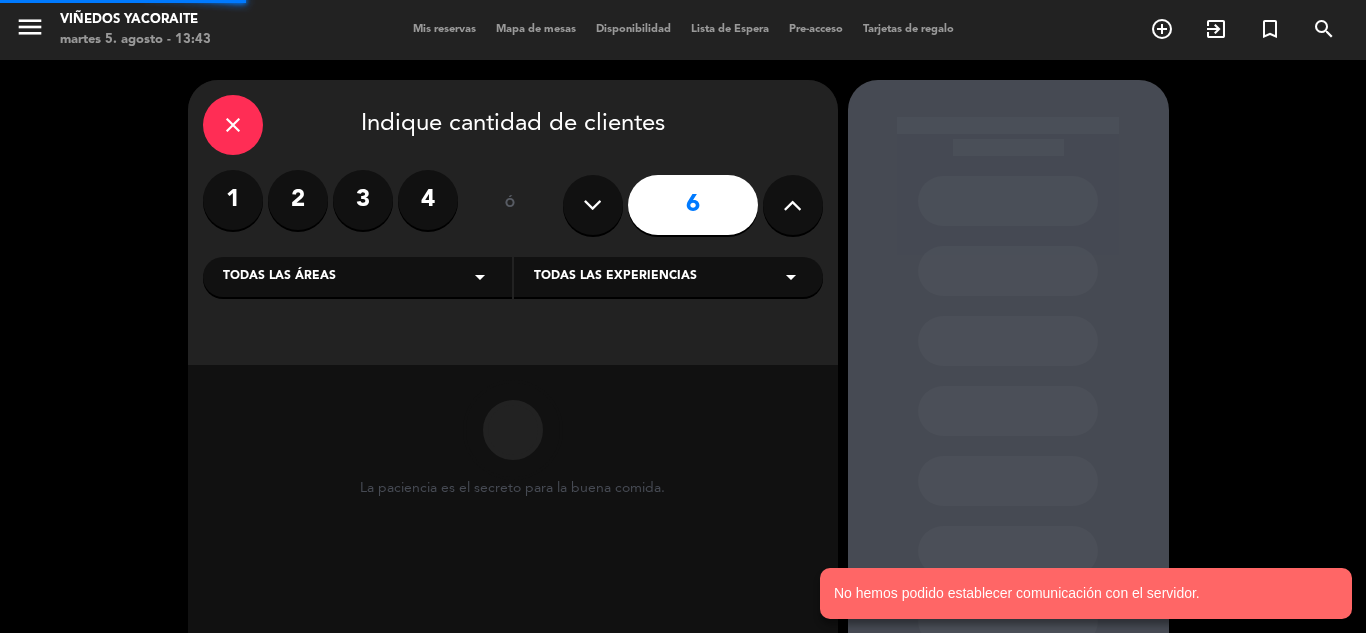 click at bounding box center (792, 205) 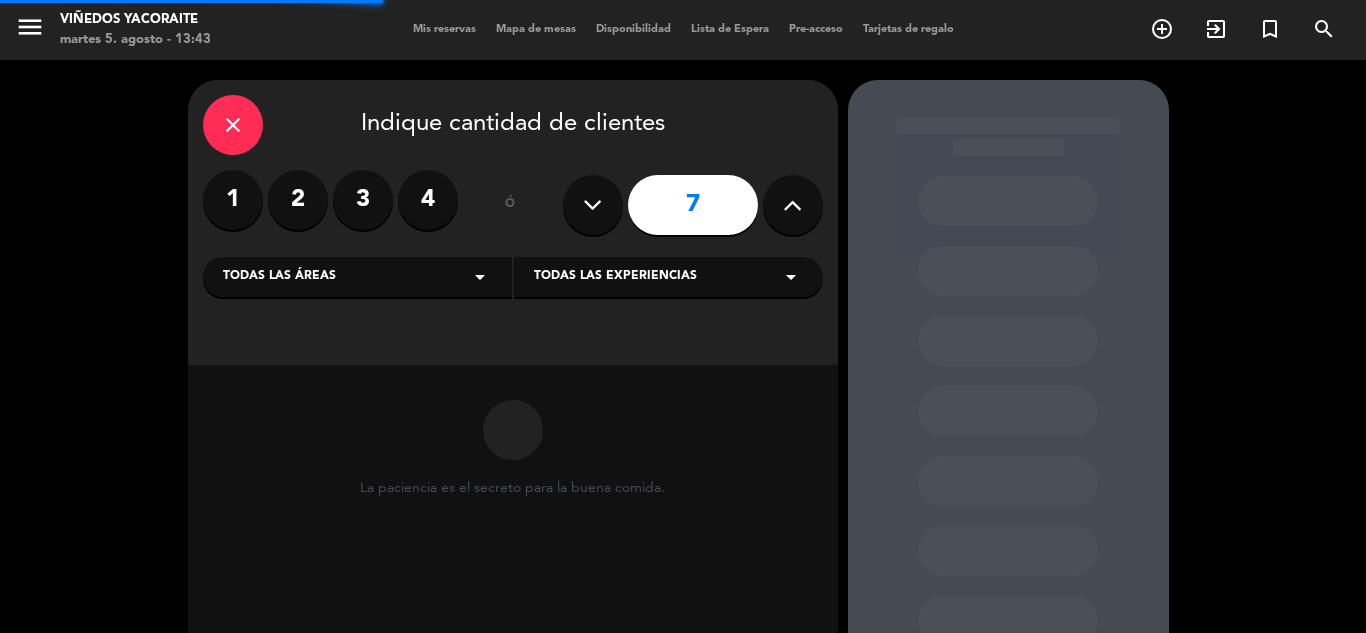 click at bounding box center (792, 205) 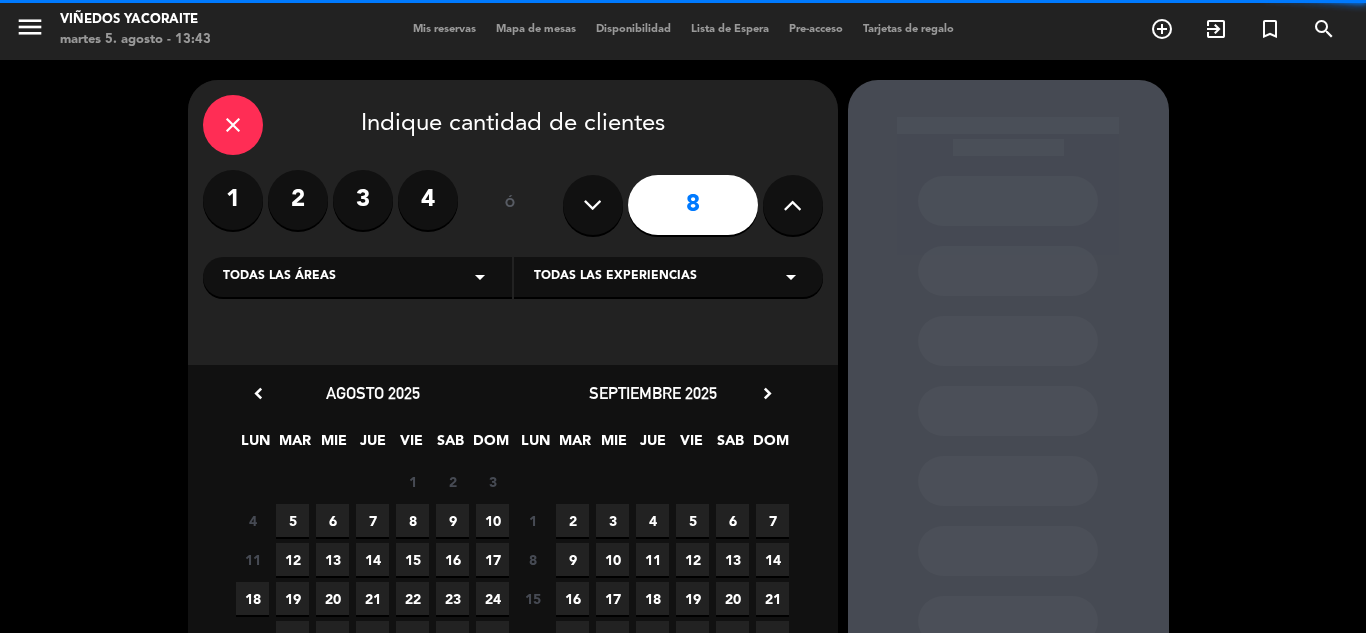 click at bounding box center [792, 205] 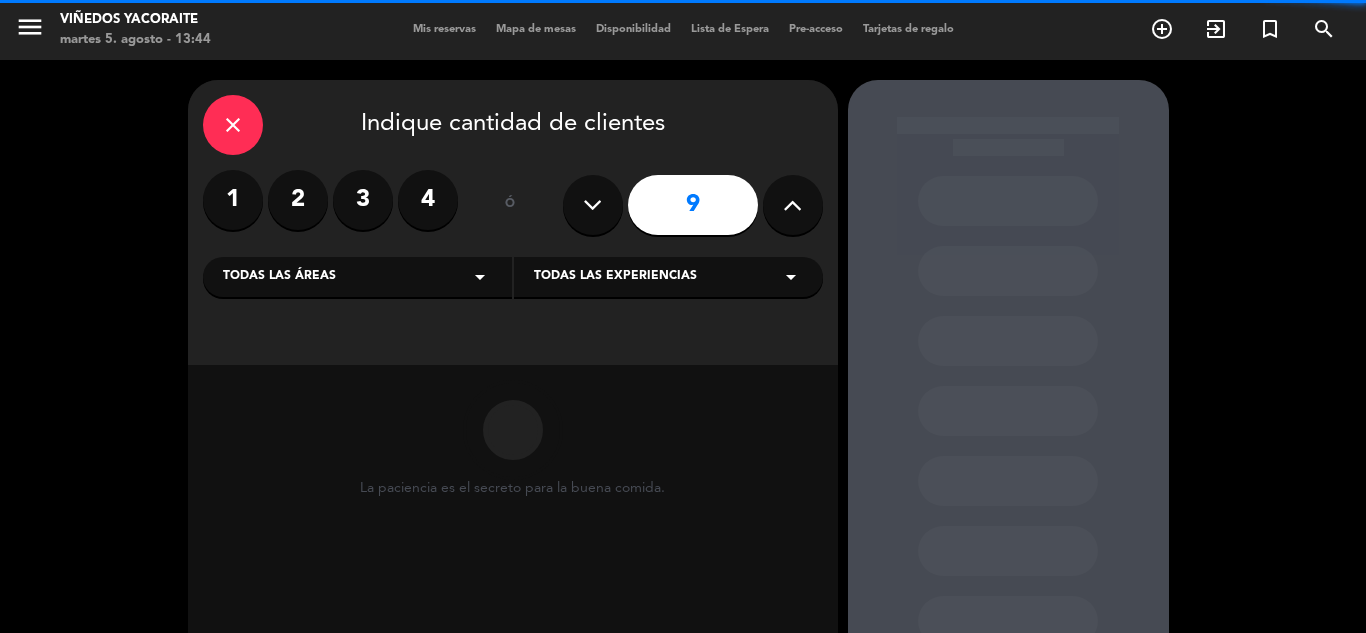 click at bounding box center [792, 205] 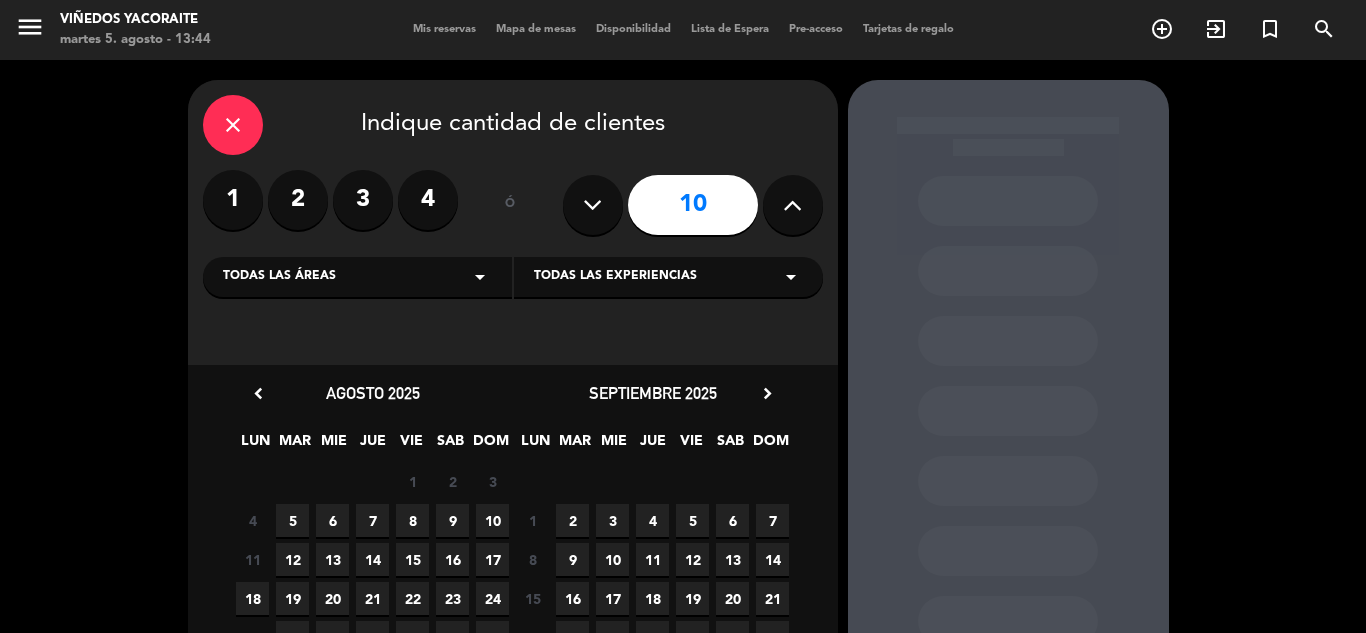 click on "arrow_drop_down" at bounding box center [480, 277] 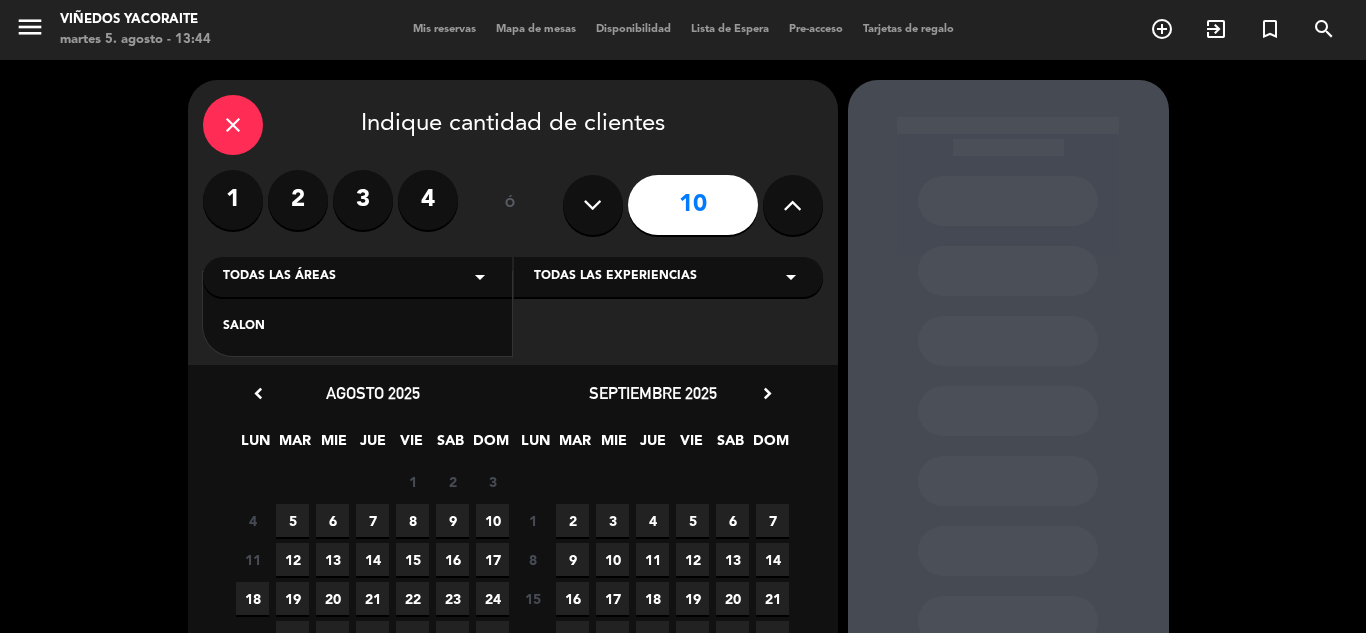 click on "SALON" at bounding box center [357, 327] 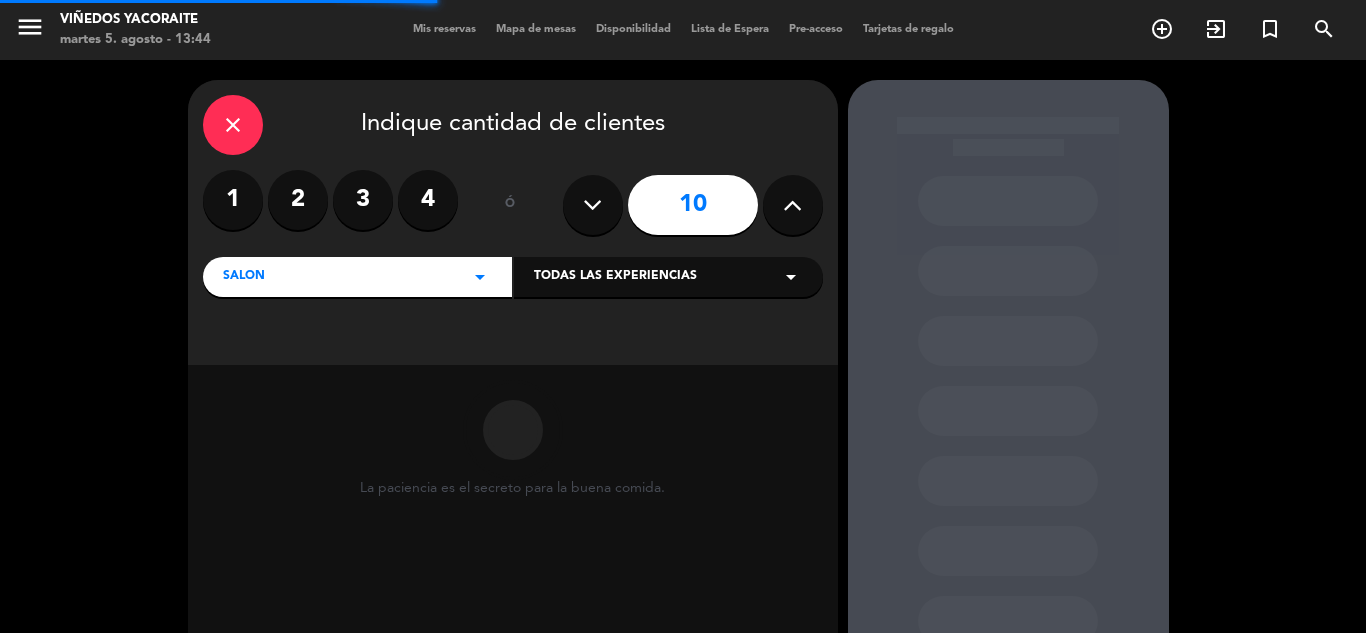 click on "Todas las experiencias" at bounding box center (615, 277) 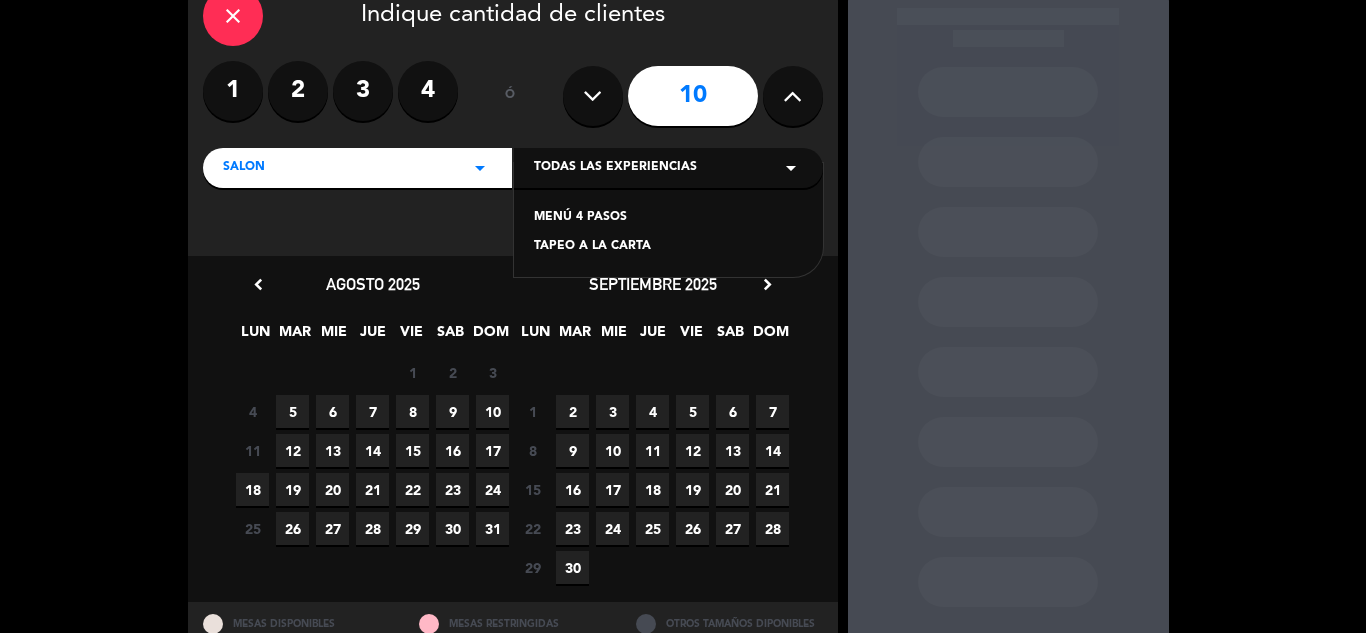 scroll, scrollTop: 183, scrollLeft: 0, axis: vertical 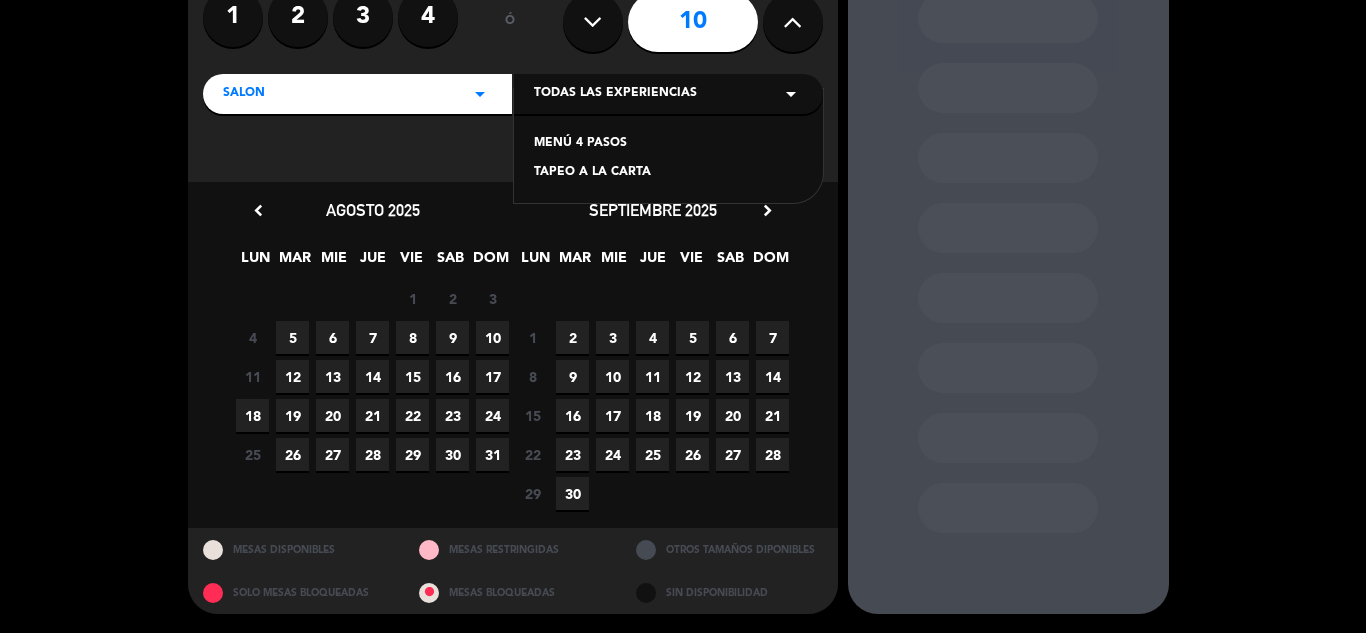 click on "septiembre 2025 chevron_right" at bounding box center (653, 210) 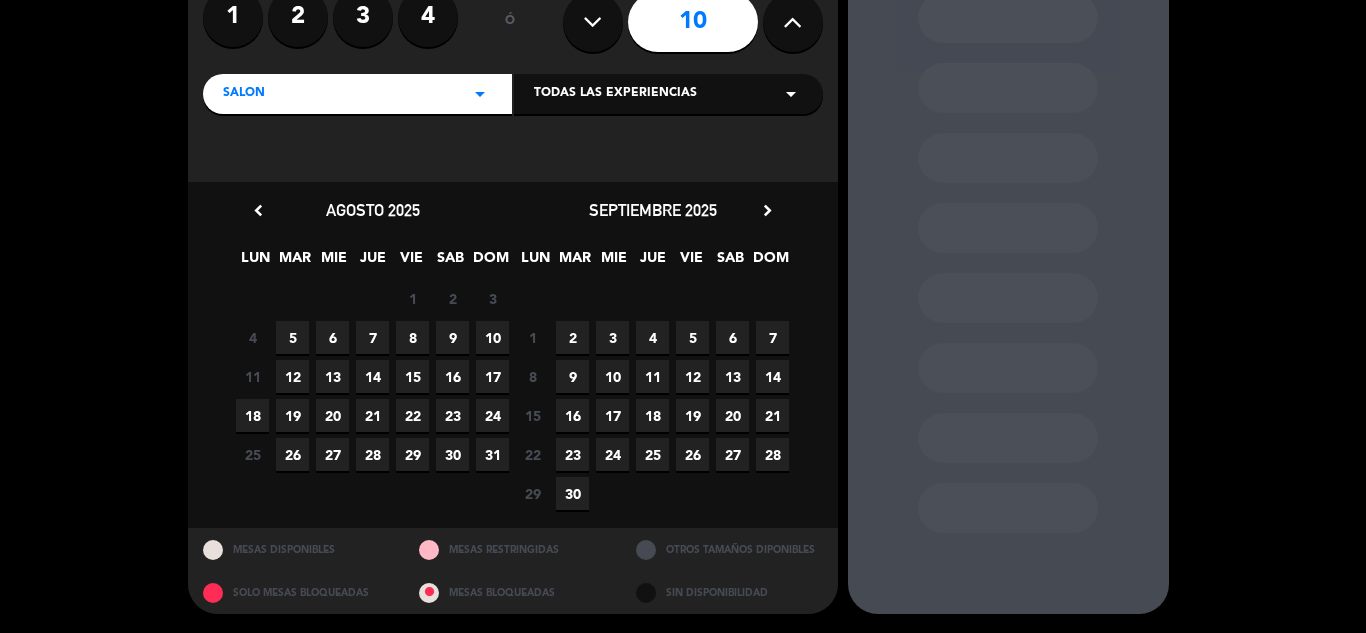 click on "chevron_right" at bounding box center (767, 210) 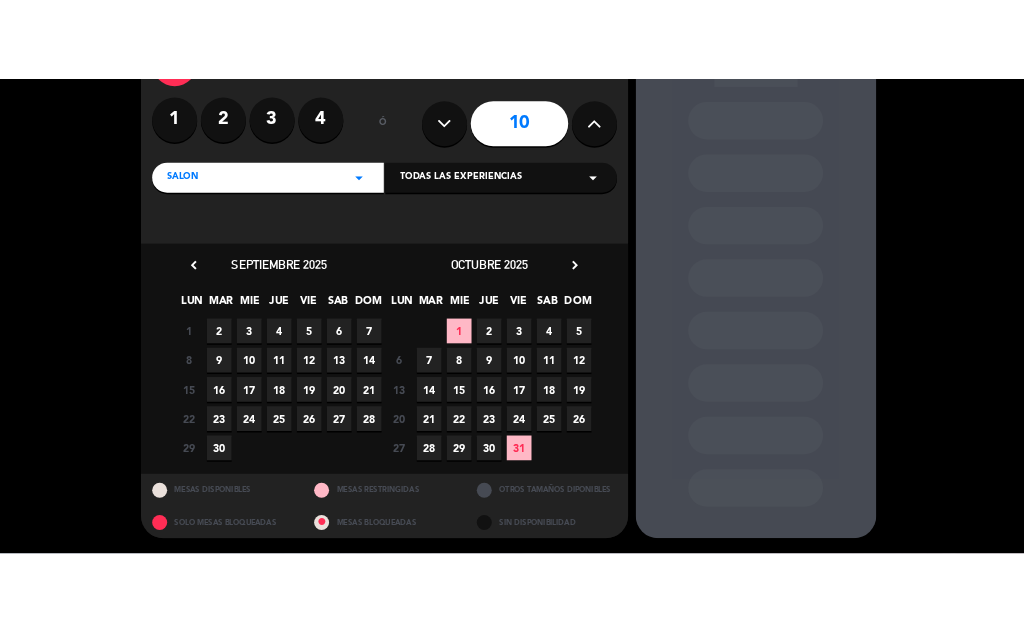 scroll, scrollTop: 144, scrollLeft: 0, axis: vertical 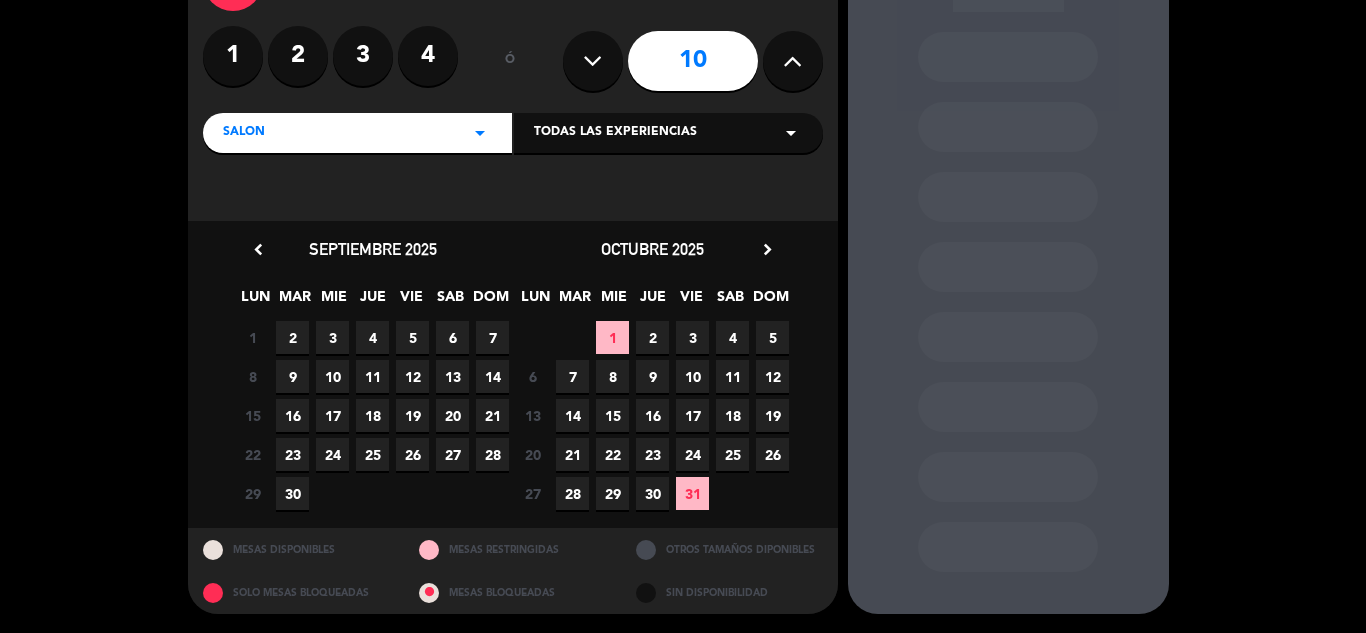click on "chevron_right" at bounding box center (767, 249) 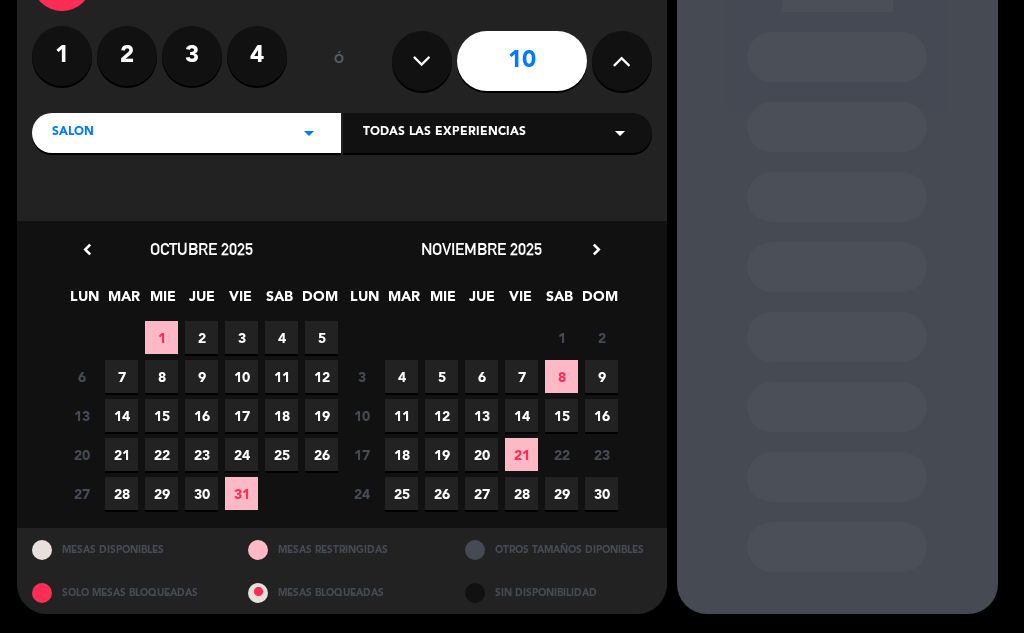 drag, startPoint x: 683, startPoint y: 297, endPoint x: 288, endPoint y: 343, distance: 397.66946 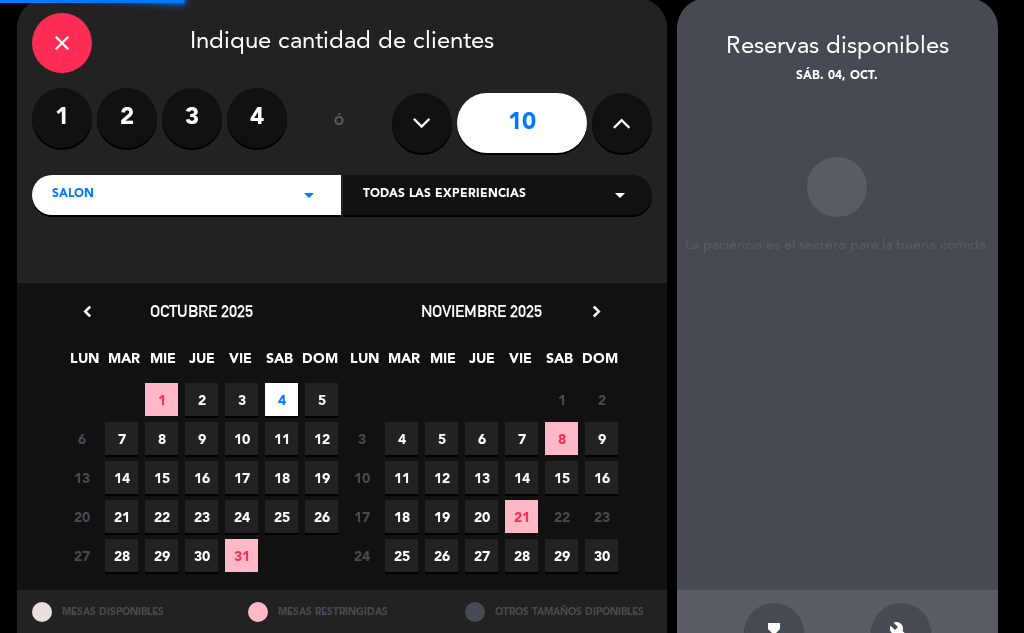 scroll, scrollTop: 80, scrollLeft: 0, axis: vertical 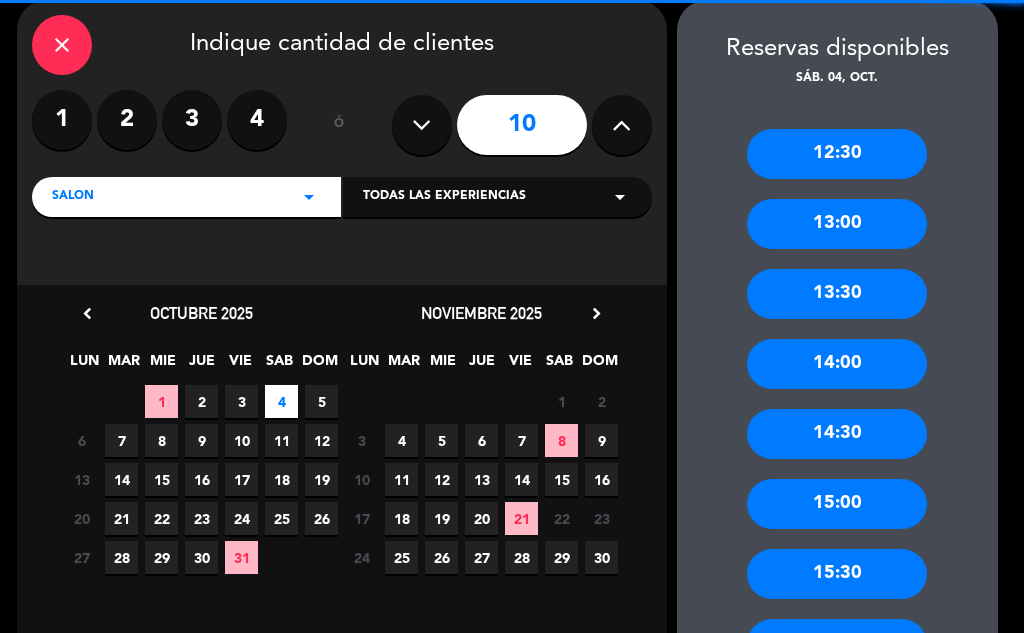 click at bounding box center [422, 125] 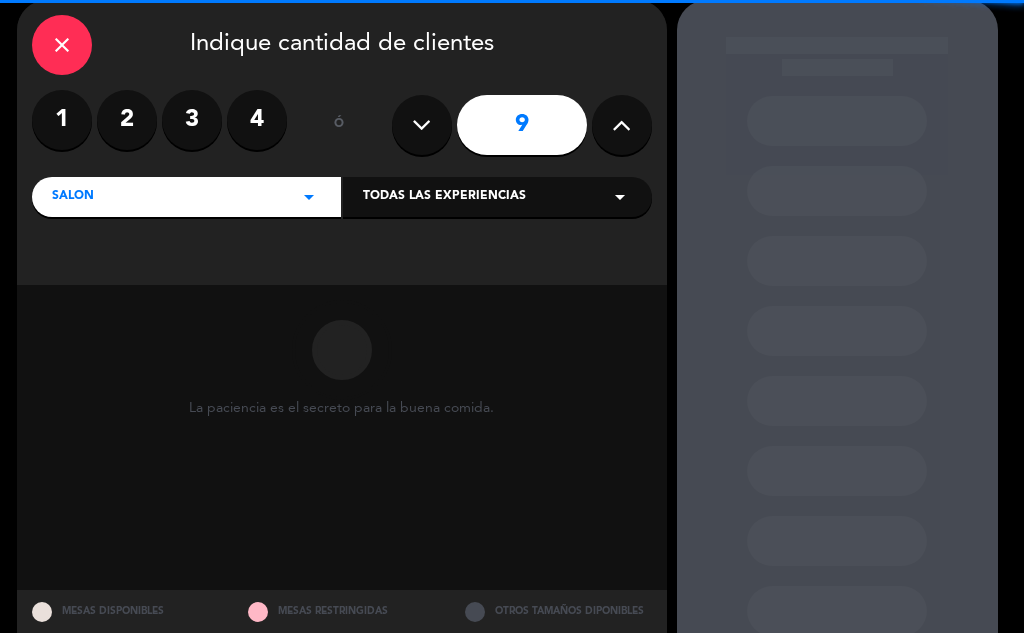 click at bounding box center (622, 125) 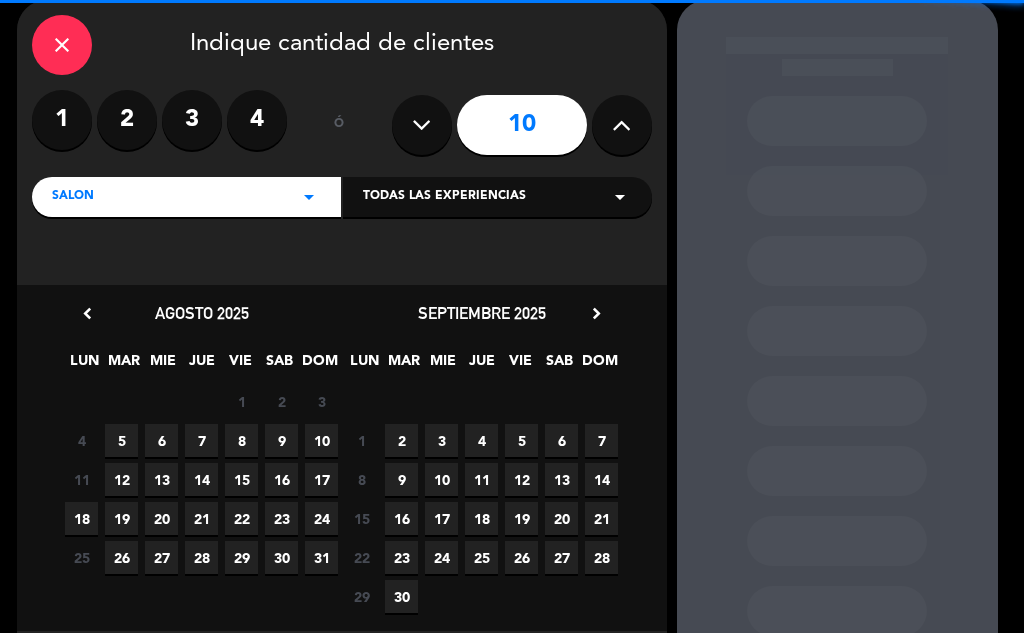 click at bounding box center [622, 125] 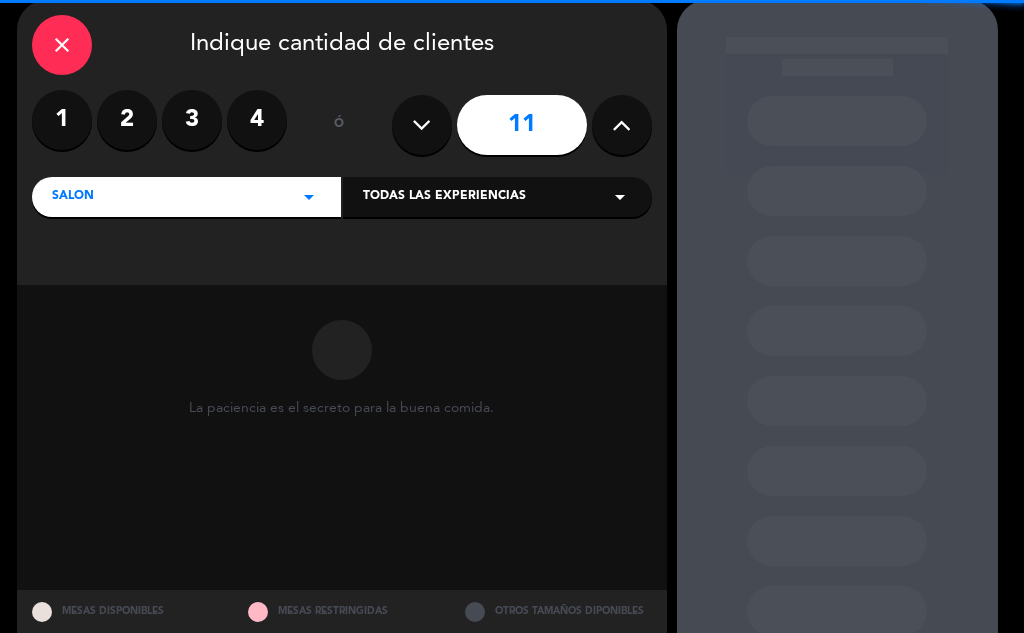 click at bounding box center (622, 125) 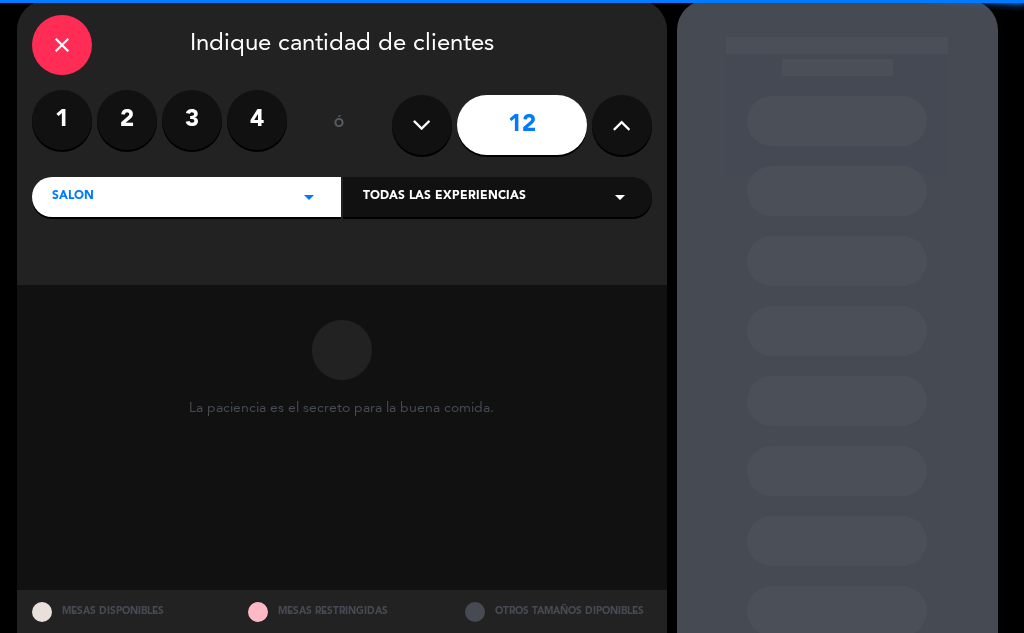 click at bounding box center (621, 125) 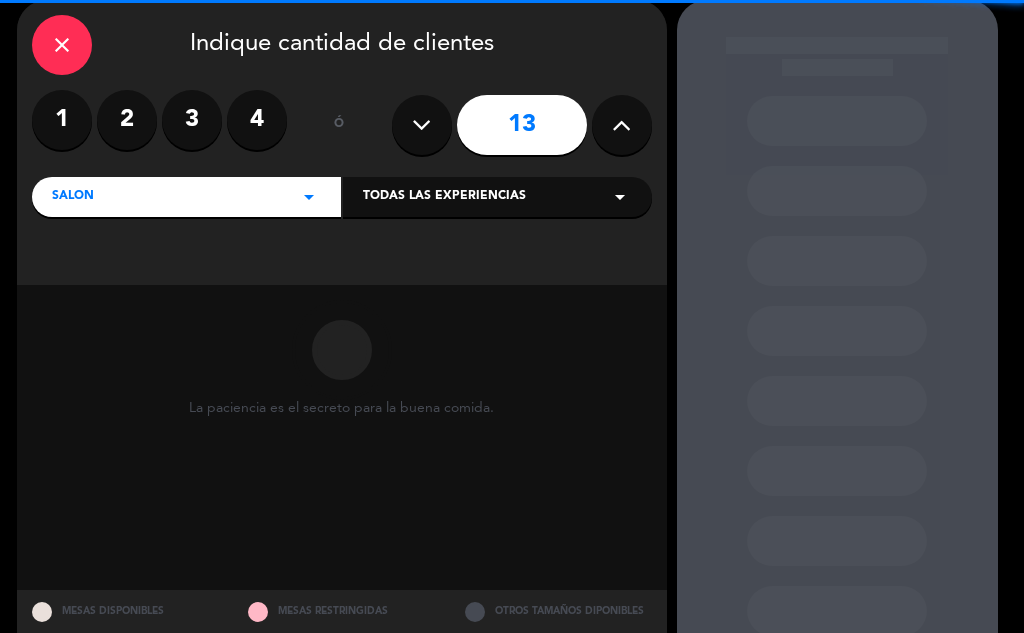 click at bounding box center [621, 125] 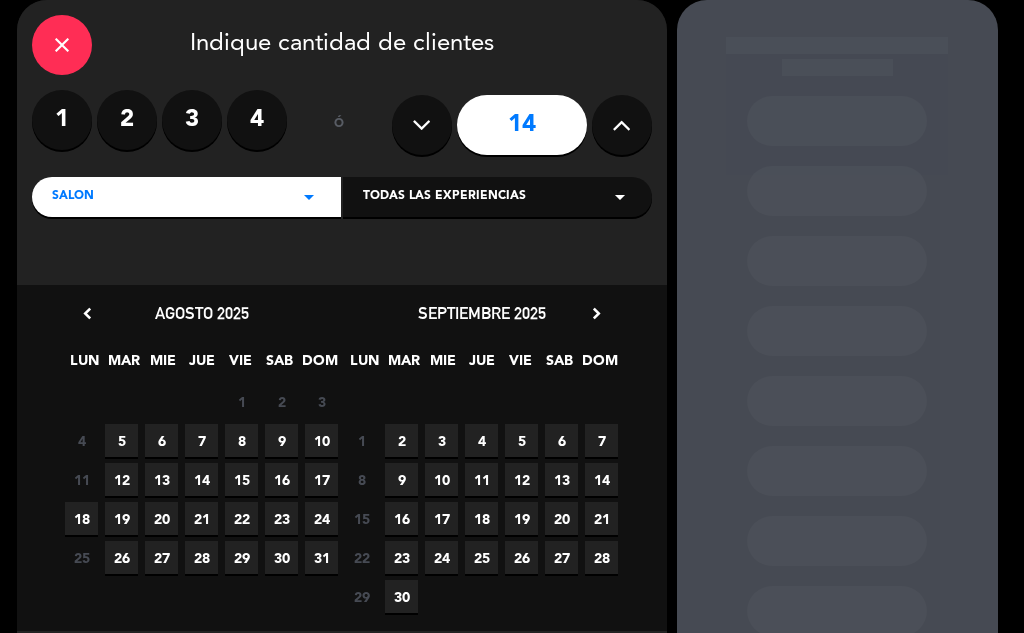 click at bounding box center [621, 125] 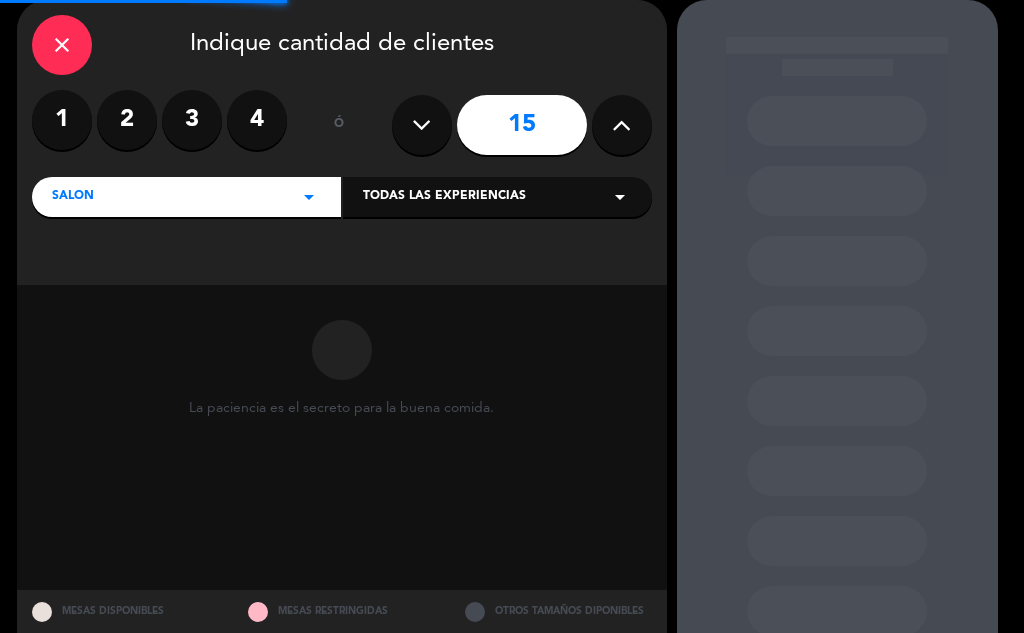 click at bounding box center [621, 125] 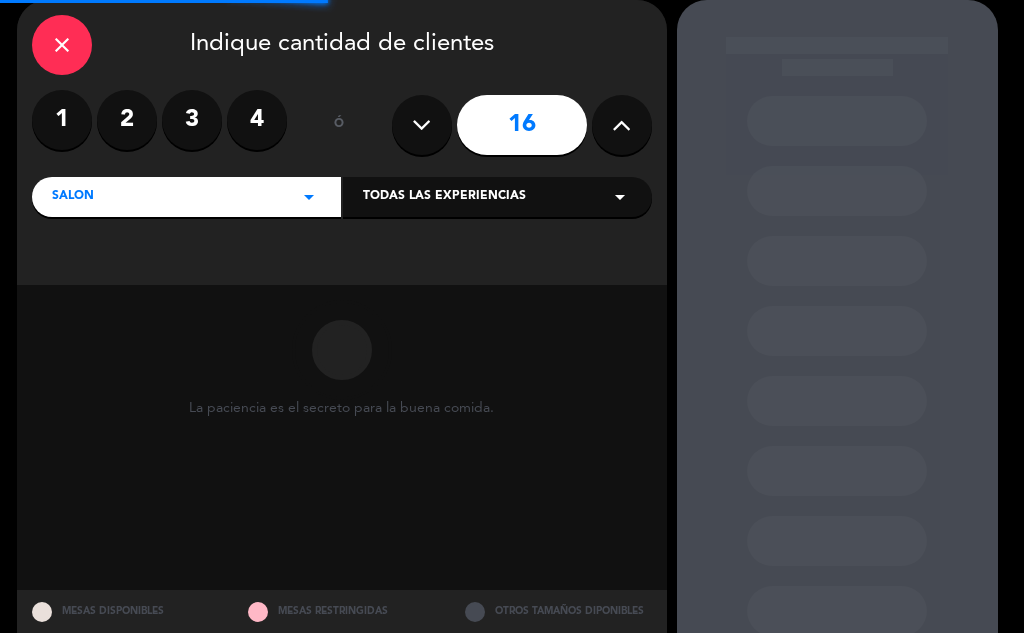 click at bounding box center [621, 125] 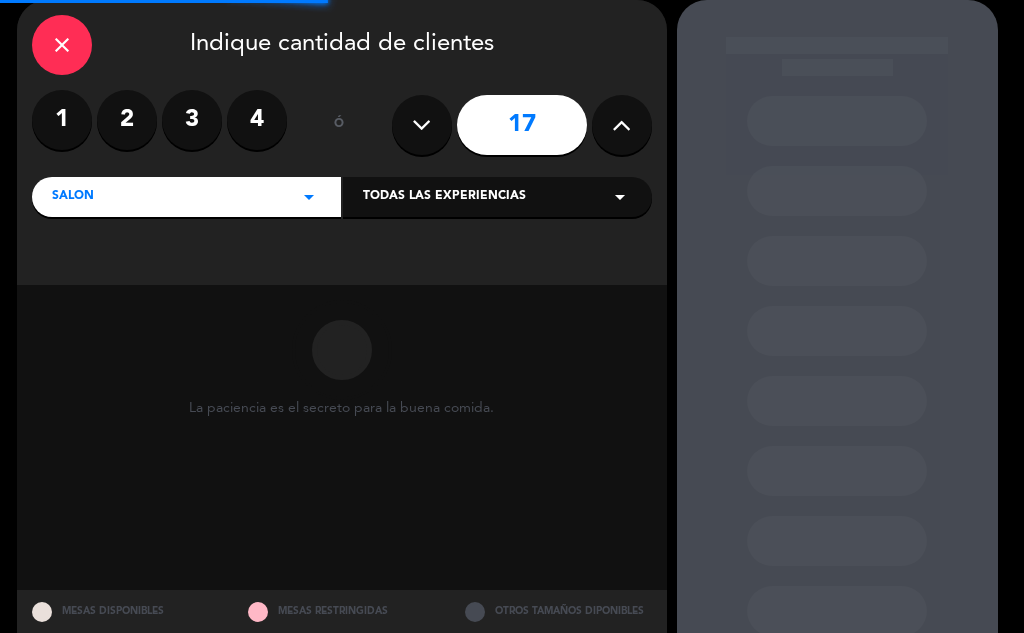 click at bounding box center (621, 125) 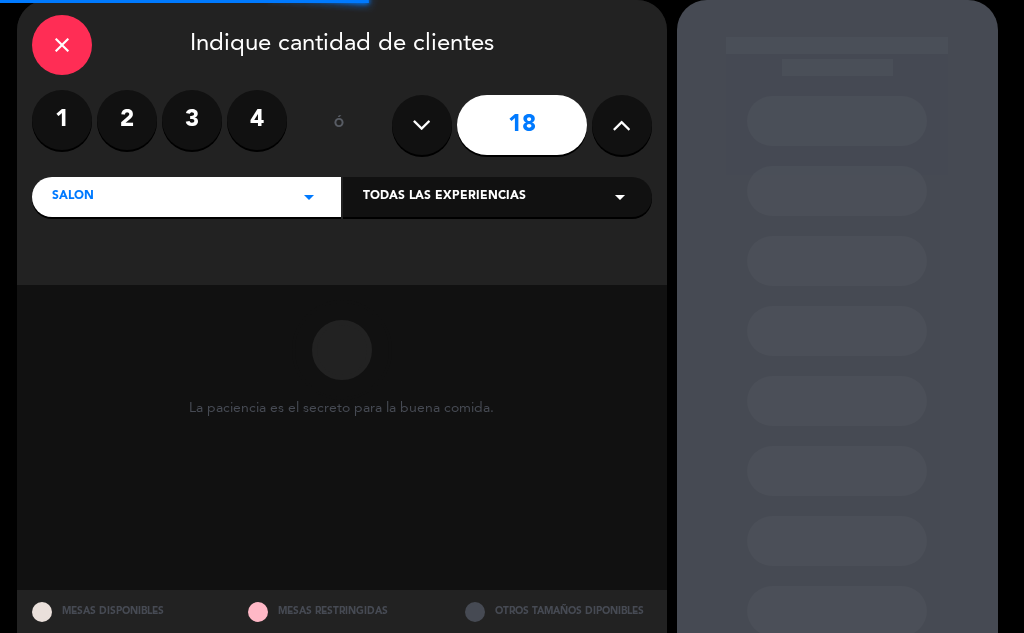 click at bounding box center [621, 125] 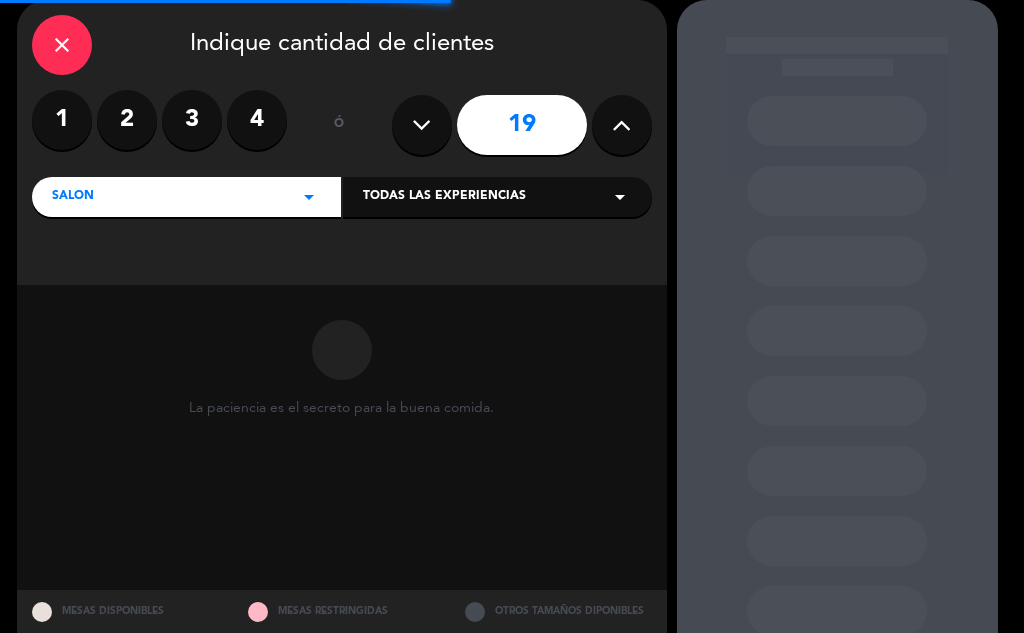 click at bounding box center (621, 125) 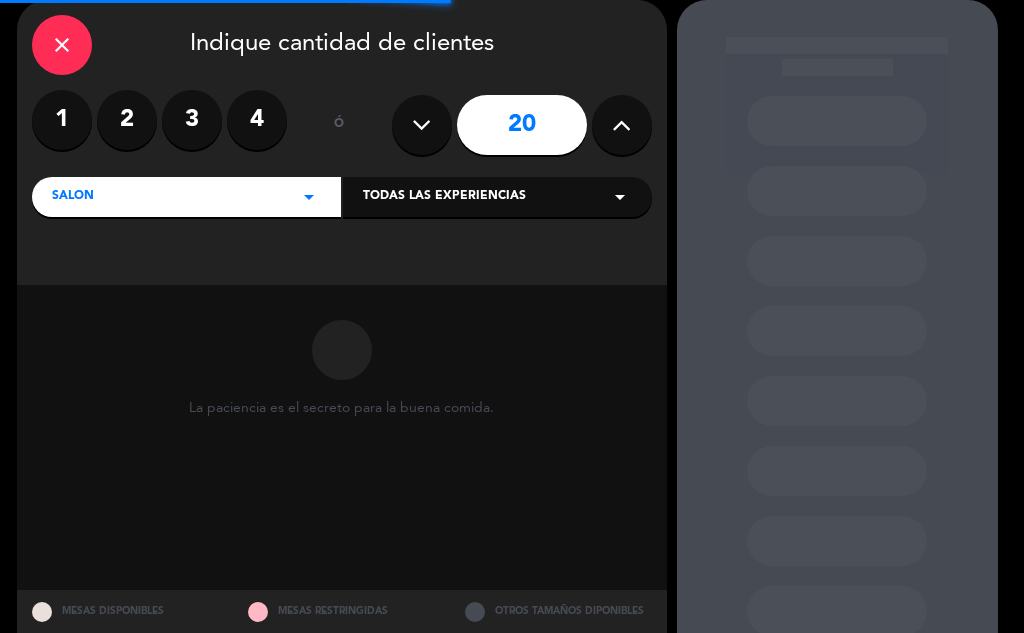 click at bounding box center (621, 125) 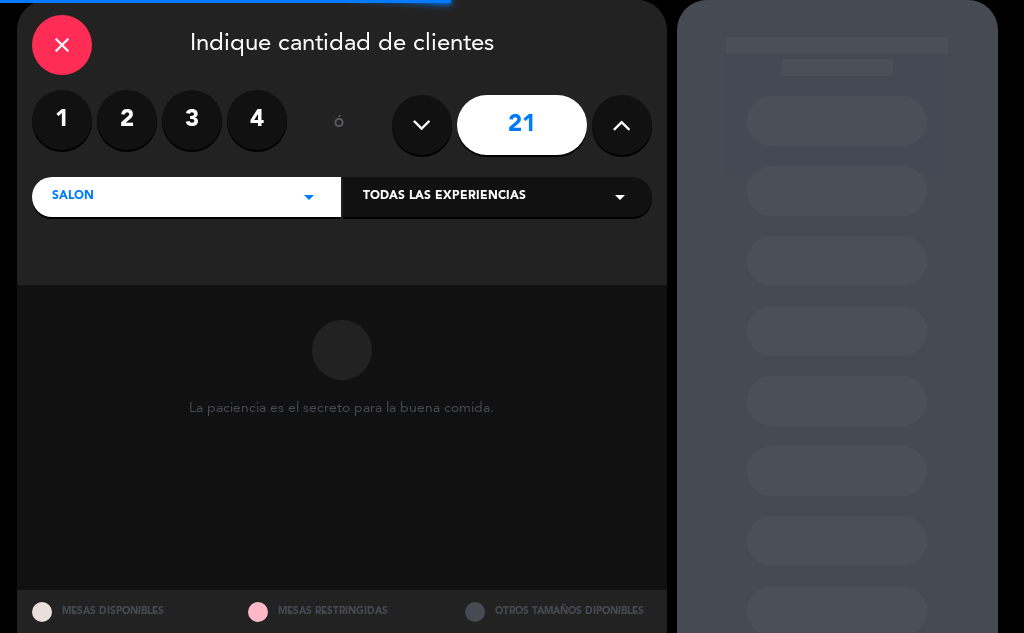 click at bounding box center (621, 125) 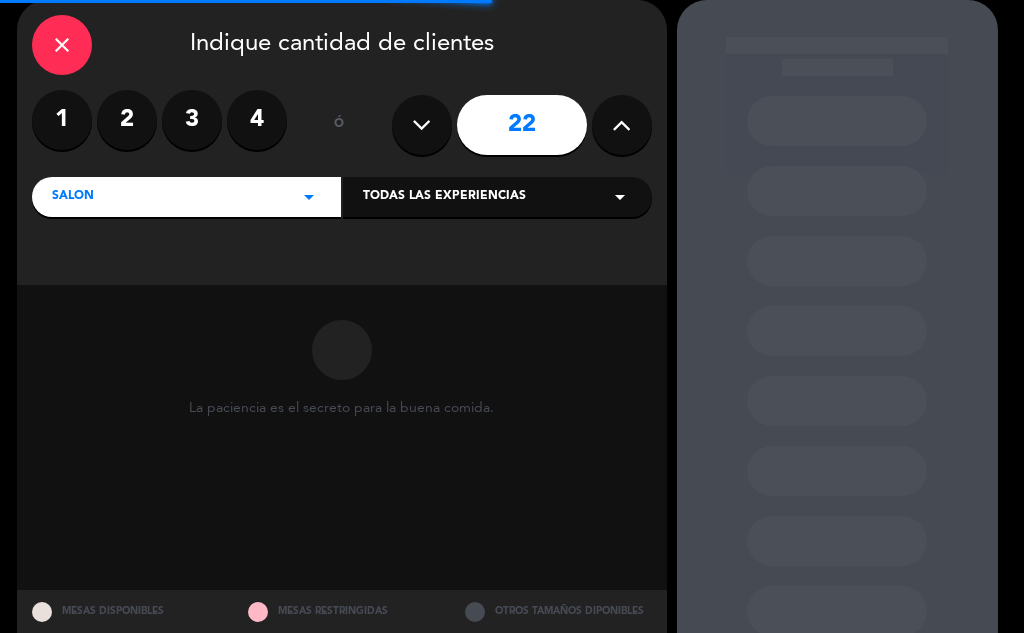 click at bounding box center (621, 125) 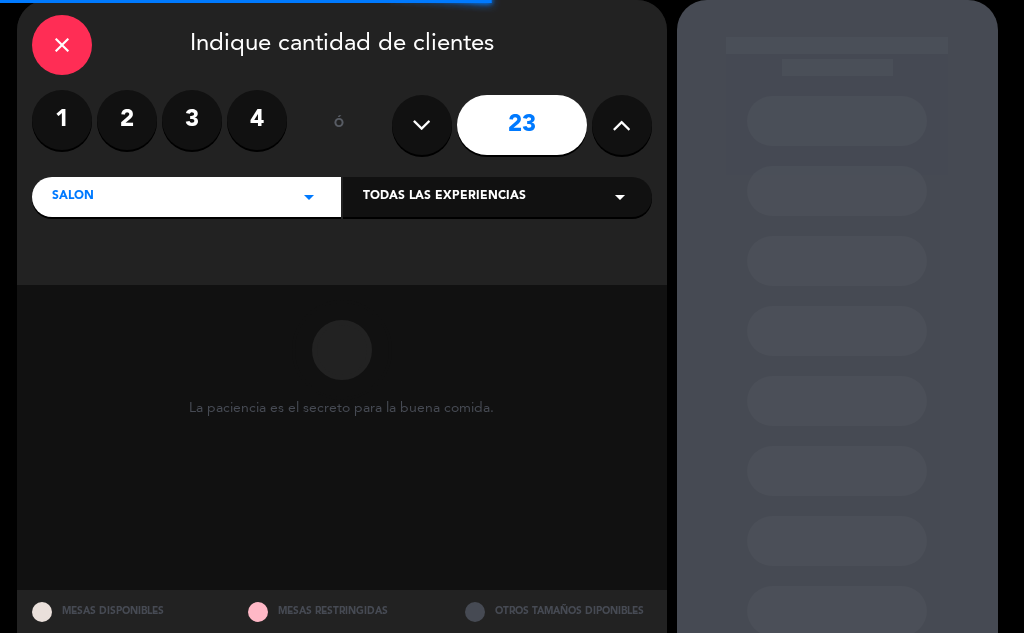 click at bounding box center (621, 125) 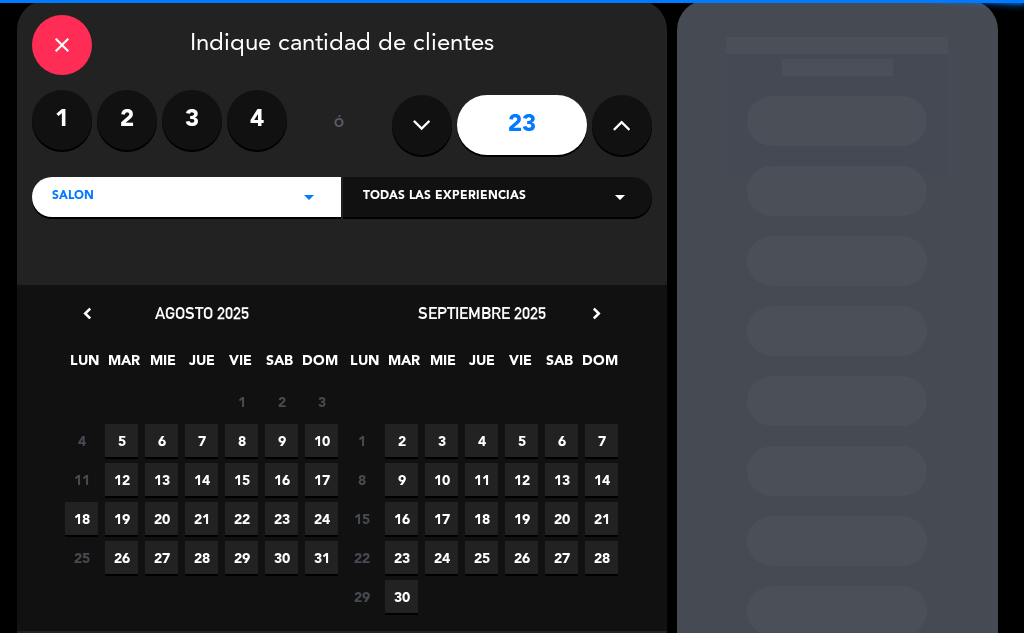 click at bounding box center (621, 125) 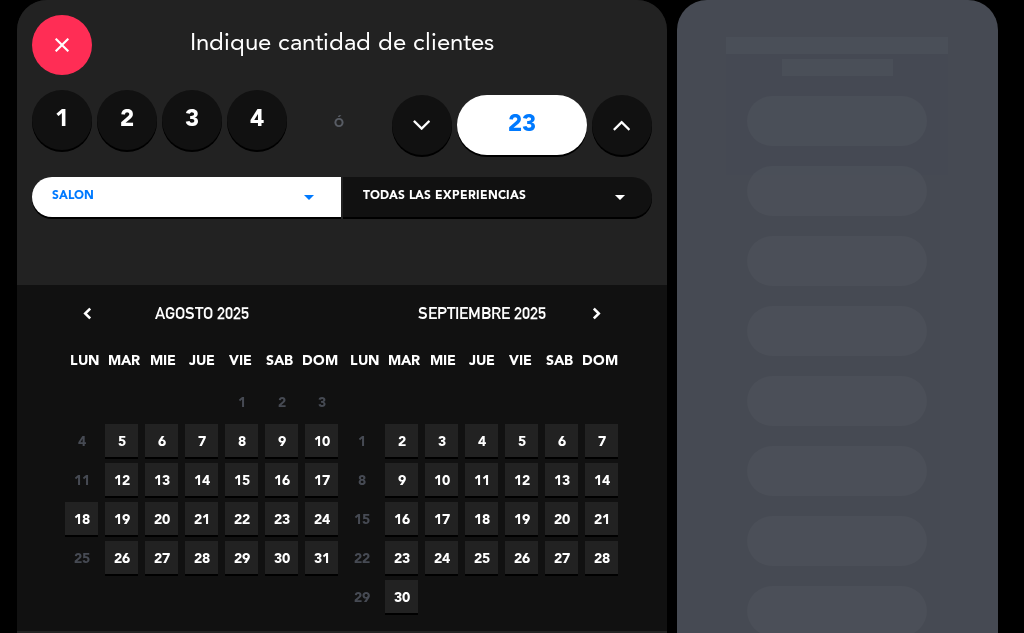click at bounding box center (621, 125) 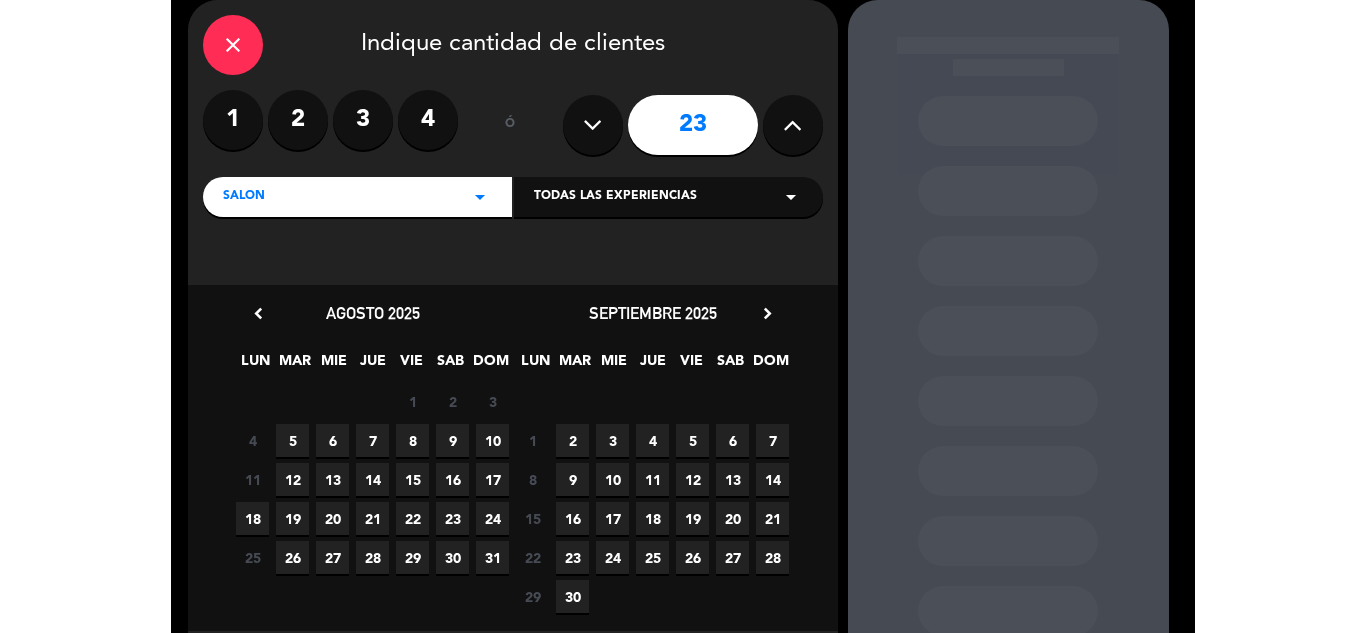 scroll, scrollTop: 0, scrollLeft: 0, axis: both 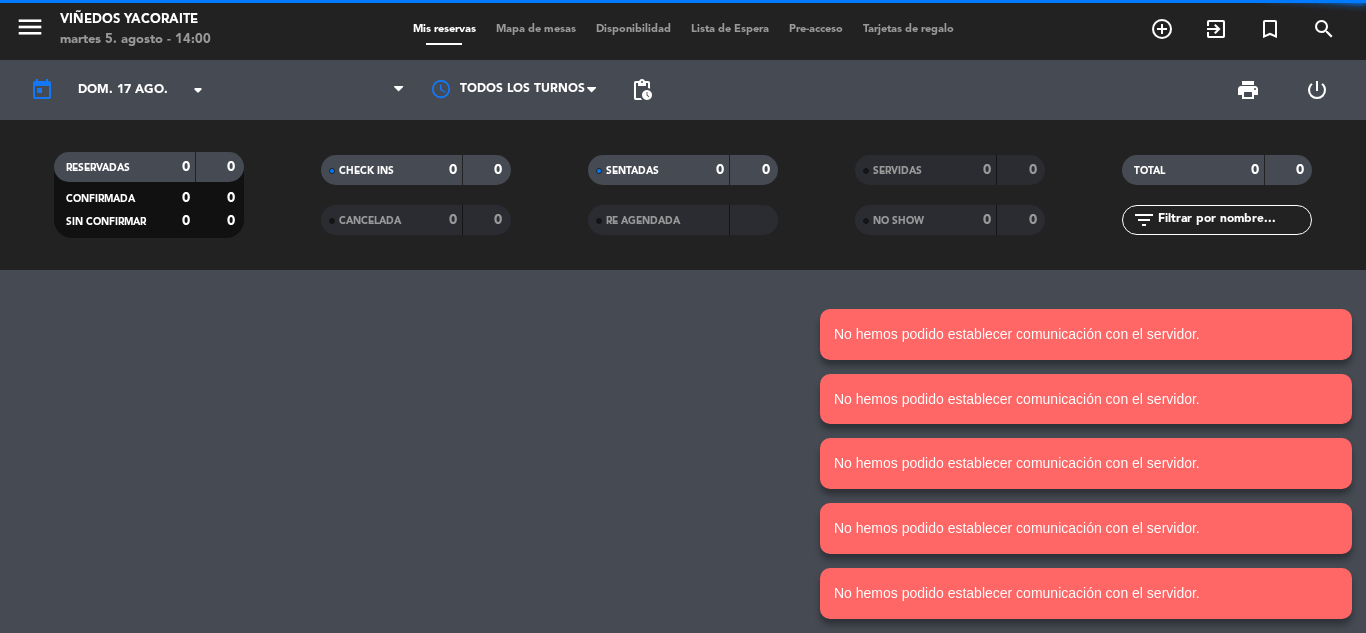 click on "No hemos podido establecer comunicación con el servidor." 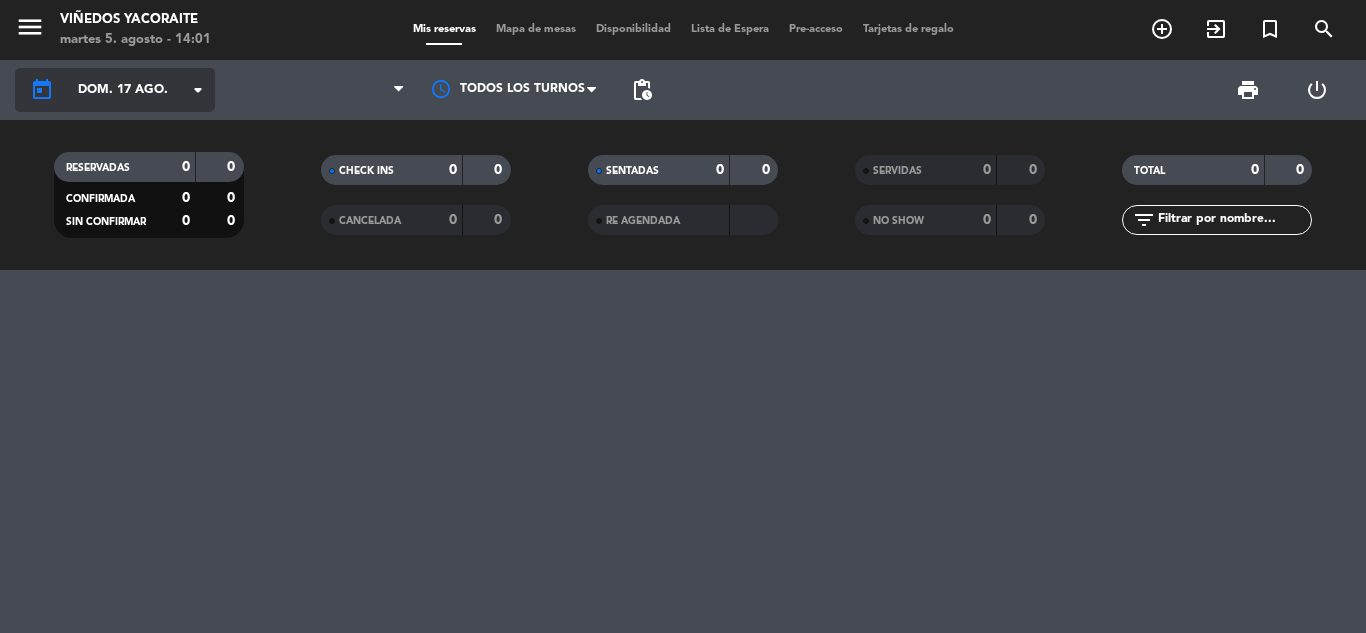 click on "dom. 17 ago." 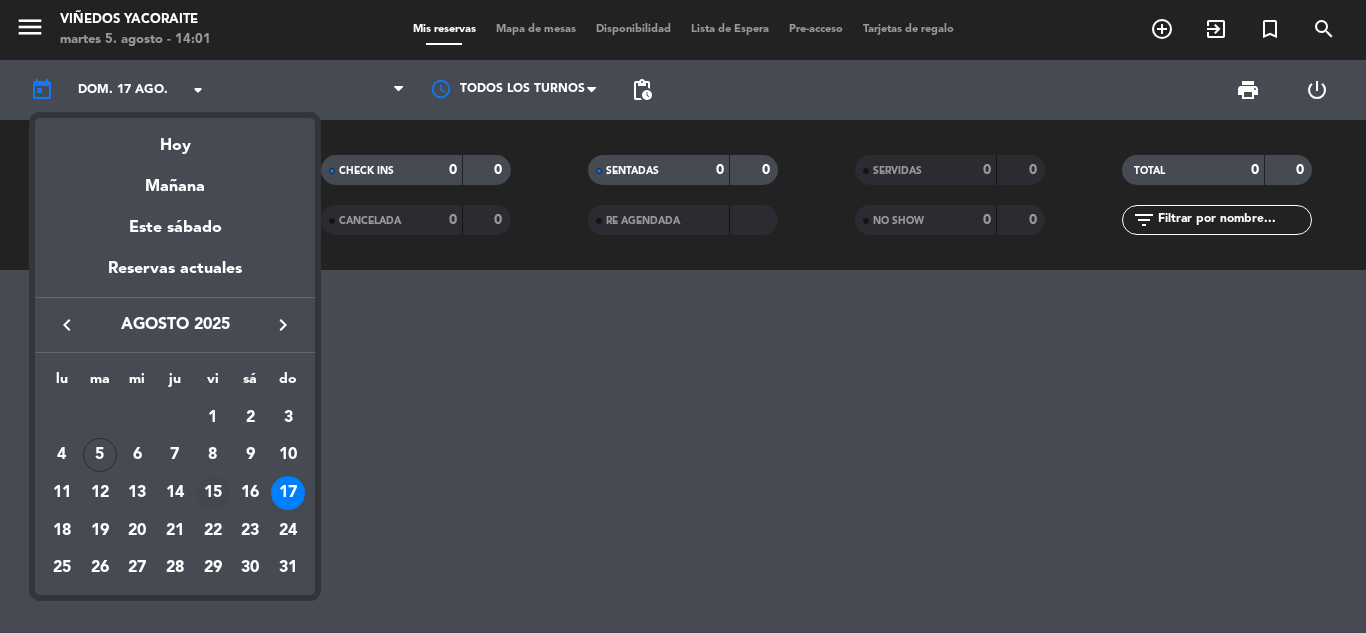 click on "15" at bounding box center [213, 493] 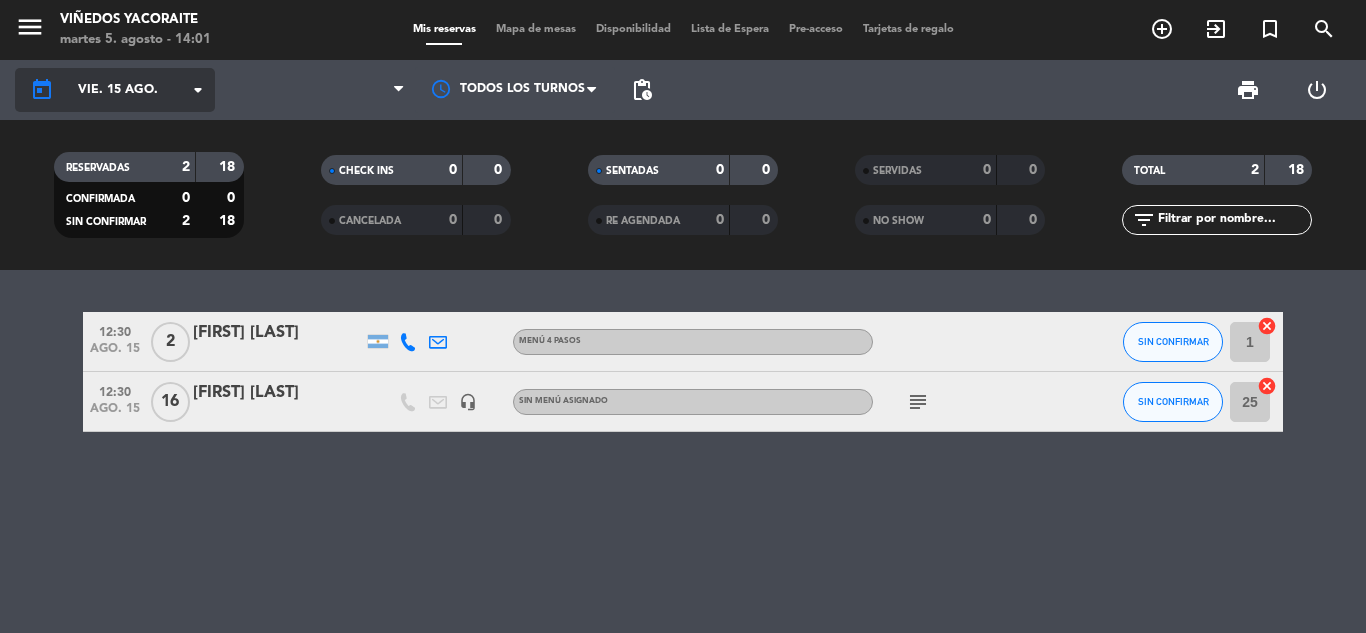 click on "arrow_drop_down" 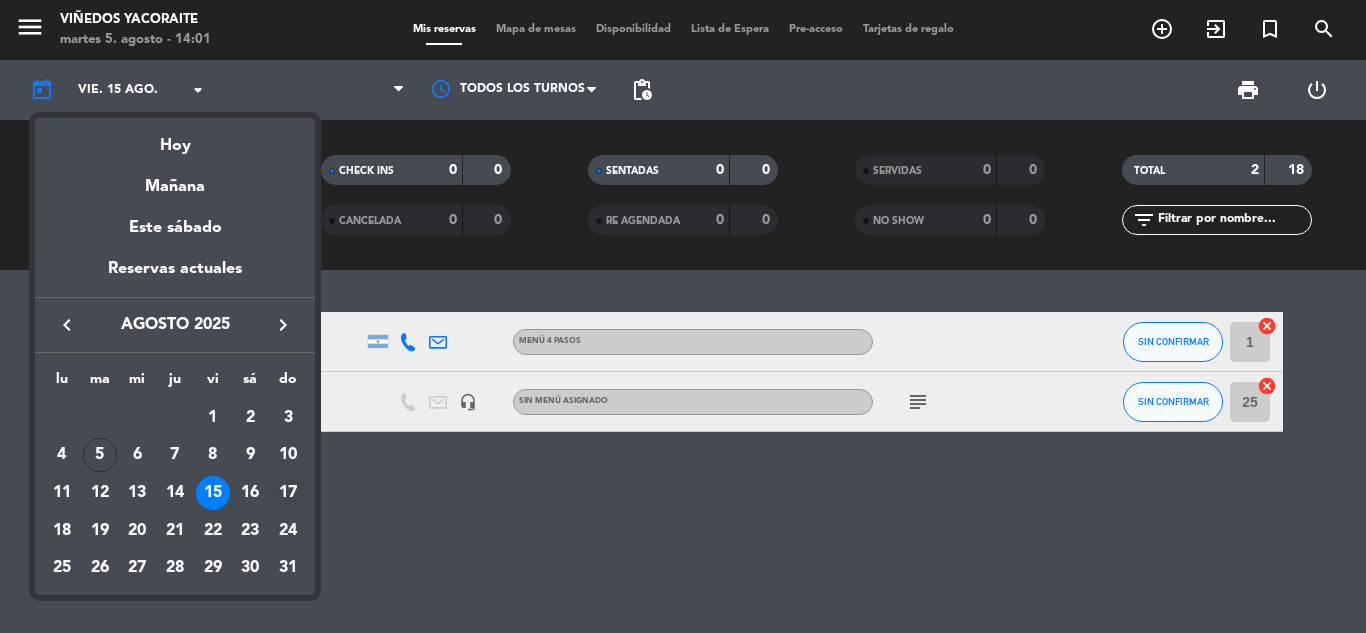 click on "17" at bounding box center [288, 493] 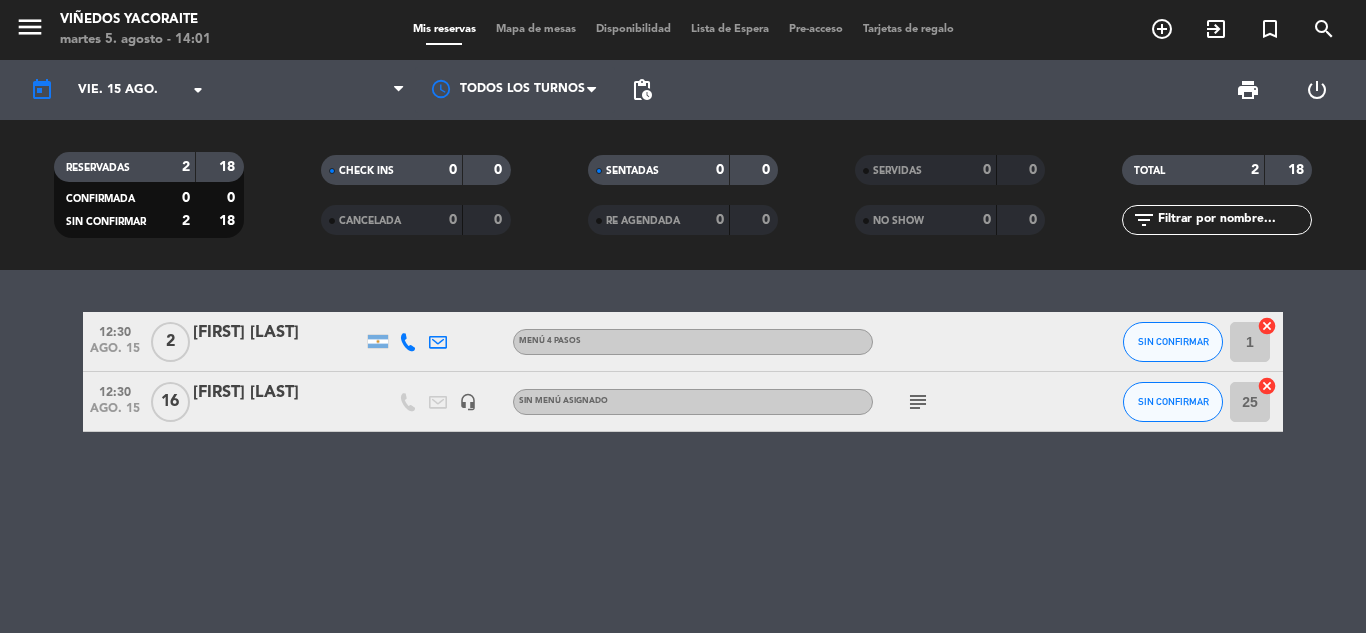 type on "dom. 17 ago." 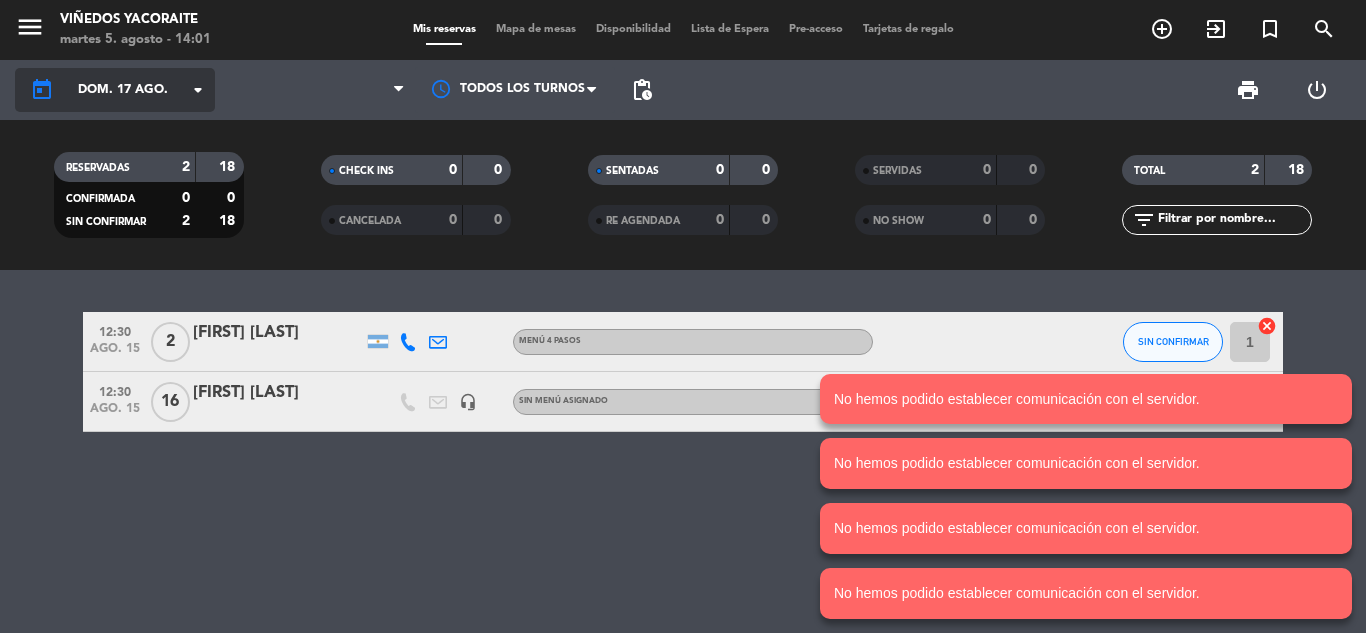 click on "arrow_drop_down" 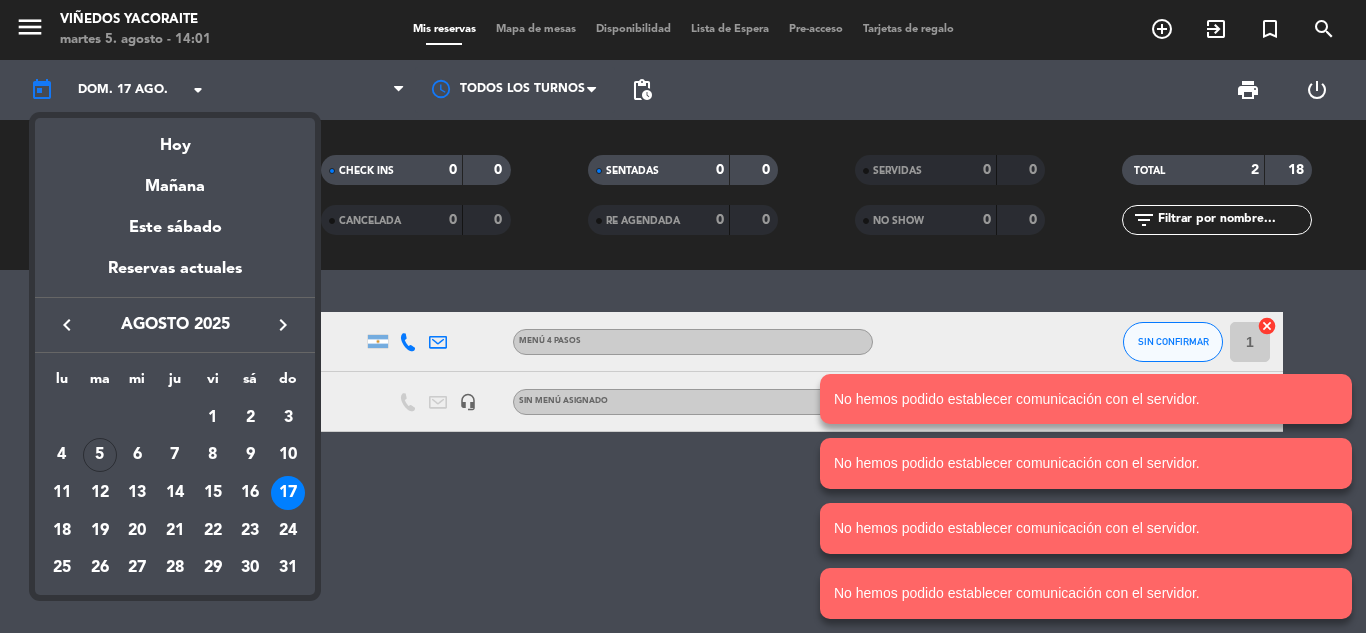 click on "17" at bounding box center (288, 493) 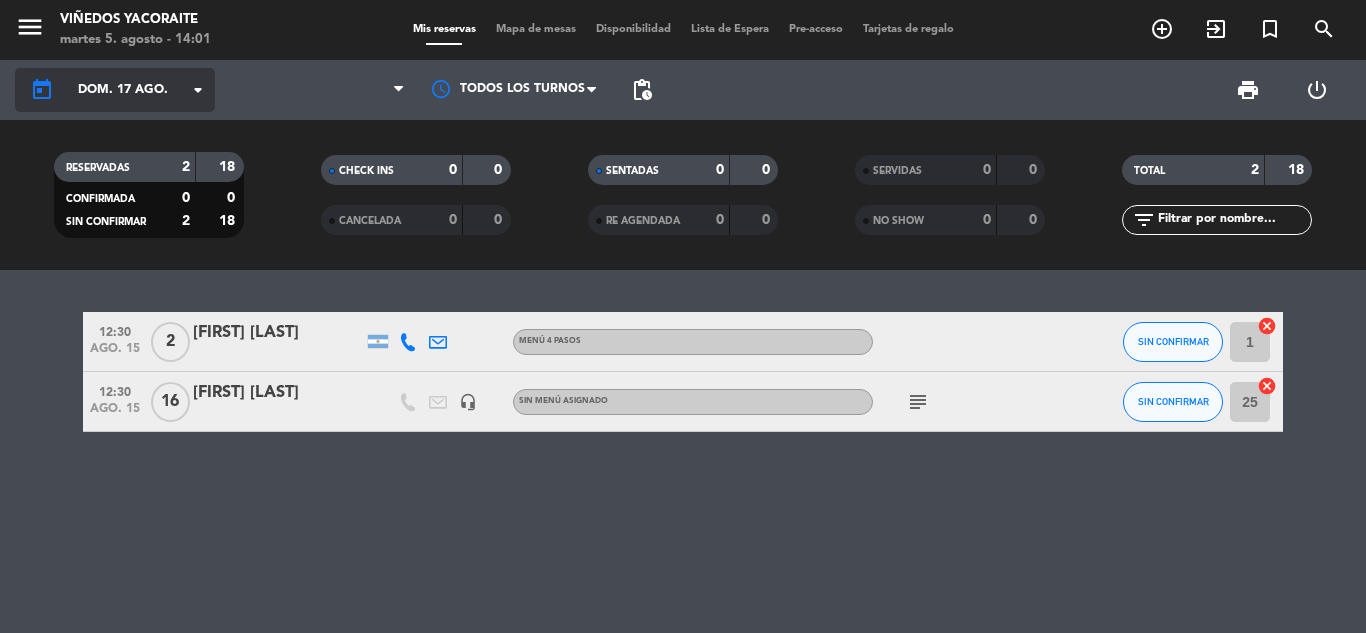 click on "arrow_drop_down" 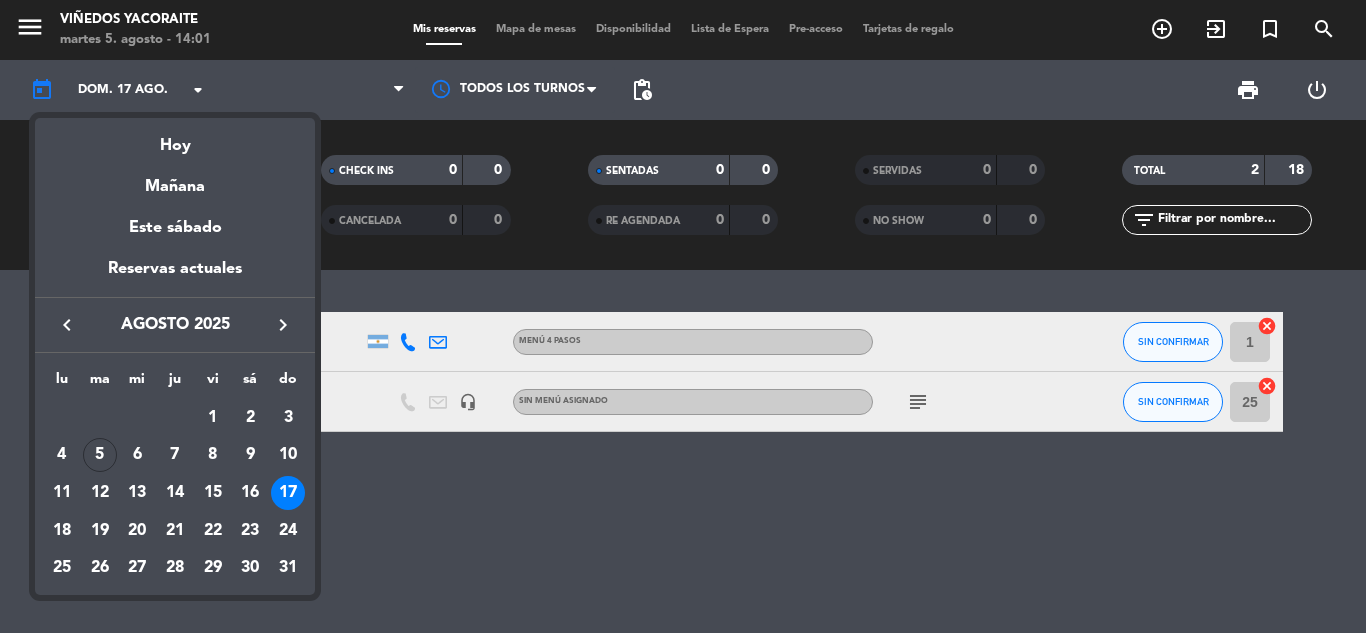 click on "17" at bounding box center (288, 493) 